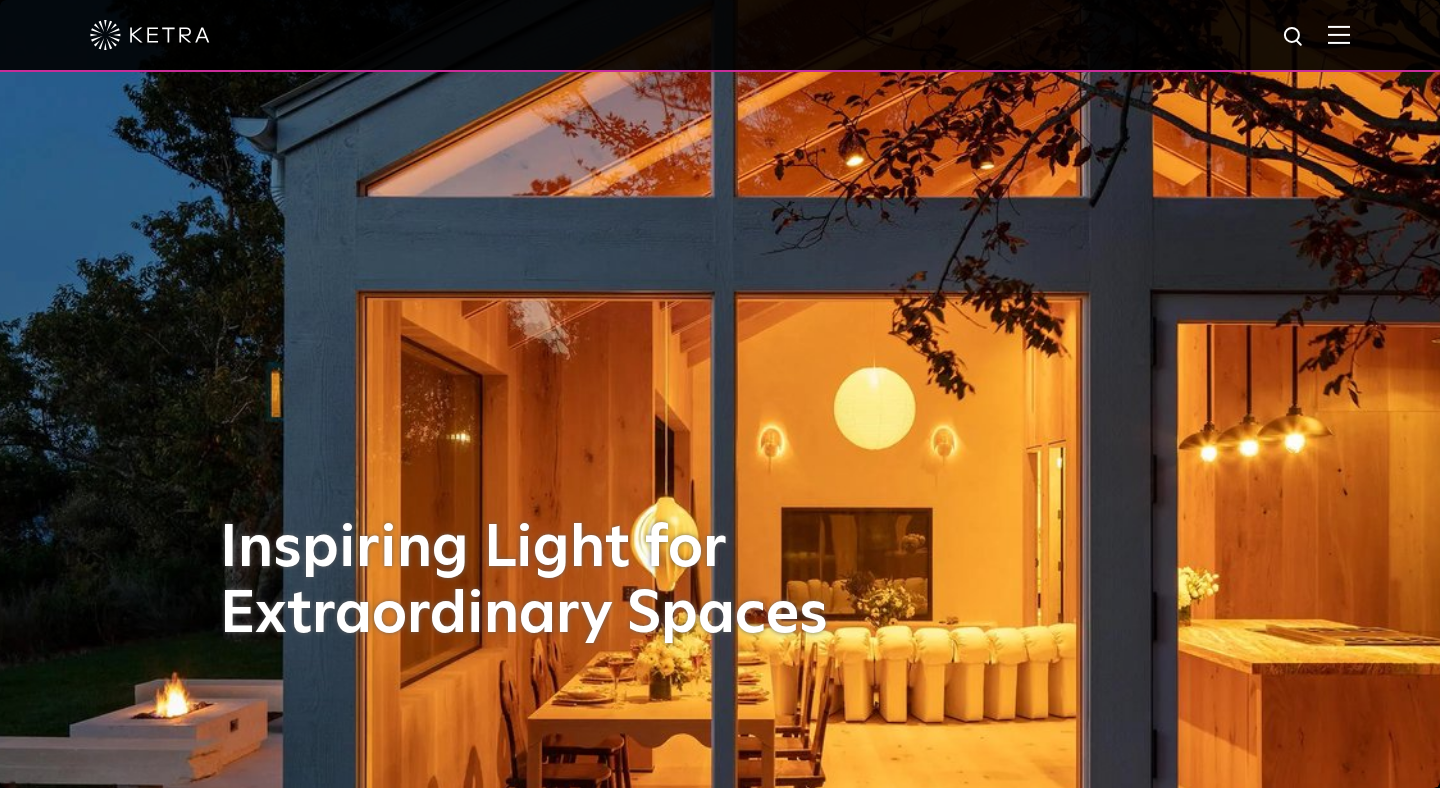 scroll, scrollTop: 992, scrollLeft: 0, axis: vertical 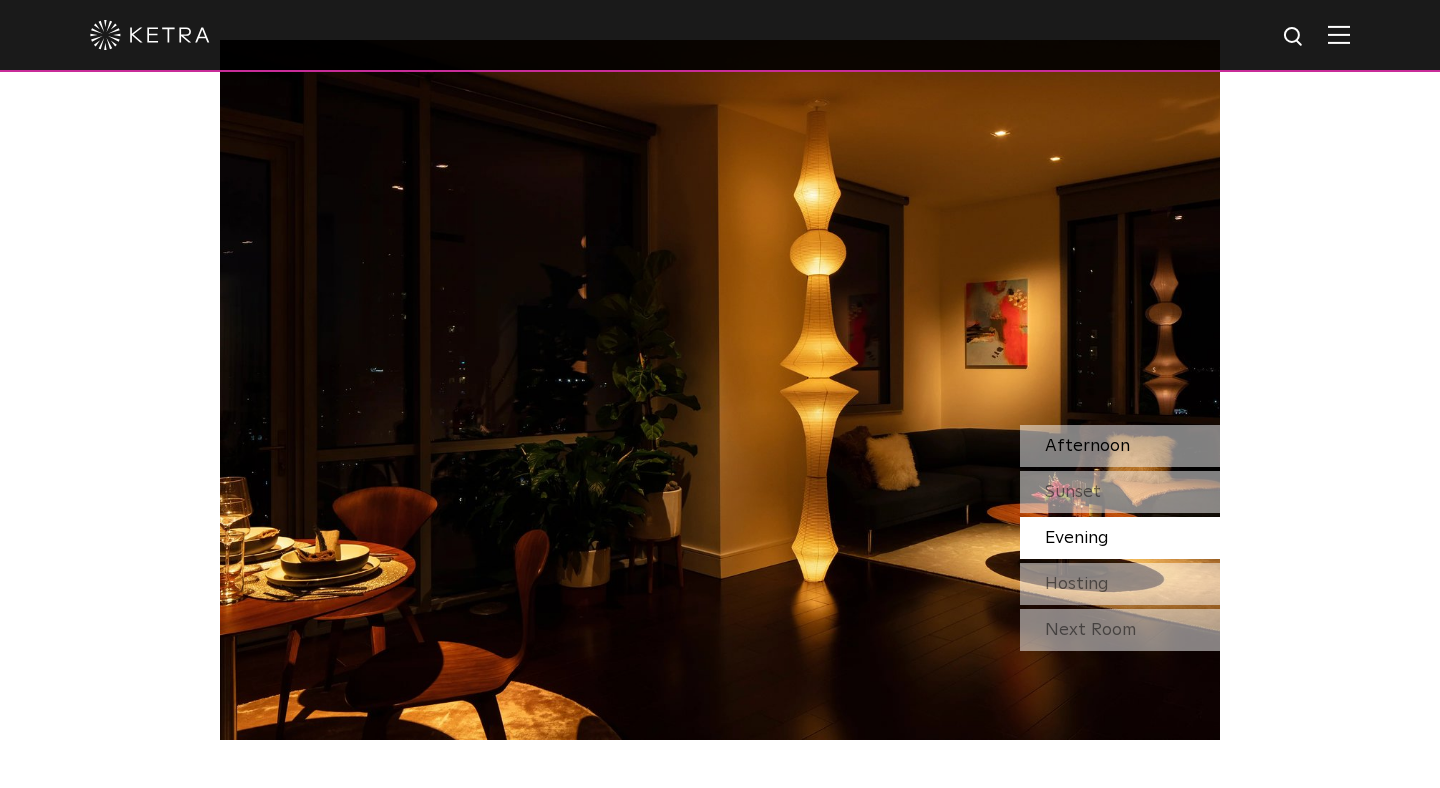 click on "Afternoon" at bounding box center (1087, 446) 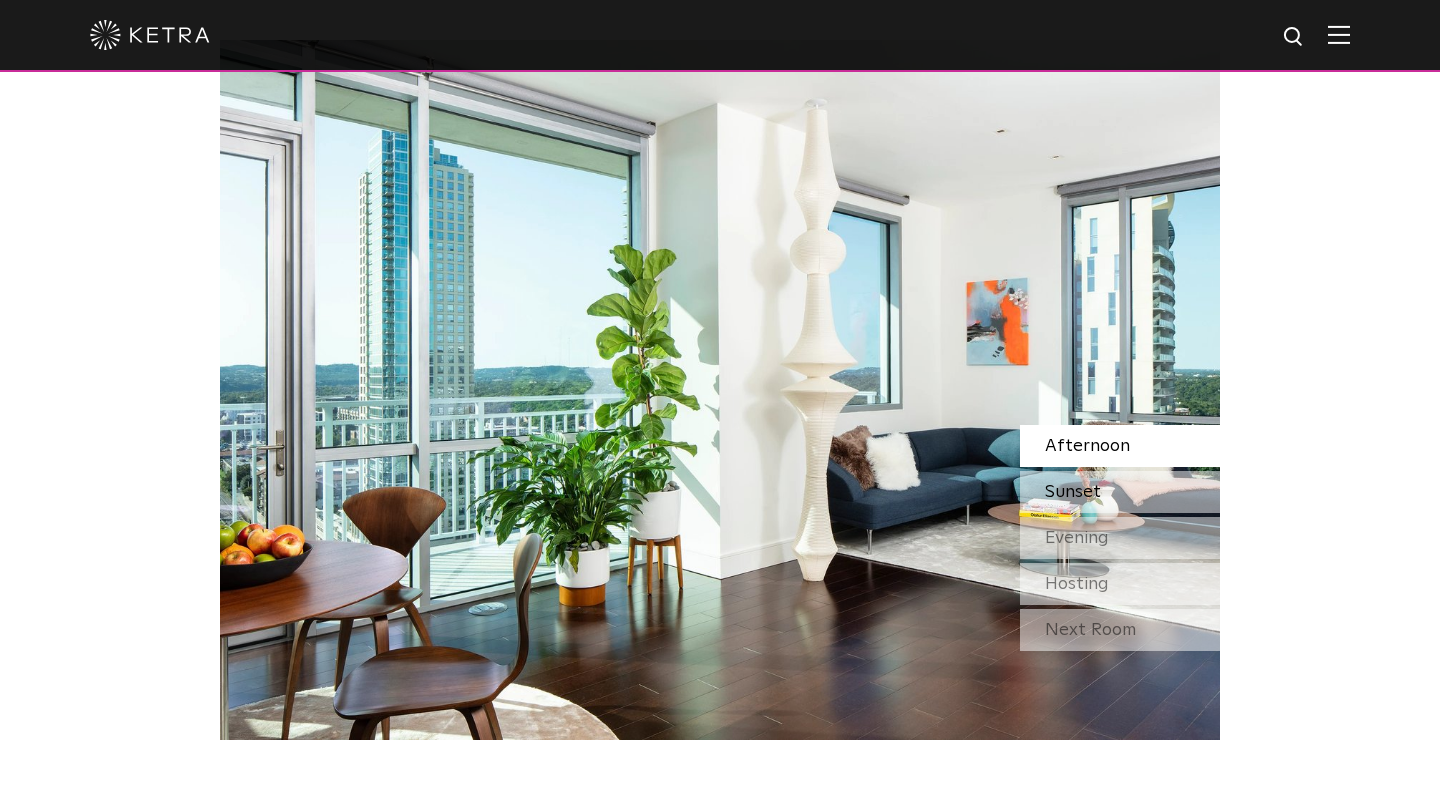 click on "Sunset" at bounding box center [1073, 492] 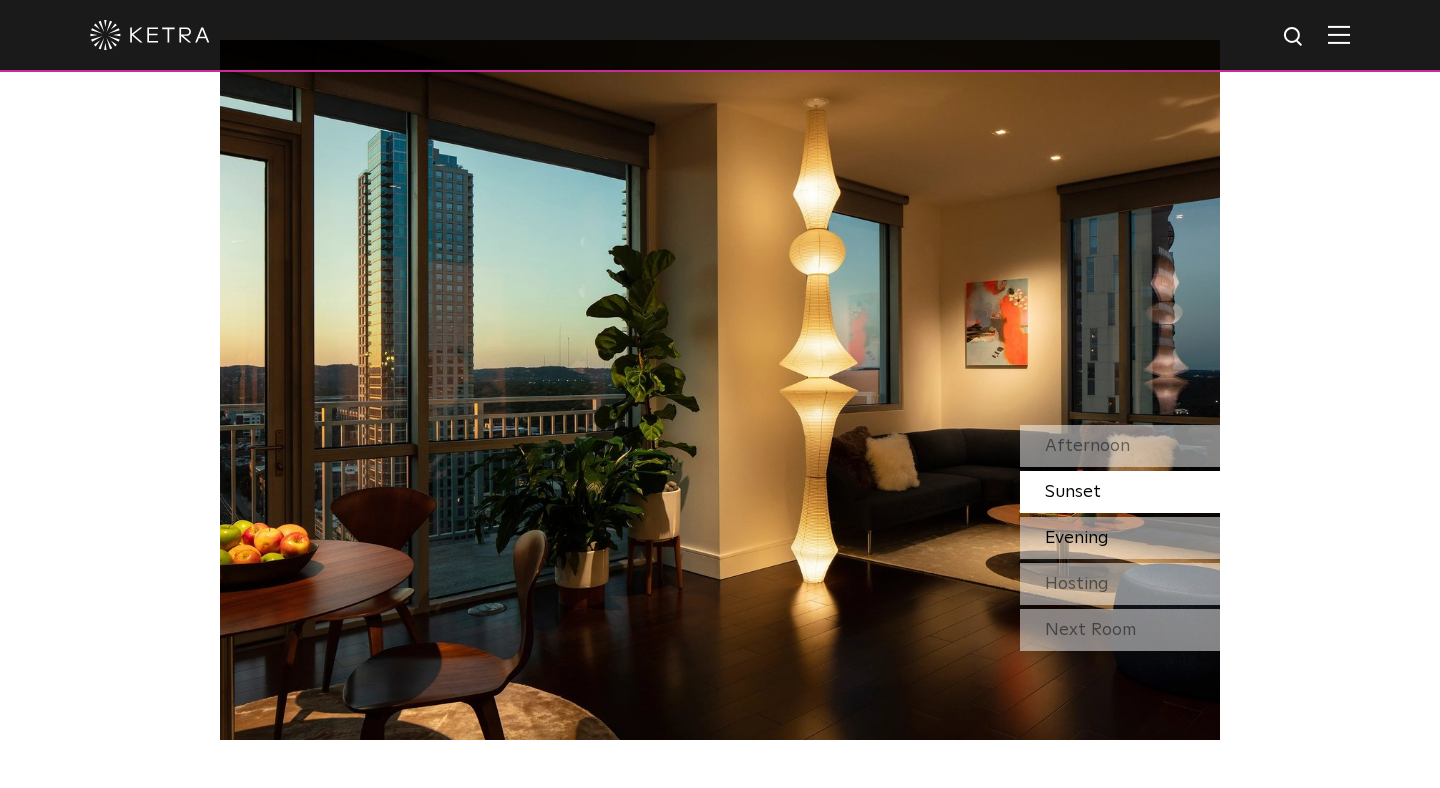 click on "Evening" at bounding box center (1077, 538) 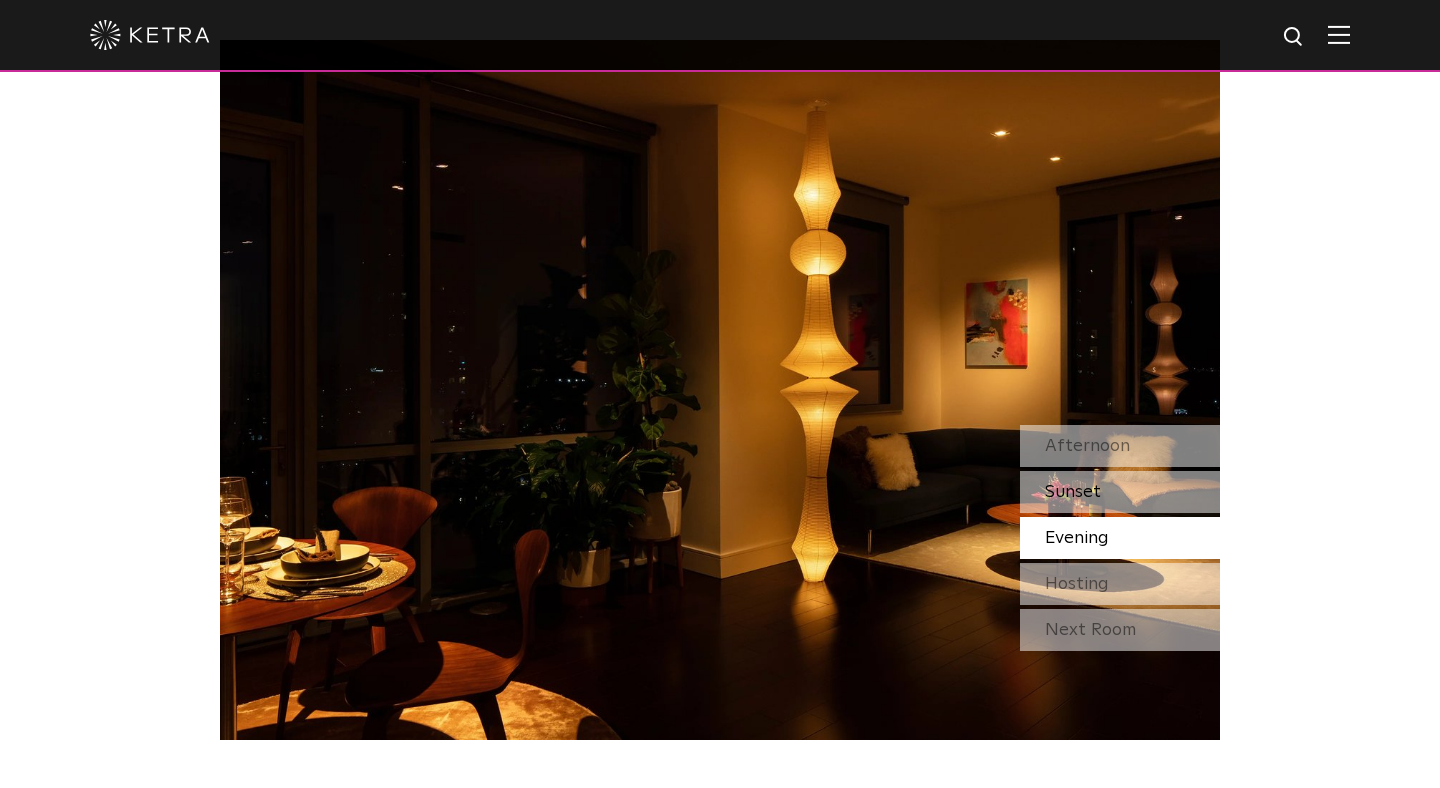 click on "Sunset" at bounding box center (1120, 492) 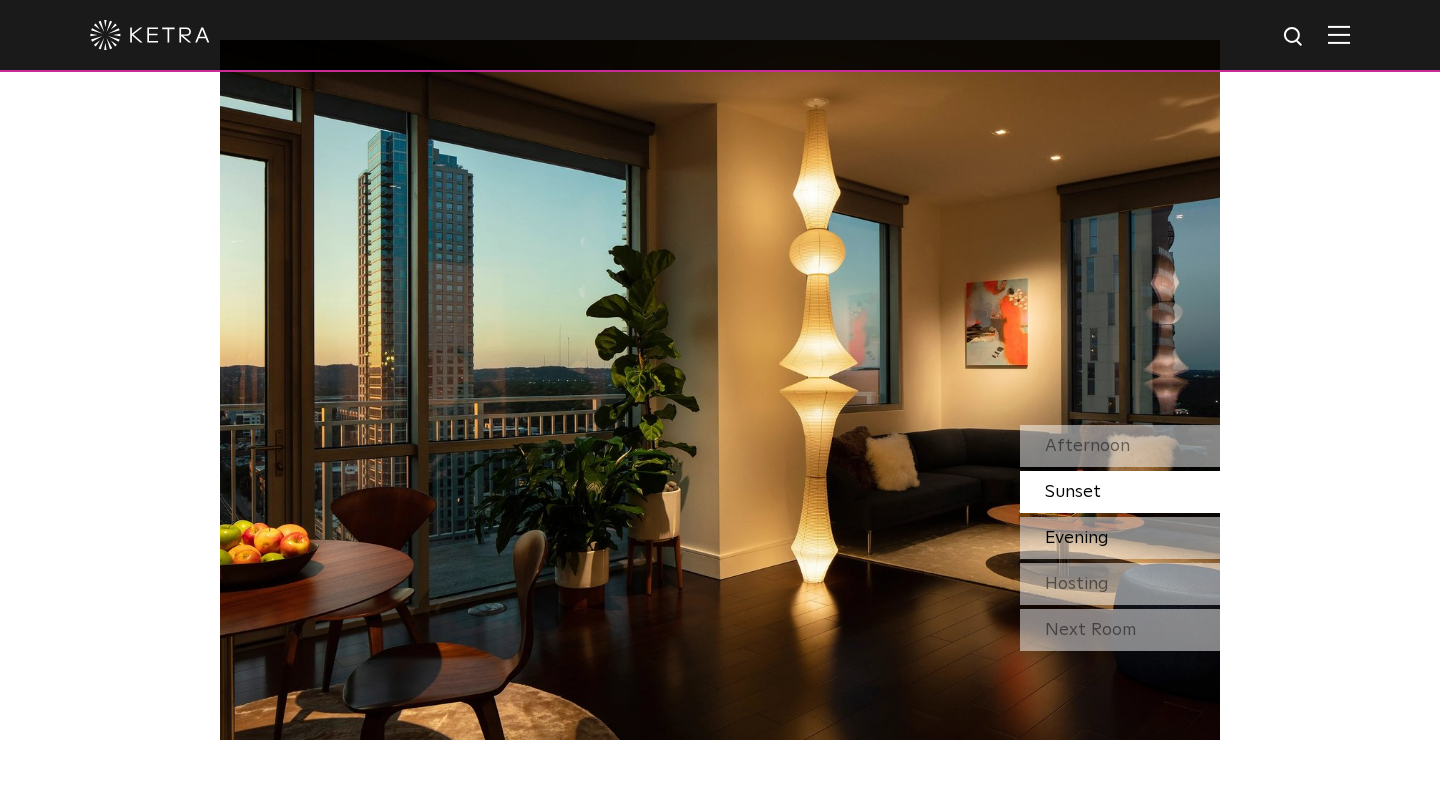 click on "Evening" at bounding box center [1077, 538] 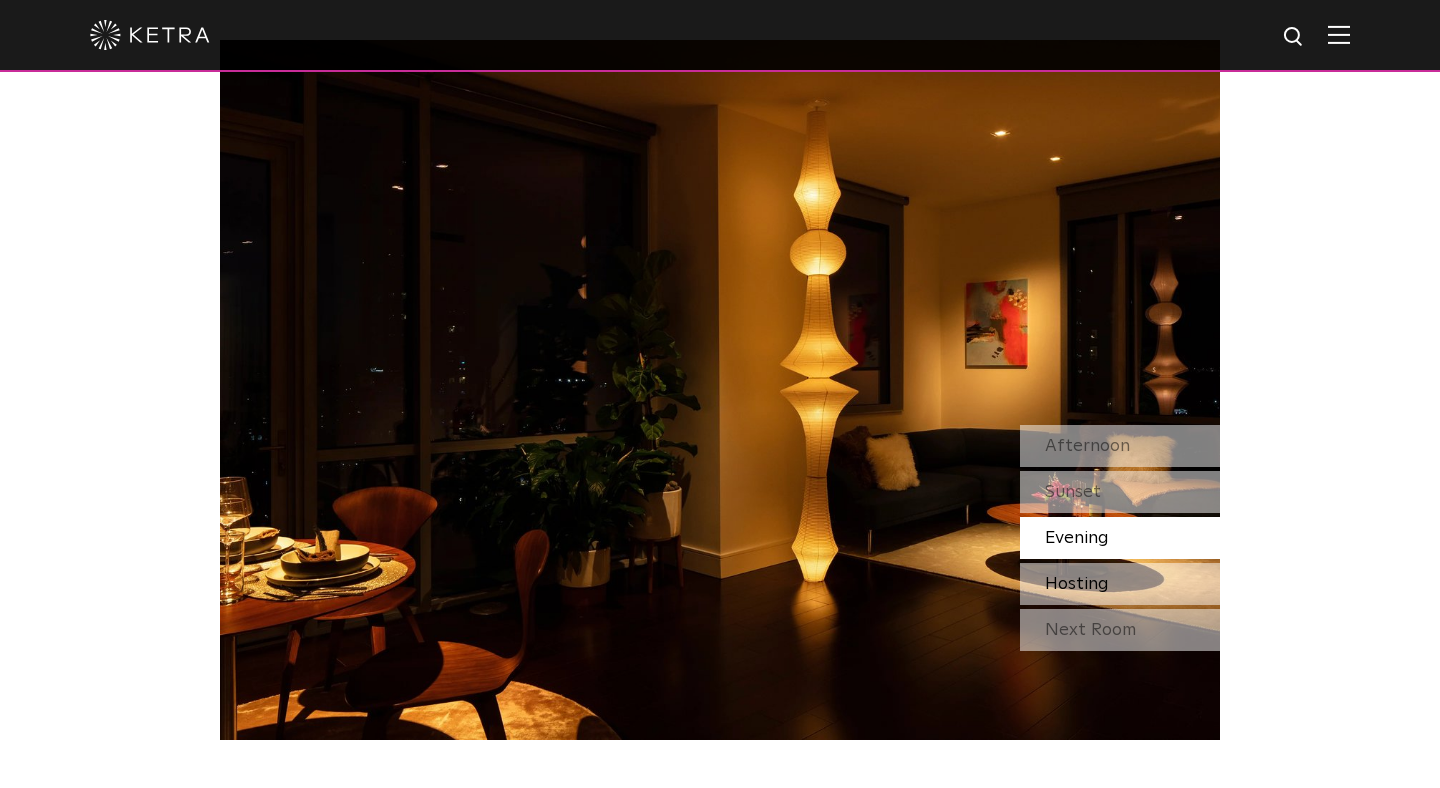 click on "Hosting" at bounding box center [1077, 584] 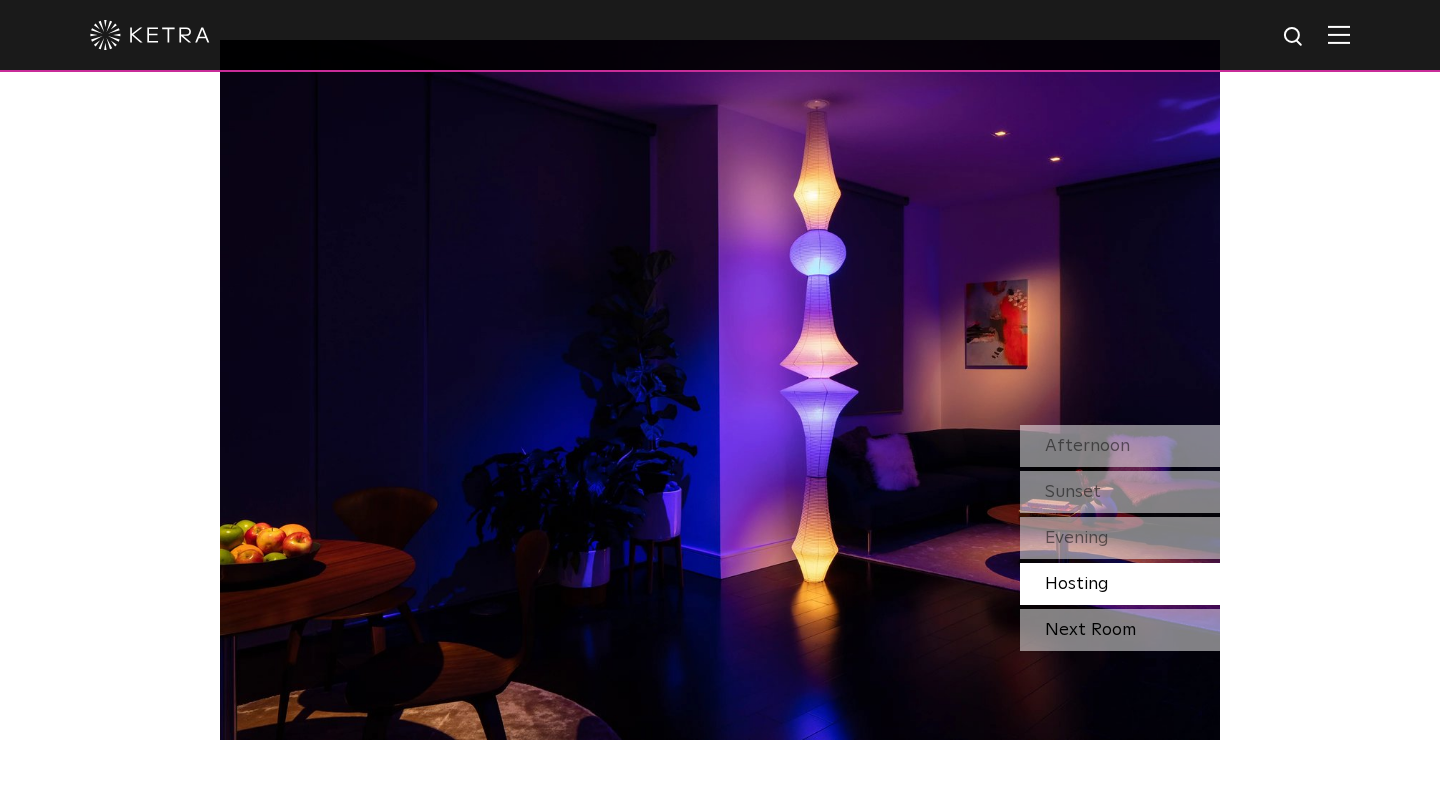 click on "Next Room" at bounding box center [1120, 630] 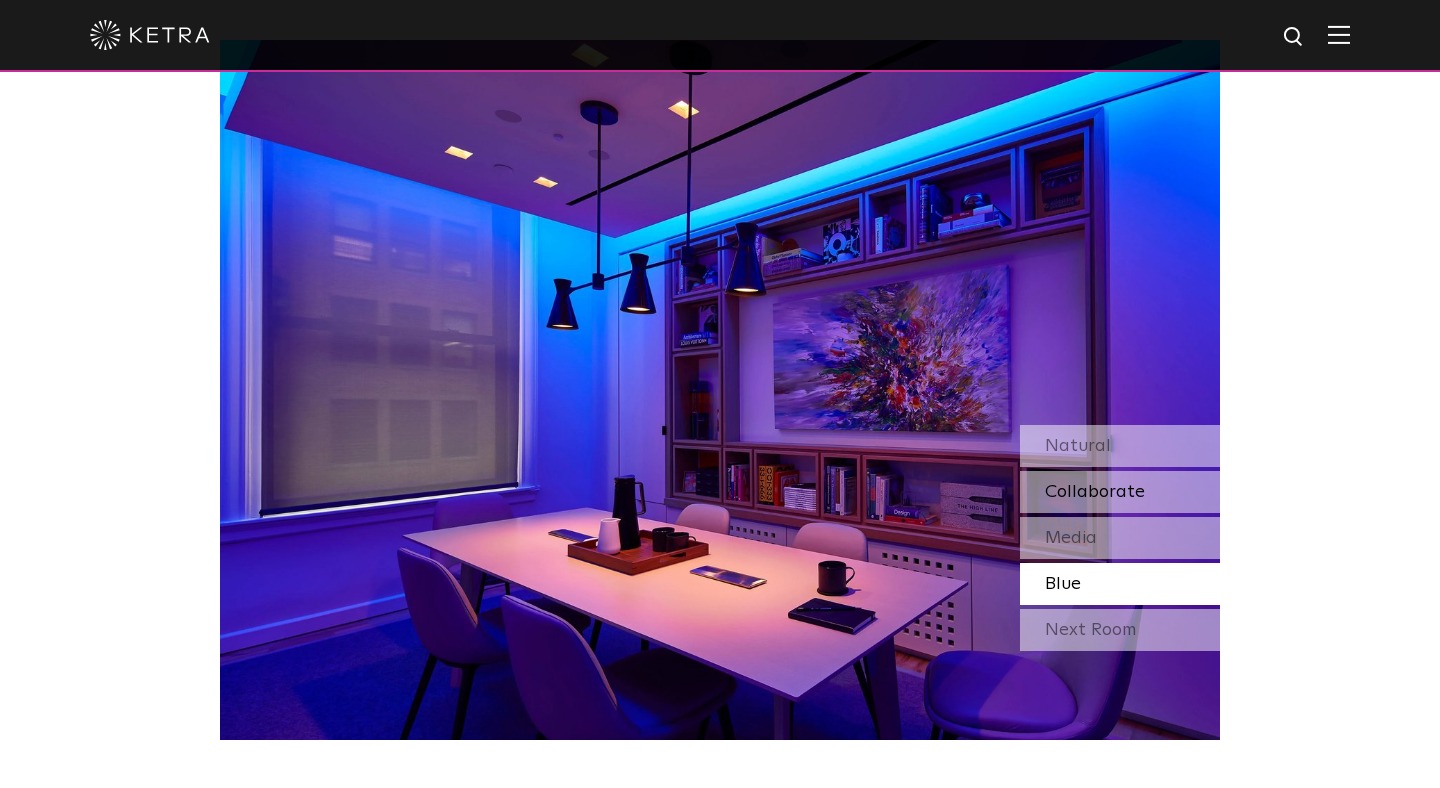 click on "Collaborate" at bounding box center [1095, 492] 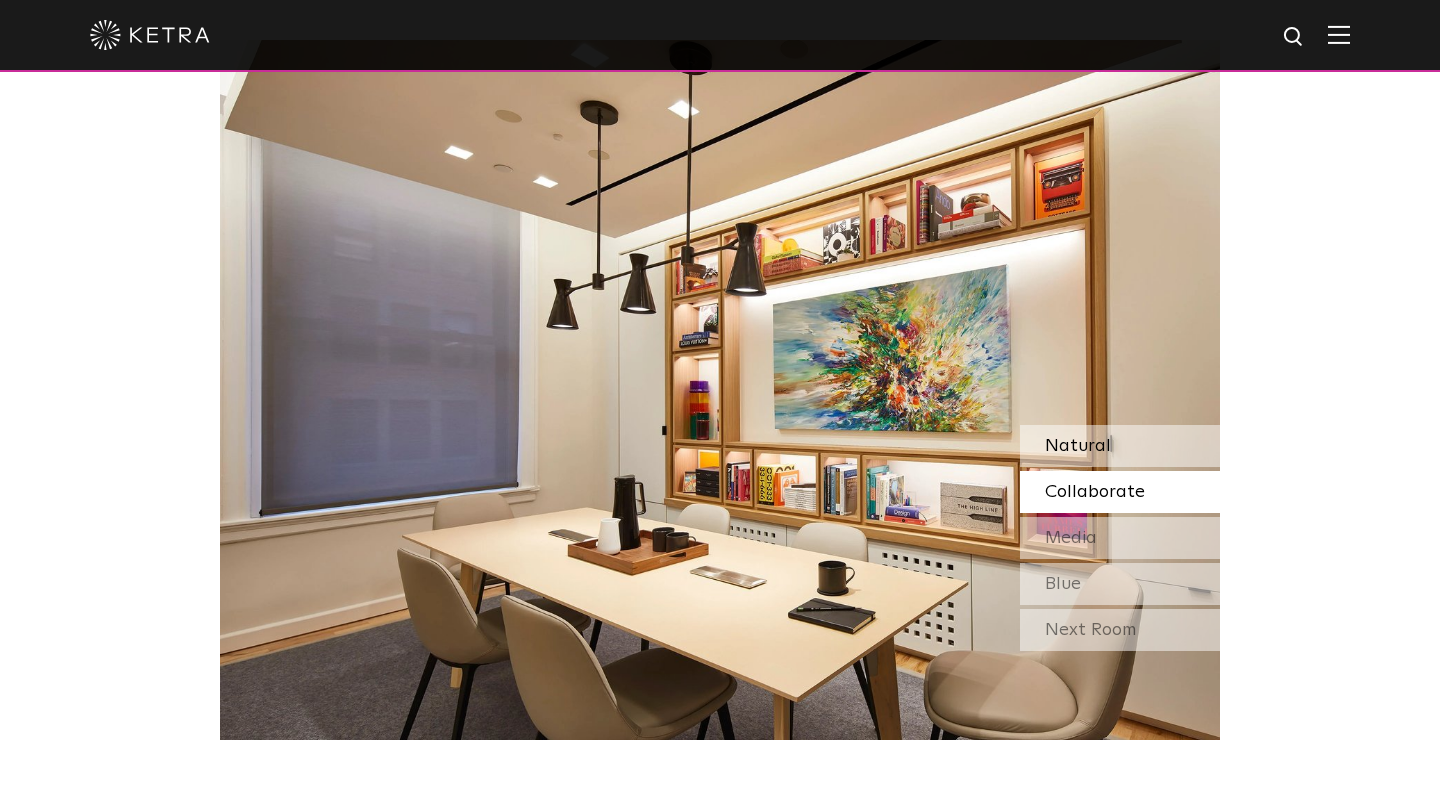 click on "Natural" at bounding box center (1120, 446) 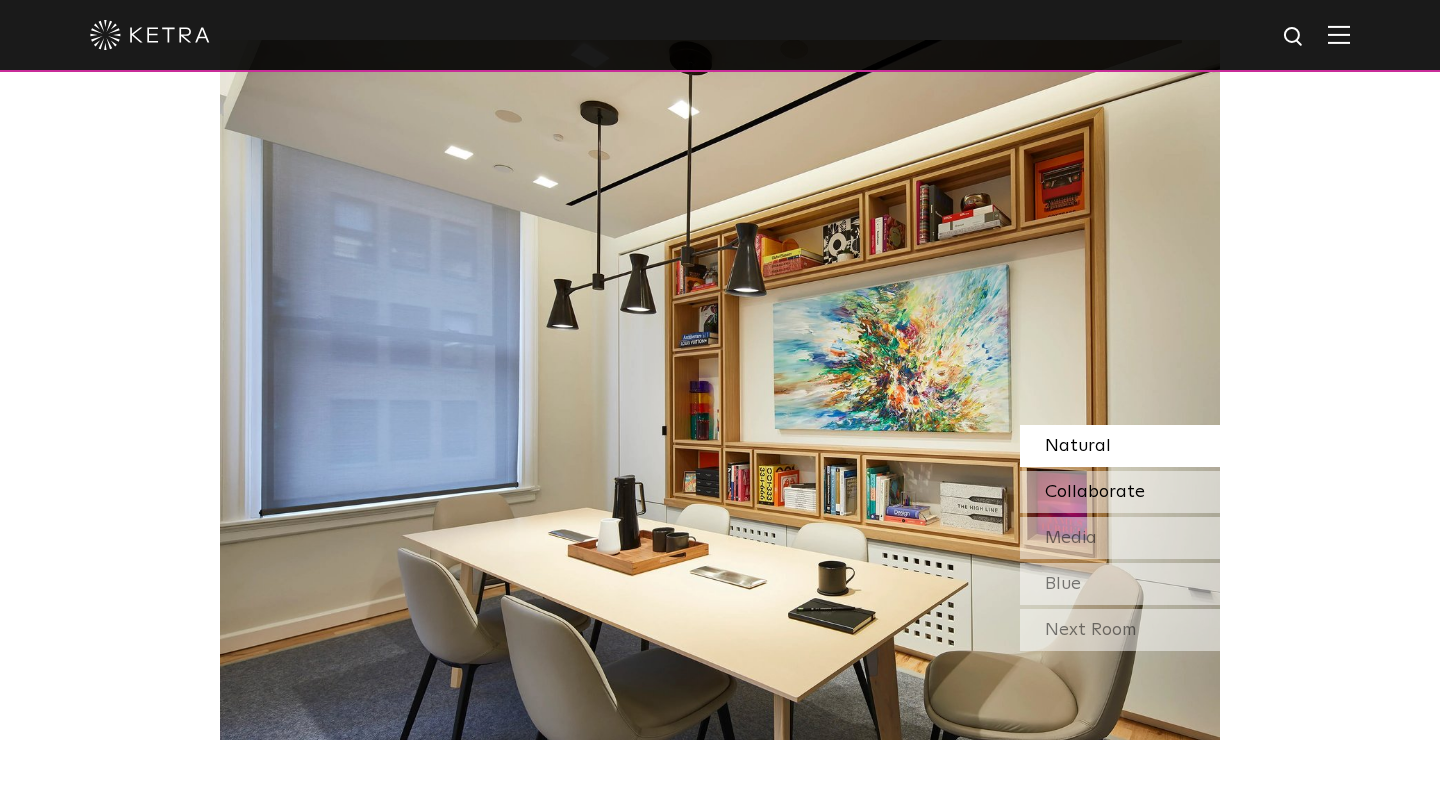 click on "Collaborate" at bounding box center [1095, 492] 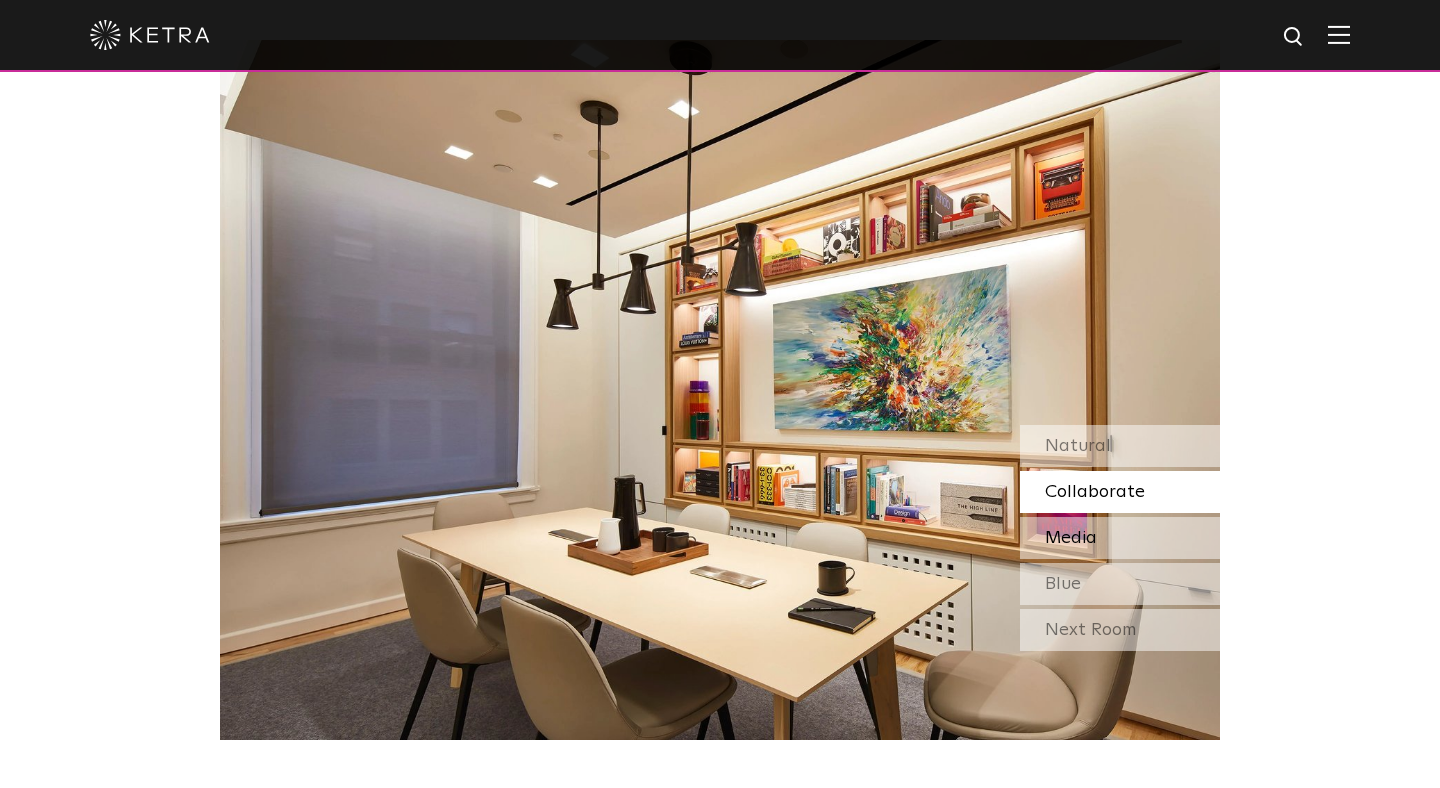 click on "Media" at bounding box center [1071, 538] 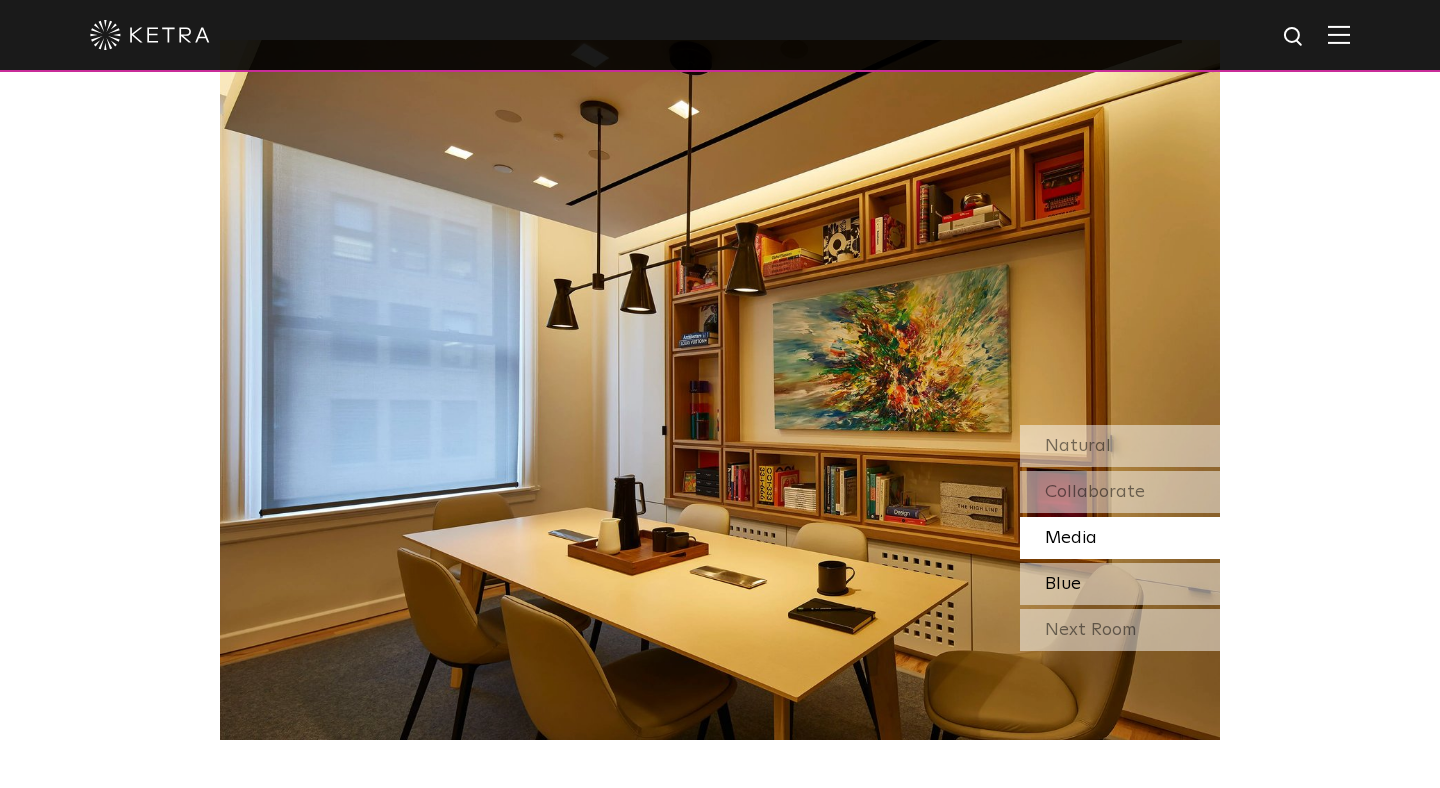 click on "Blue" at bounding box center [1063, 584] 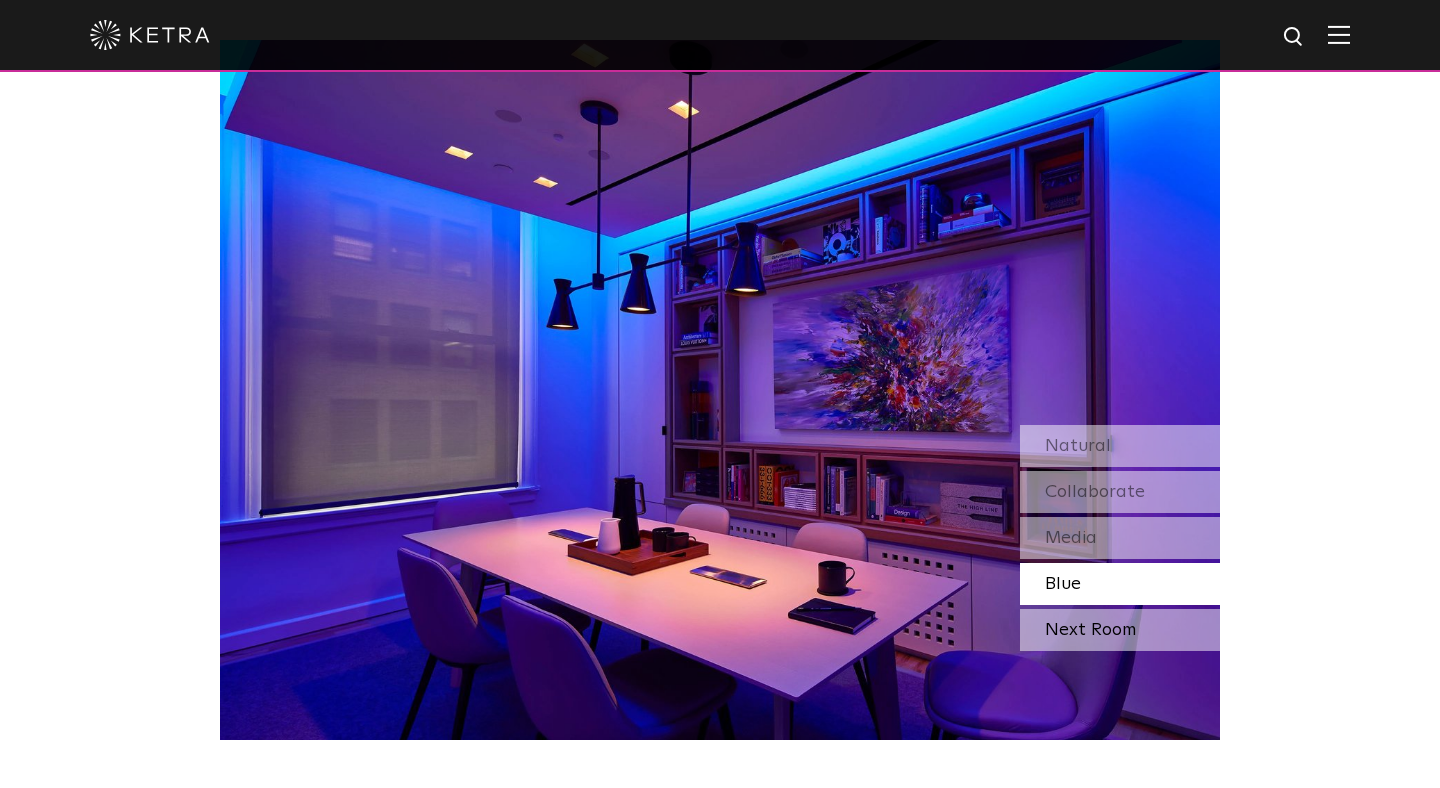 click on "Next Room" at bounding box center (1120, 630) 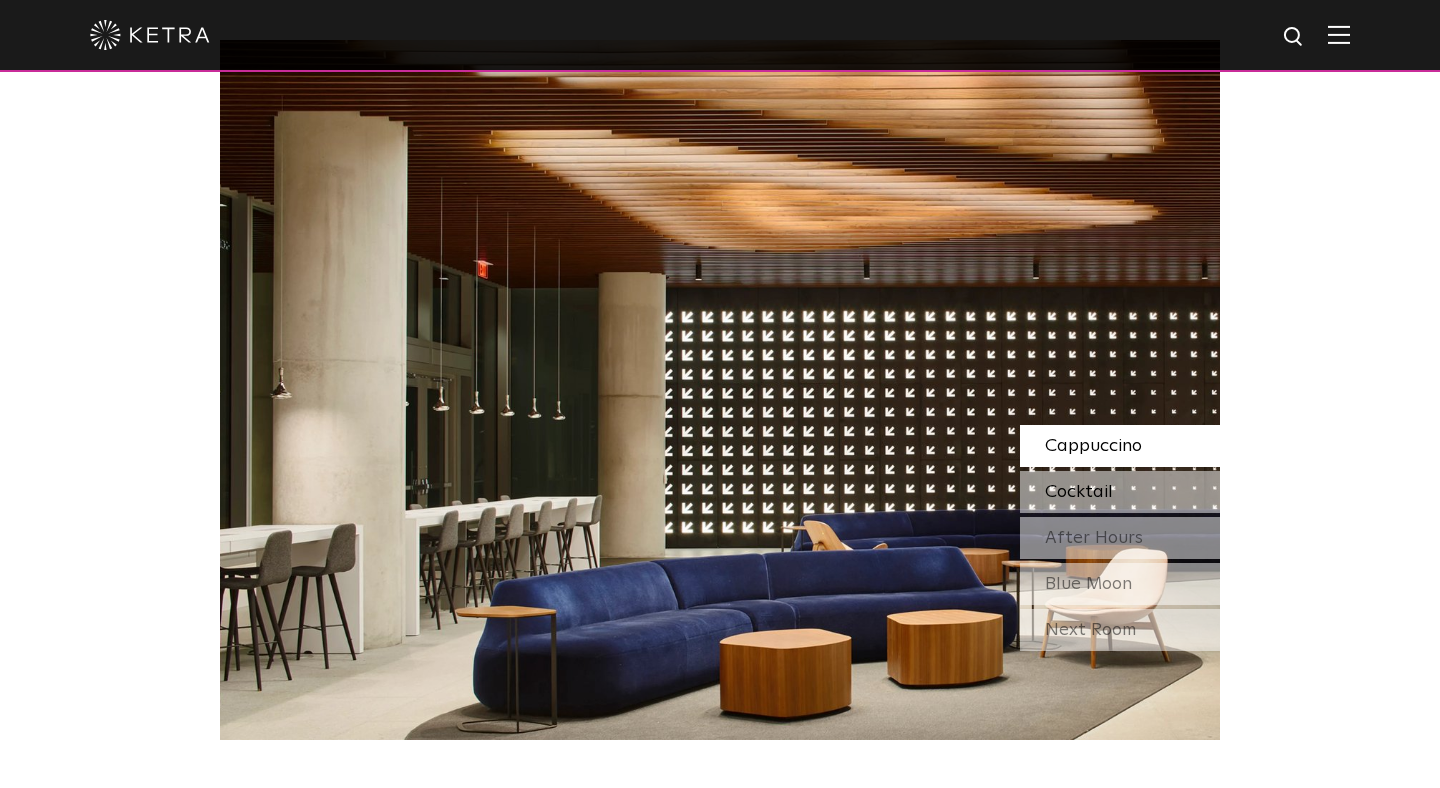 click on "Cocktail" at bounding box center [1079, 492] 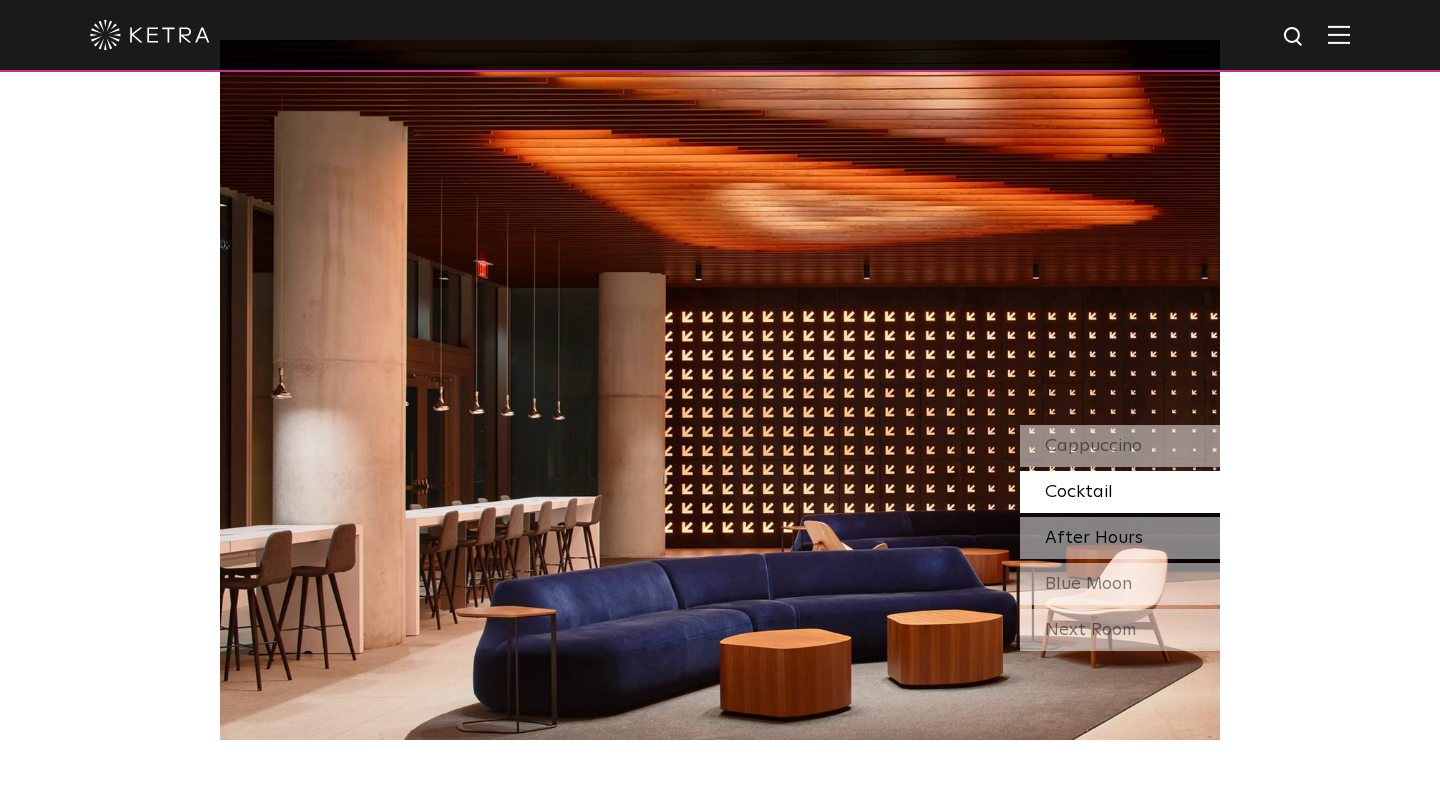 click on "After Hours" at bounding box center (1094, 538) 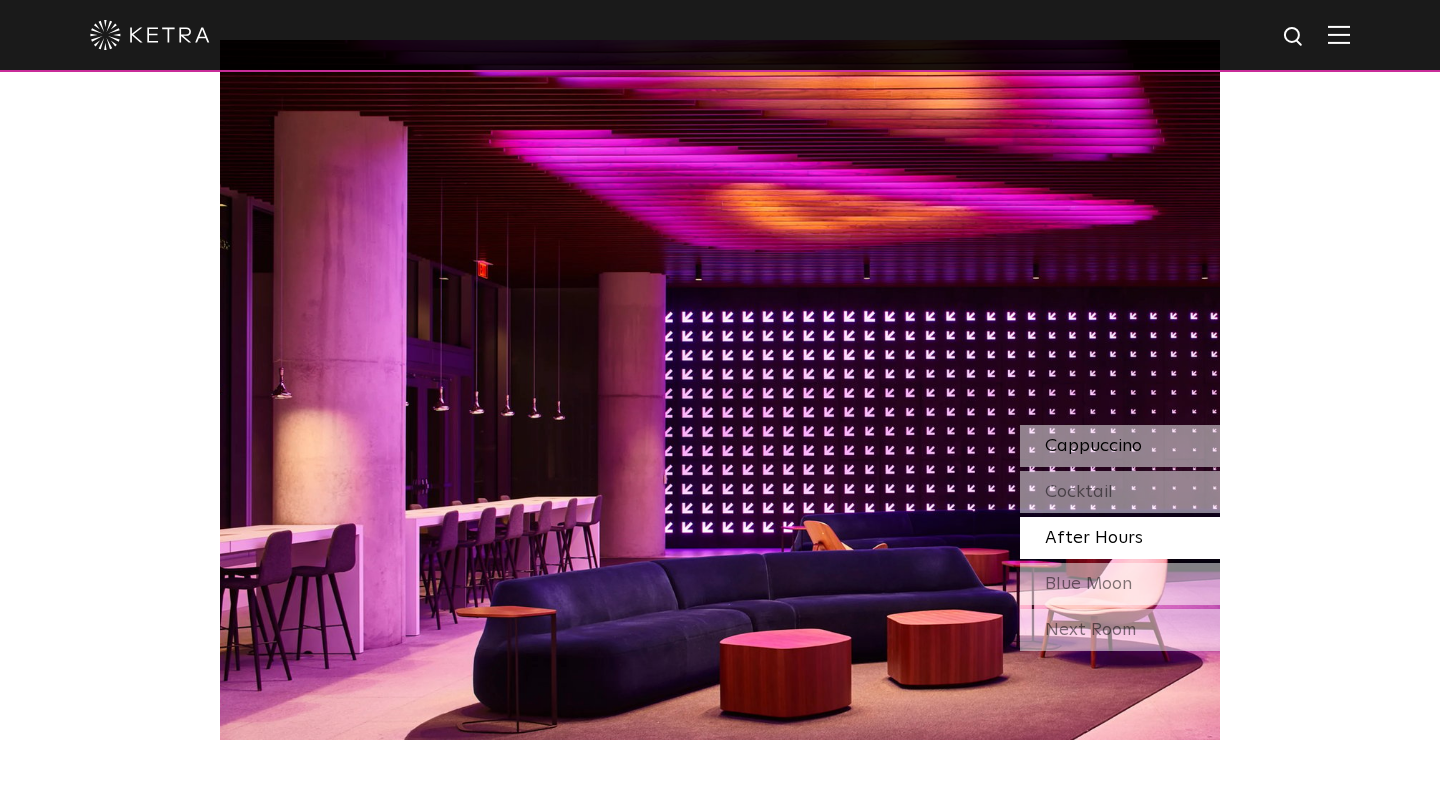 click on "Cappuccino" at bounding box center [1093, 446] 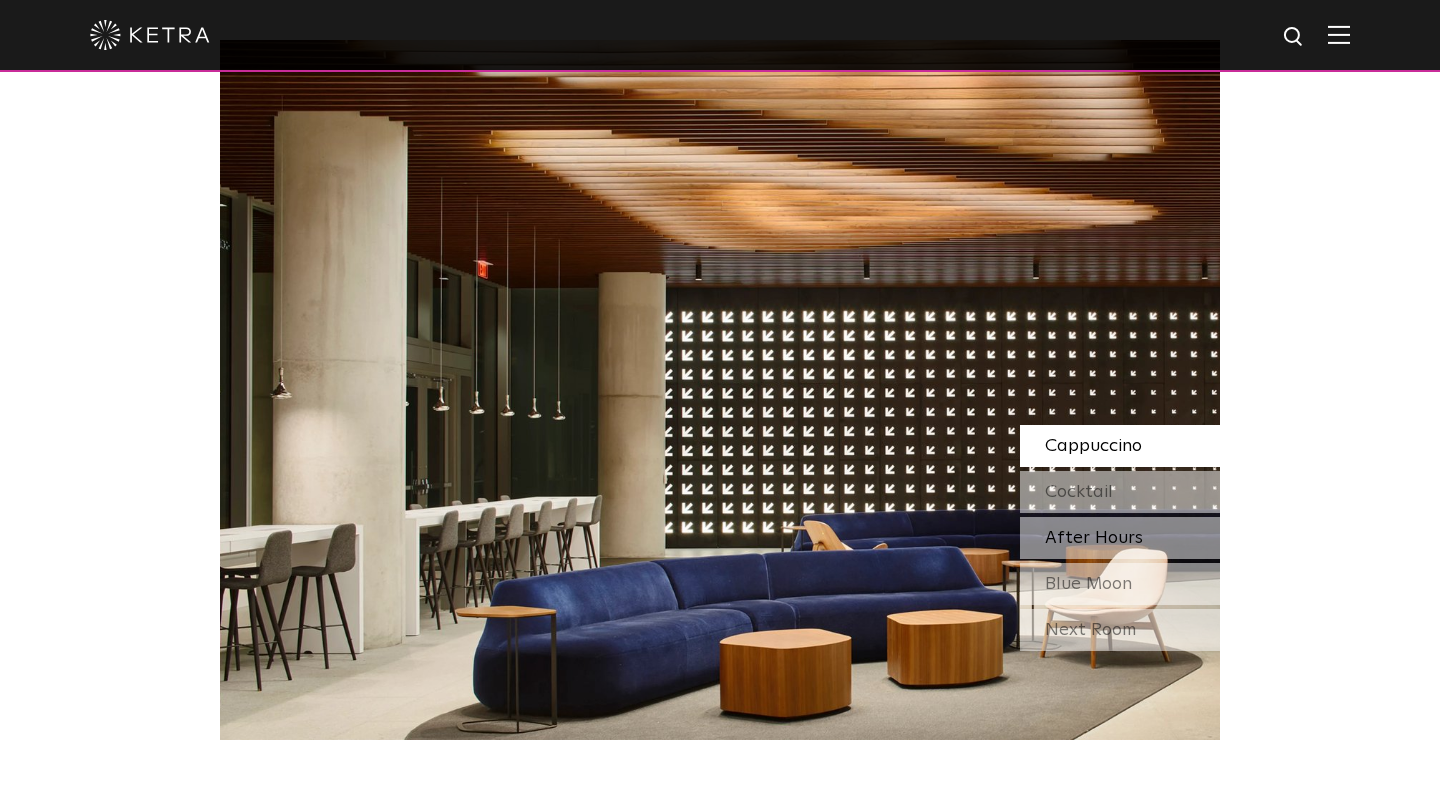 click on "After Hours" at bounding box center (1094, 538) 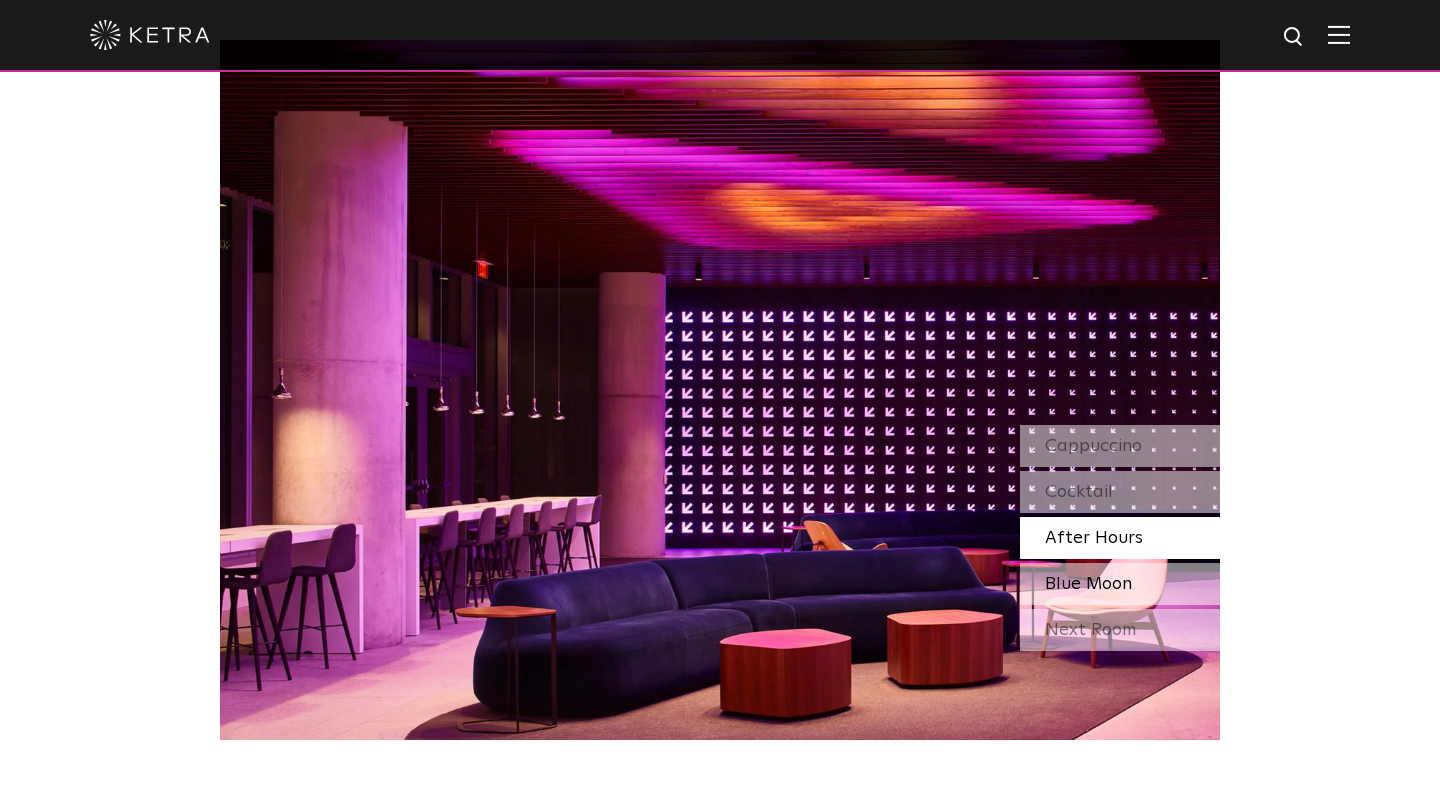 click on "Blue Moon" at bounding box center (1088, 584) 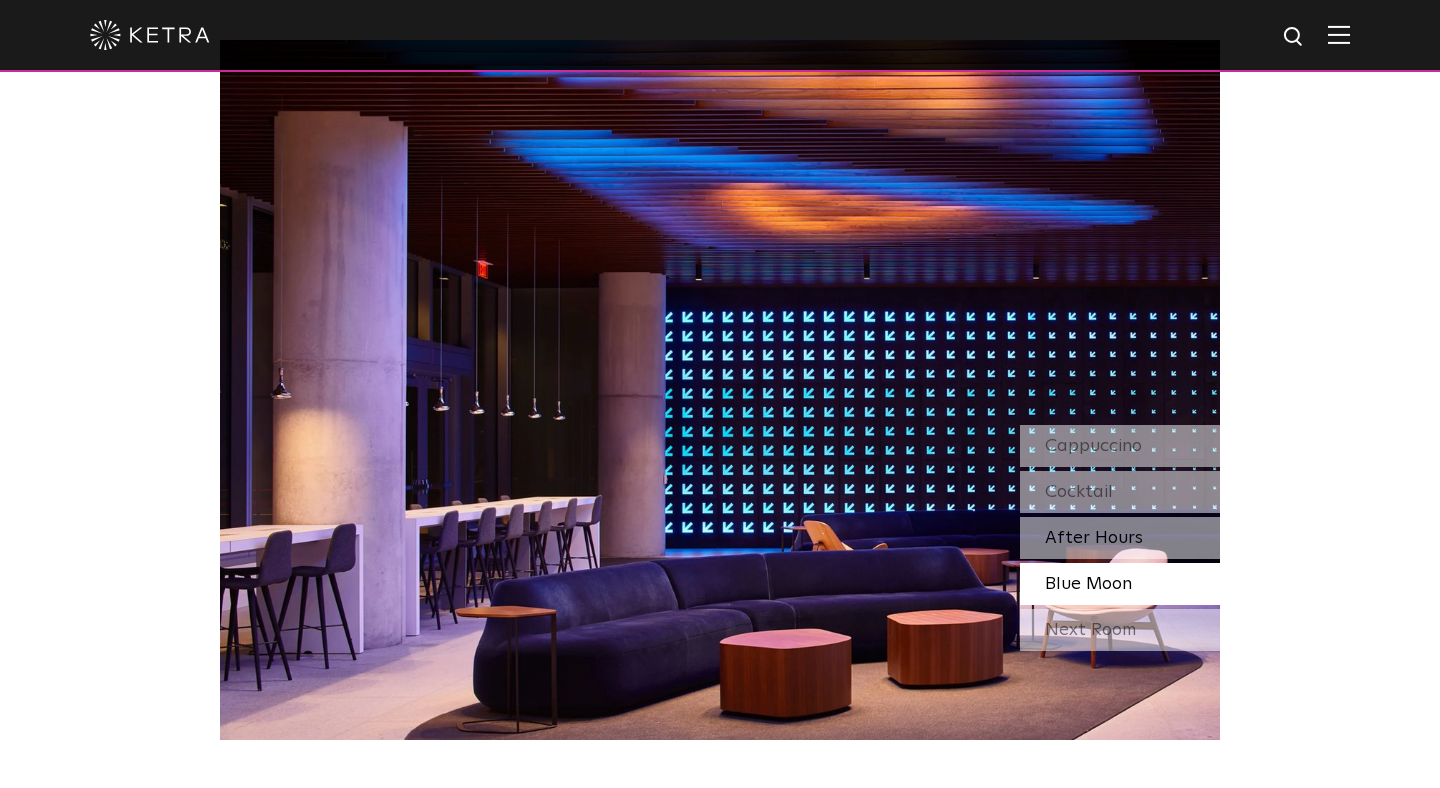 click on "After Hours" at bounding box center (1120, 538) 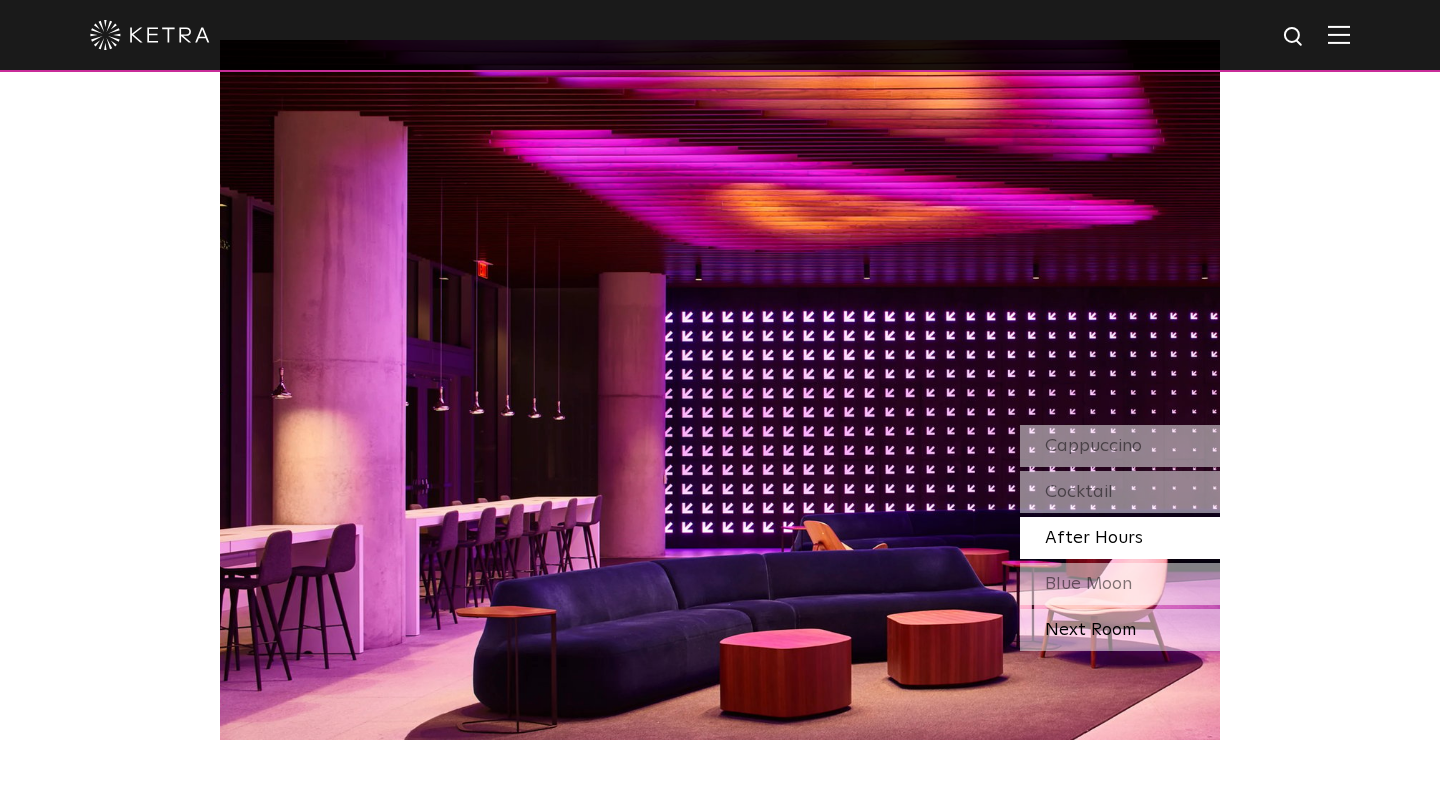 click on "Next Room" at bounding box center [1120, 630] 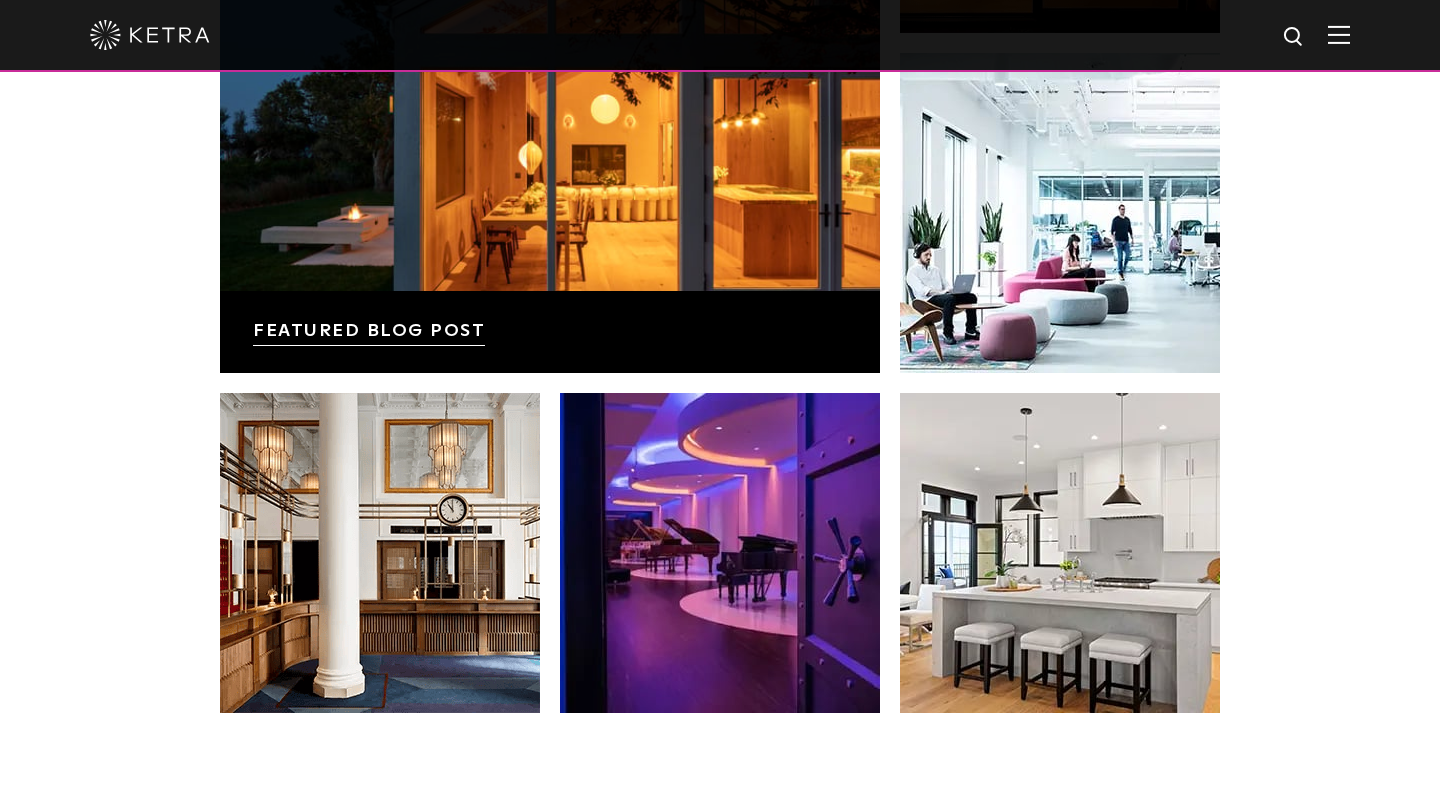 scroll, scrollTop: 3524, scrollLeft: 0, axis: vertical 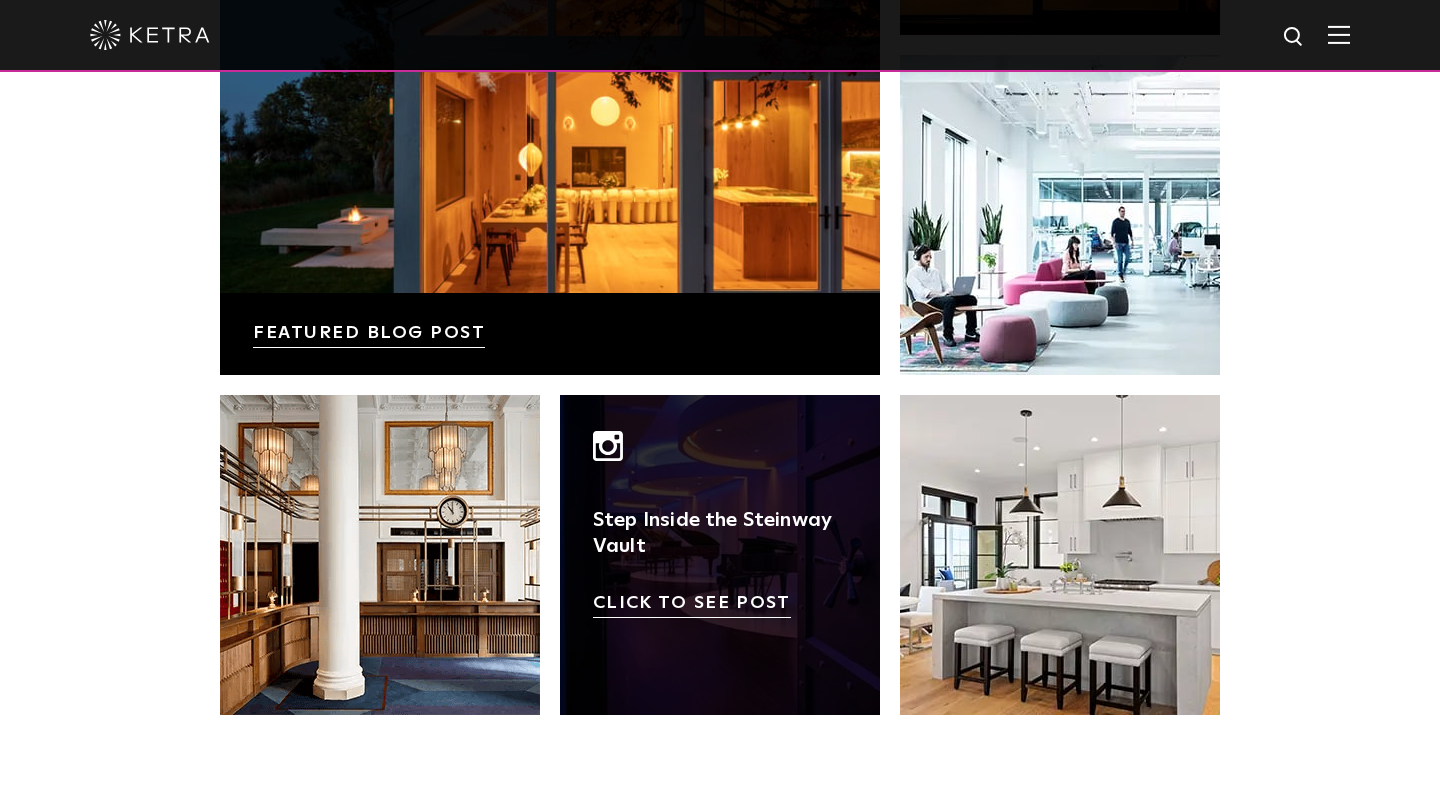 click at bounding box center [720, 555] 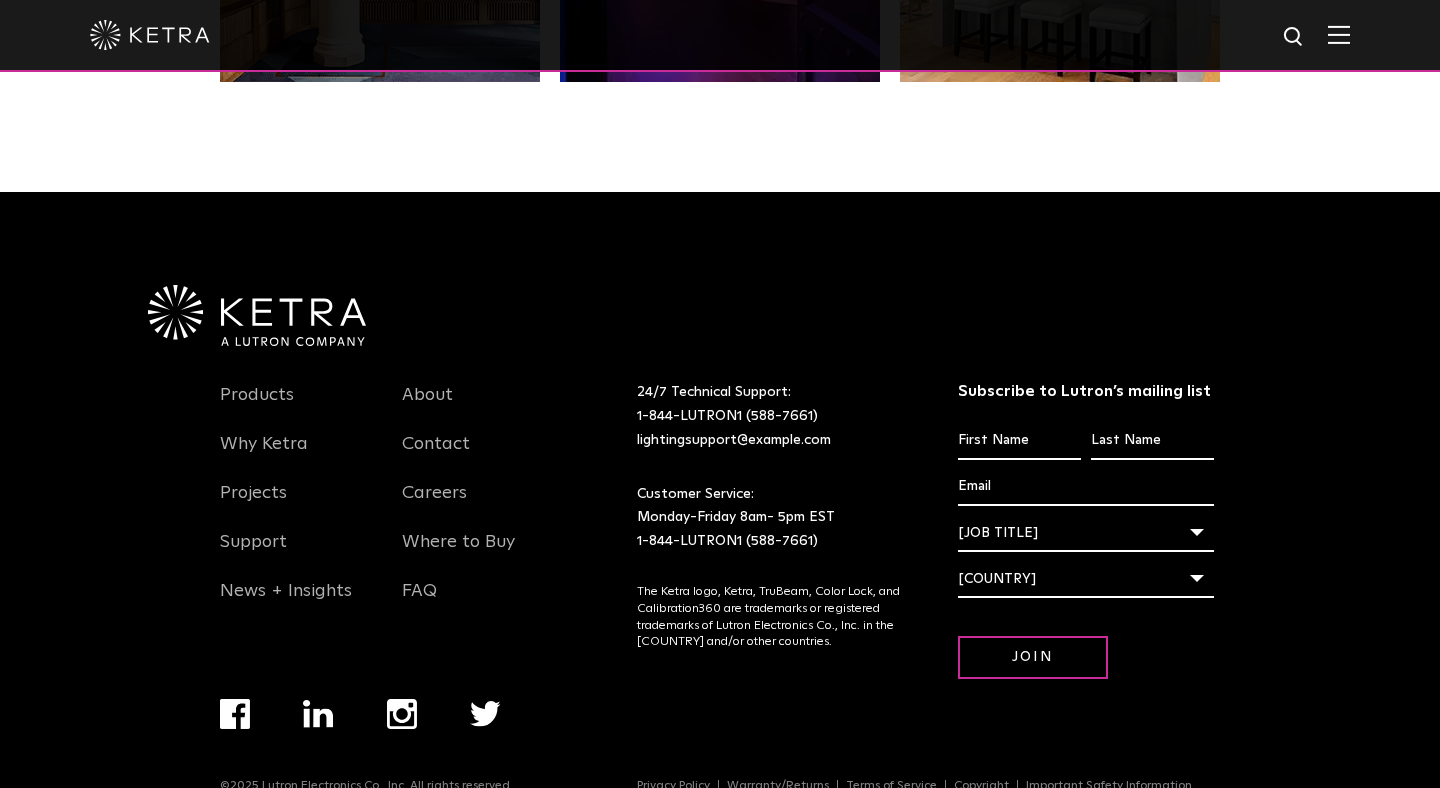 scroll, scrollTop: 4200, scrollLeft: 0, axis: vertical 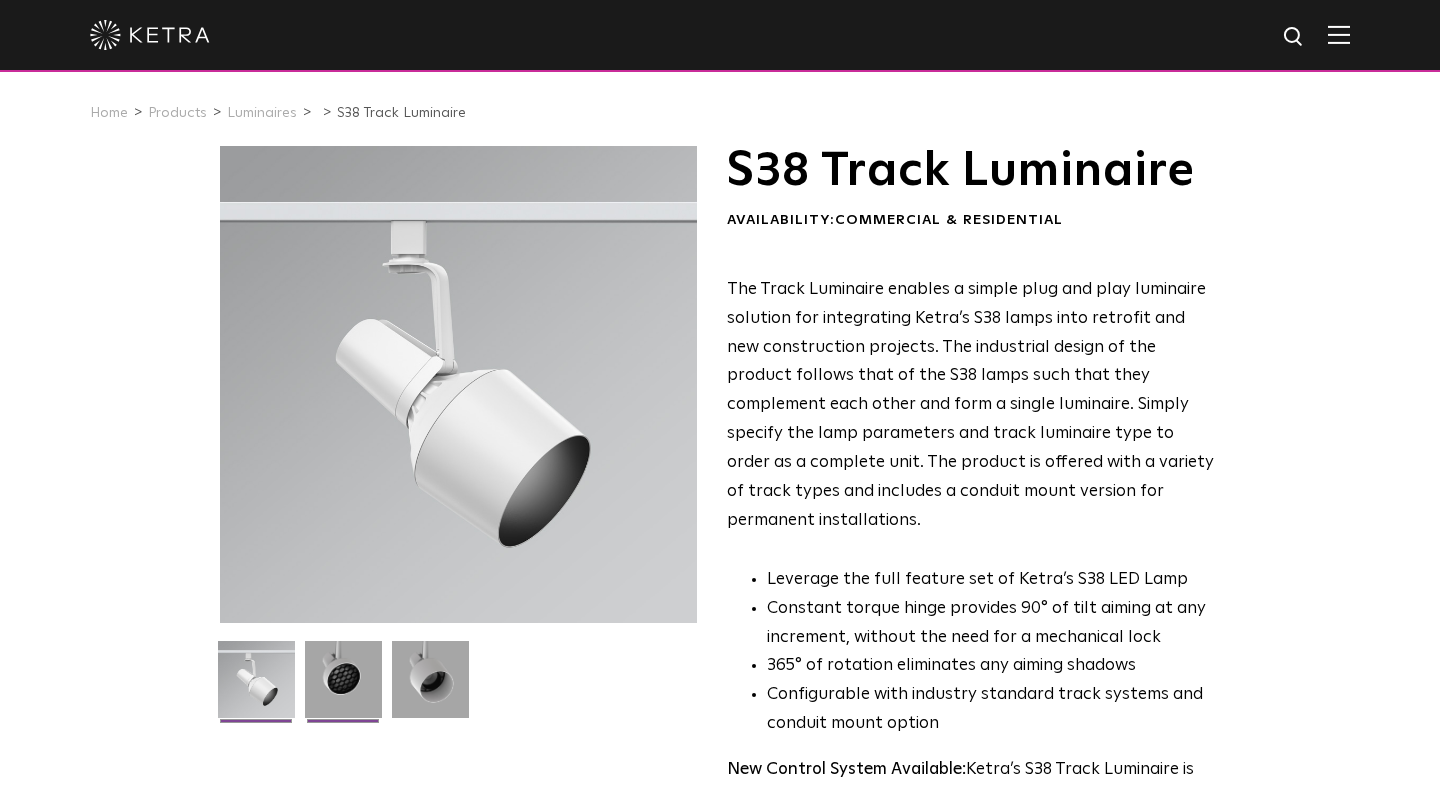 click at bounding box center (343, 687) 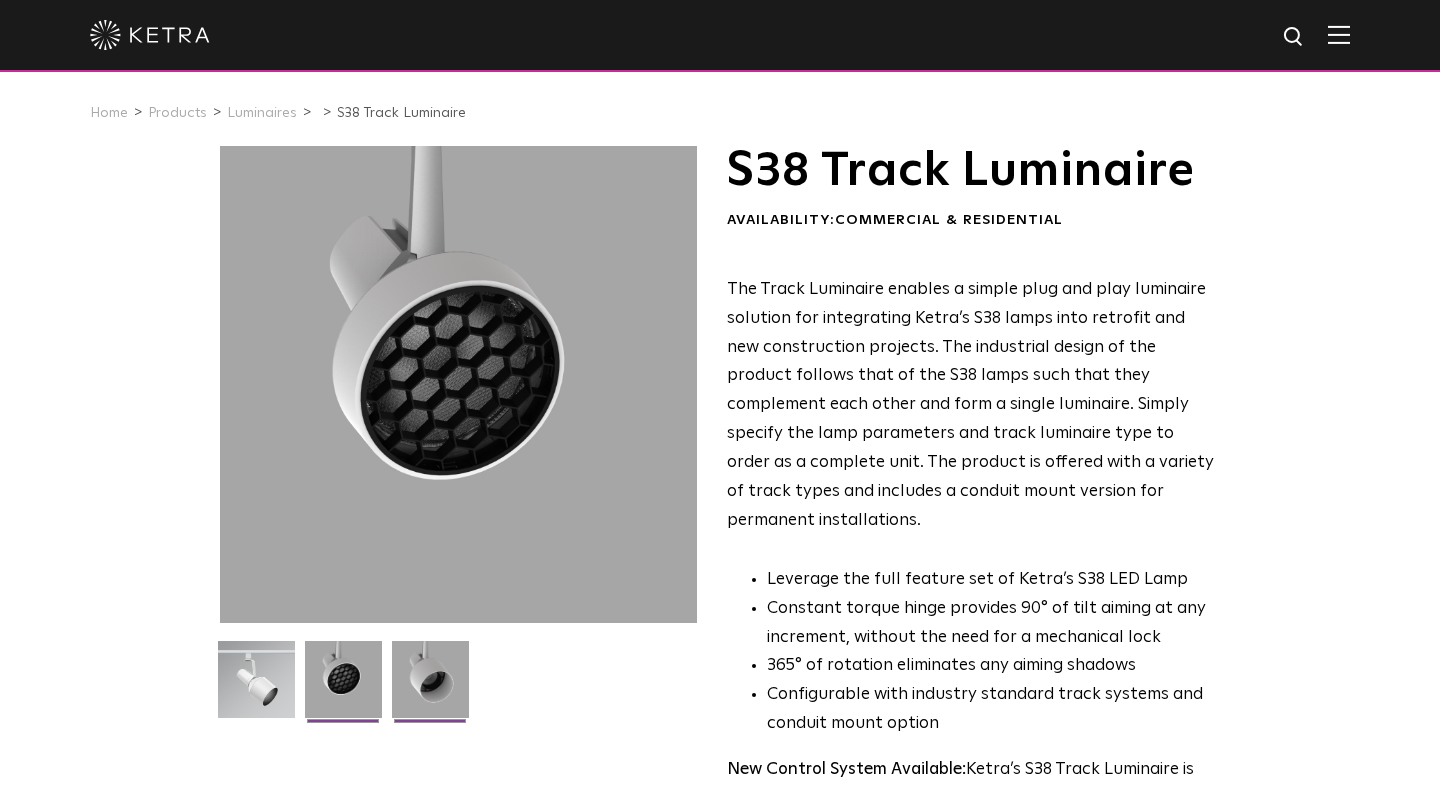 click at bounding box center [430, 687] 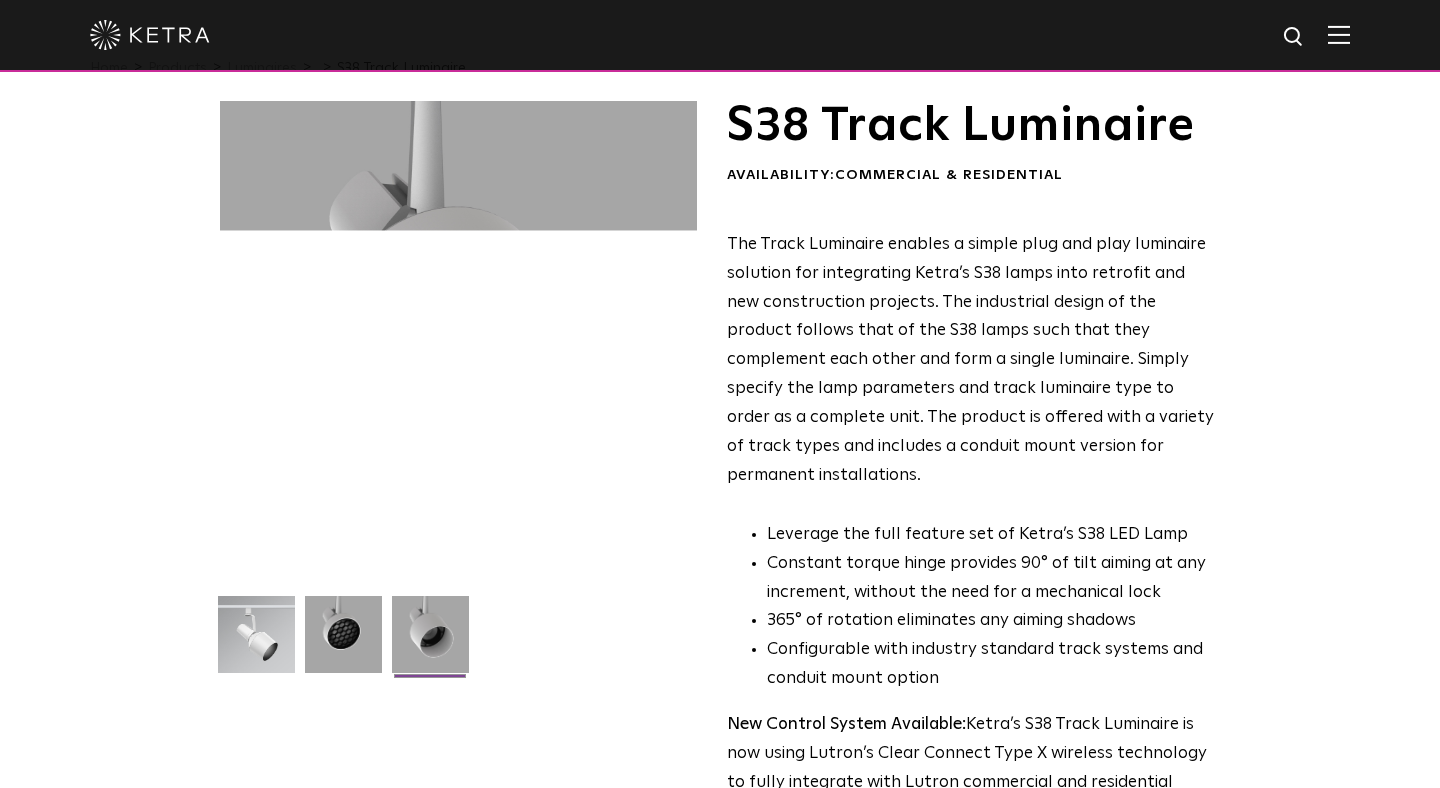 scroll, scrollTop: 42, scrollLeft: 0, axis: vertical 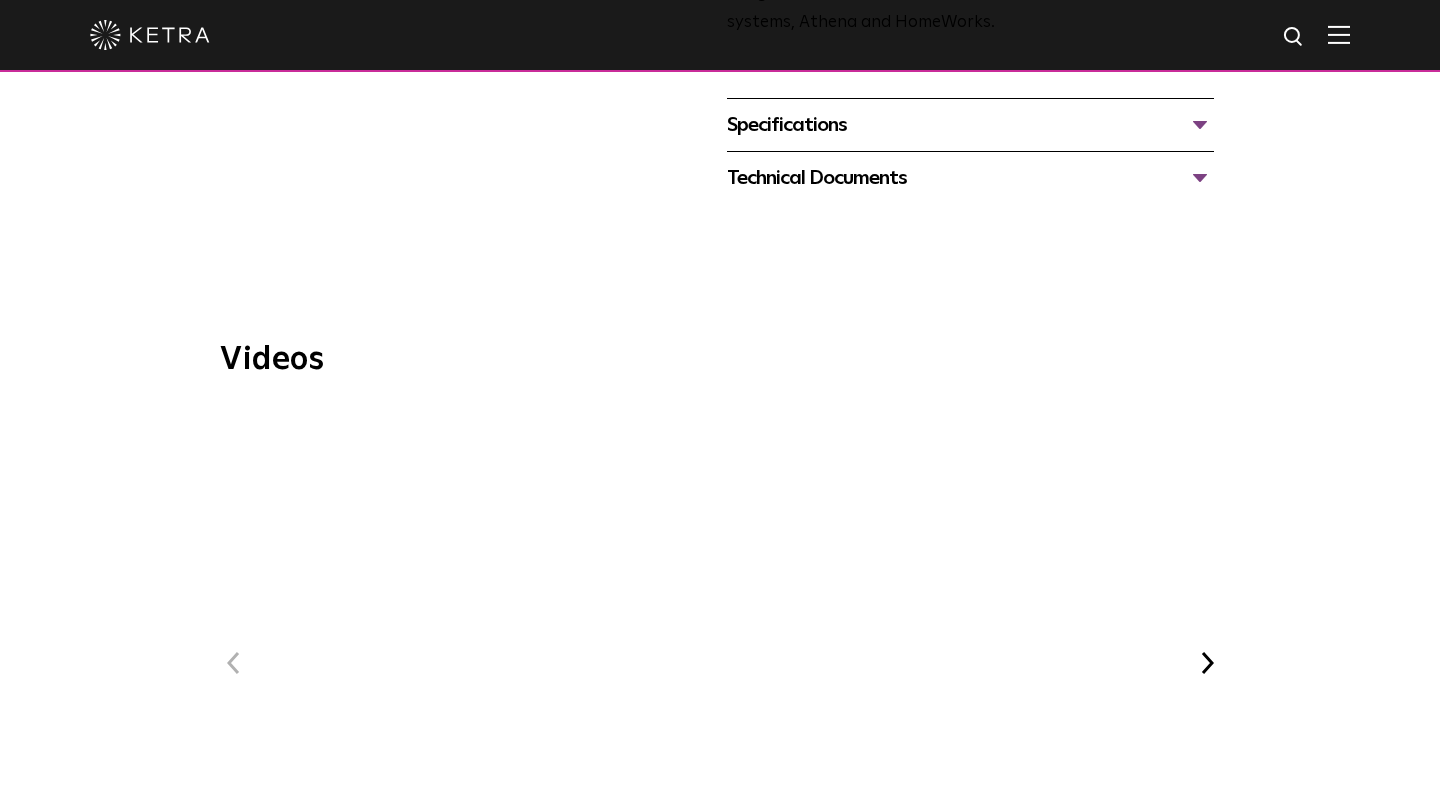 click on "WELL Certified: Delos HQ" at bounding box center [719, 682] 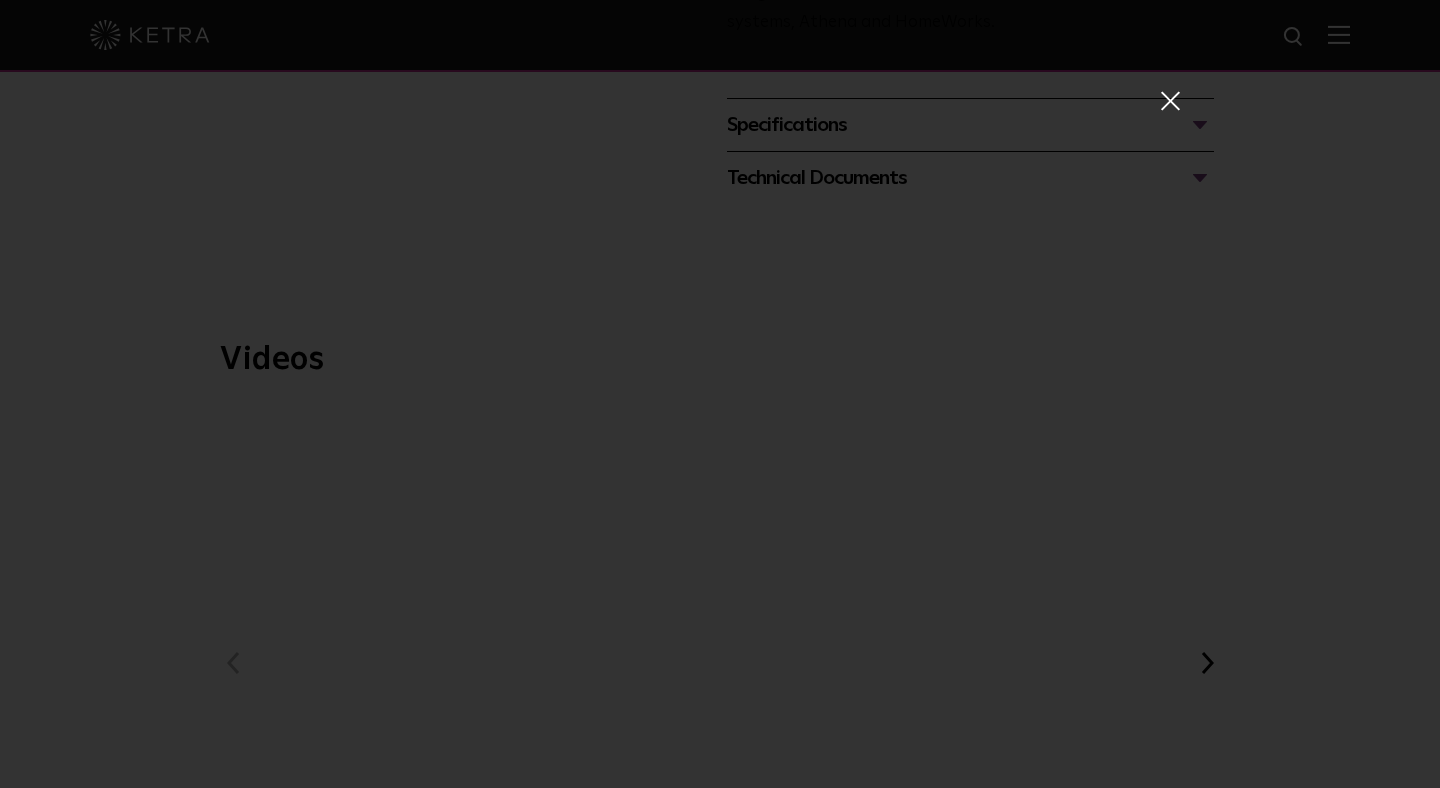 click at bounding box center [1169, 100] 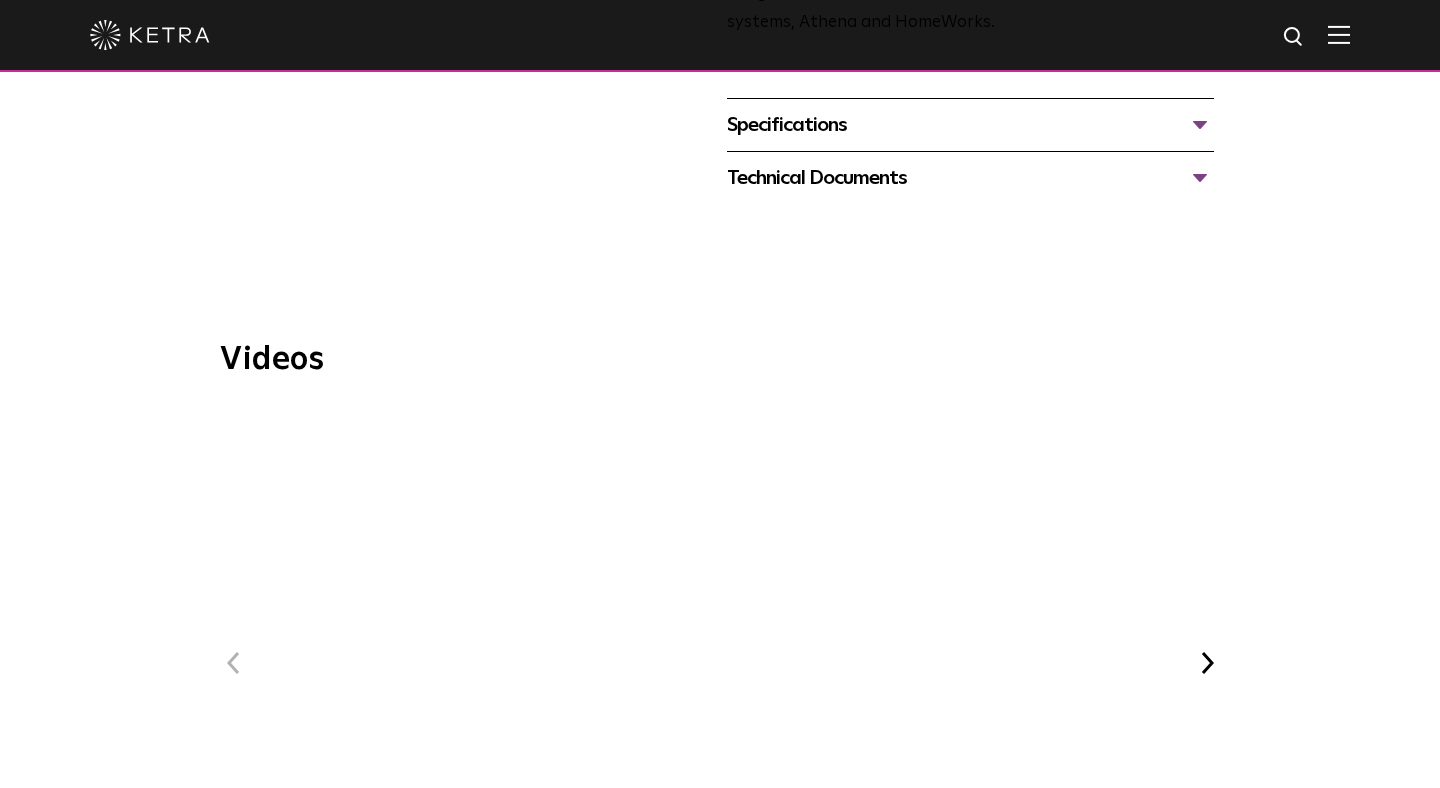 click on "Videos
Previous
WELL Certified: Delos HQ
Ketra at Bodyrok Fitness Studio
Next" at bounding box center (720, 663) 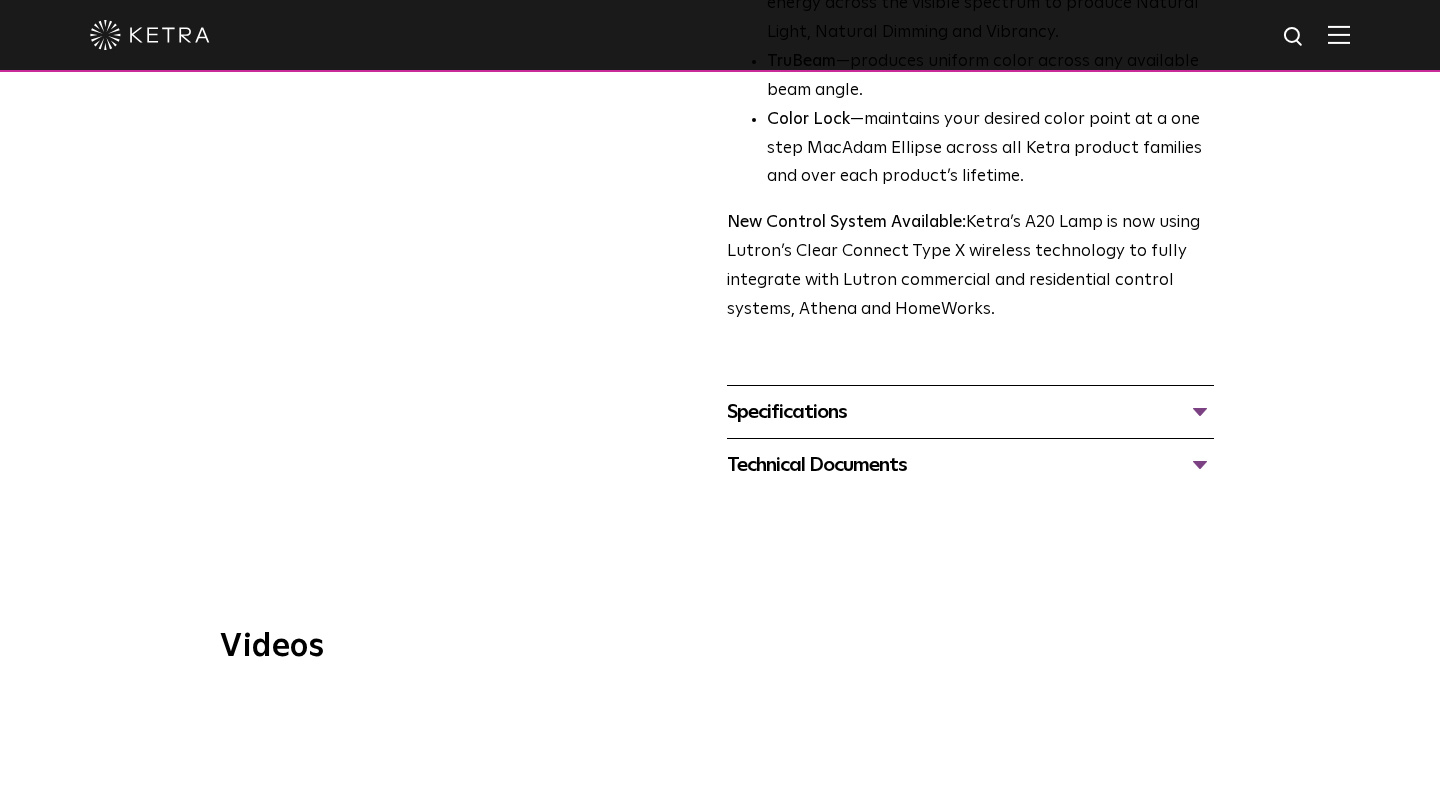 scroll, scrollTop: 748, scrollLeft: 0, axis: vertical 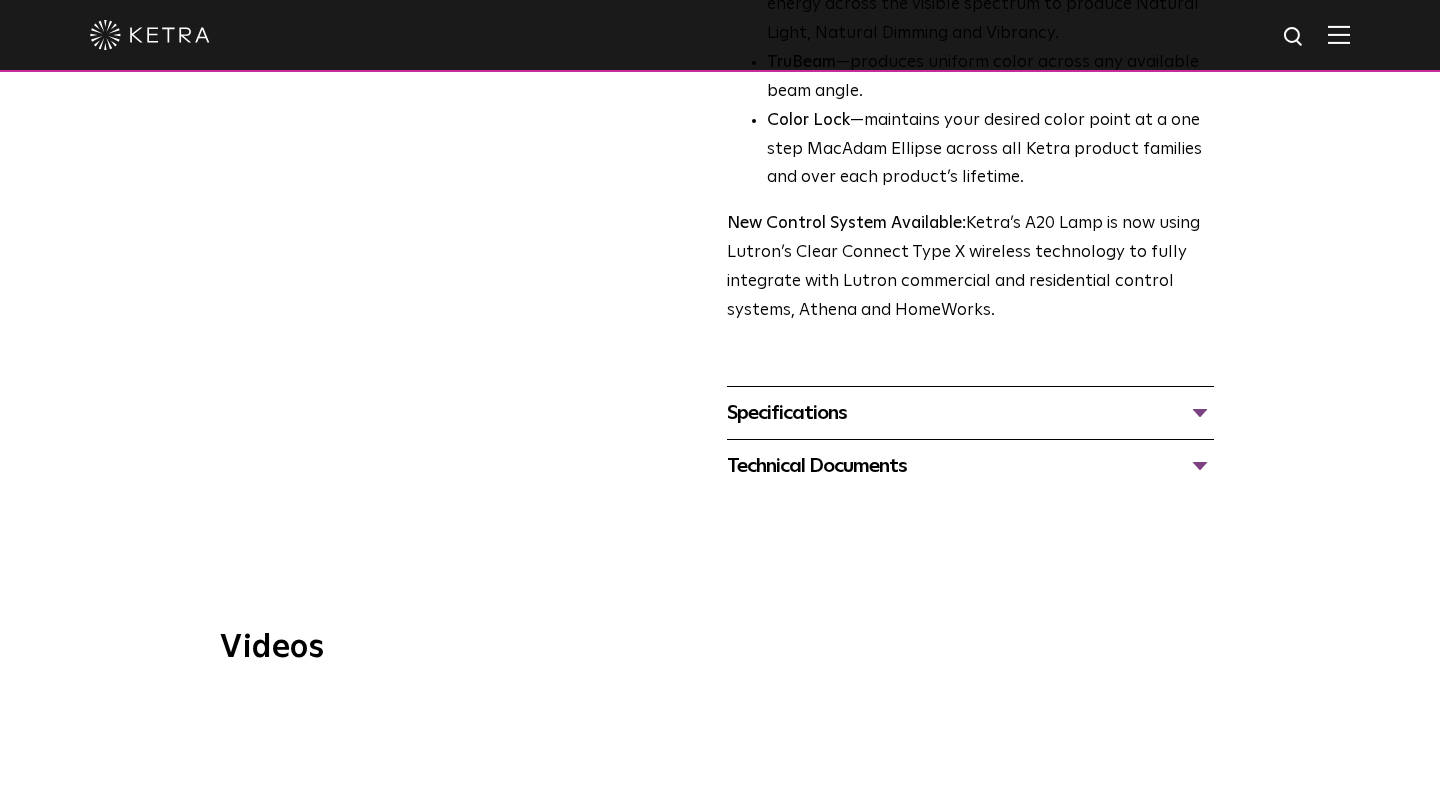 click on "Specifications" at bounding box center (970, 413) 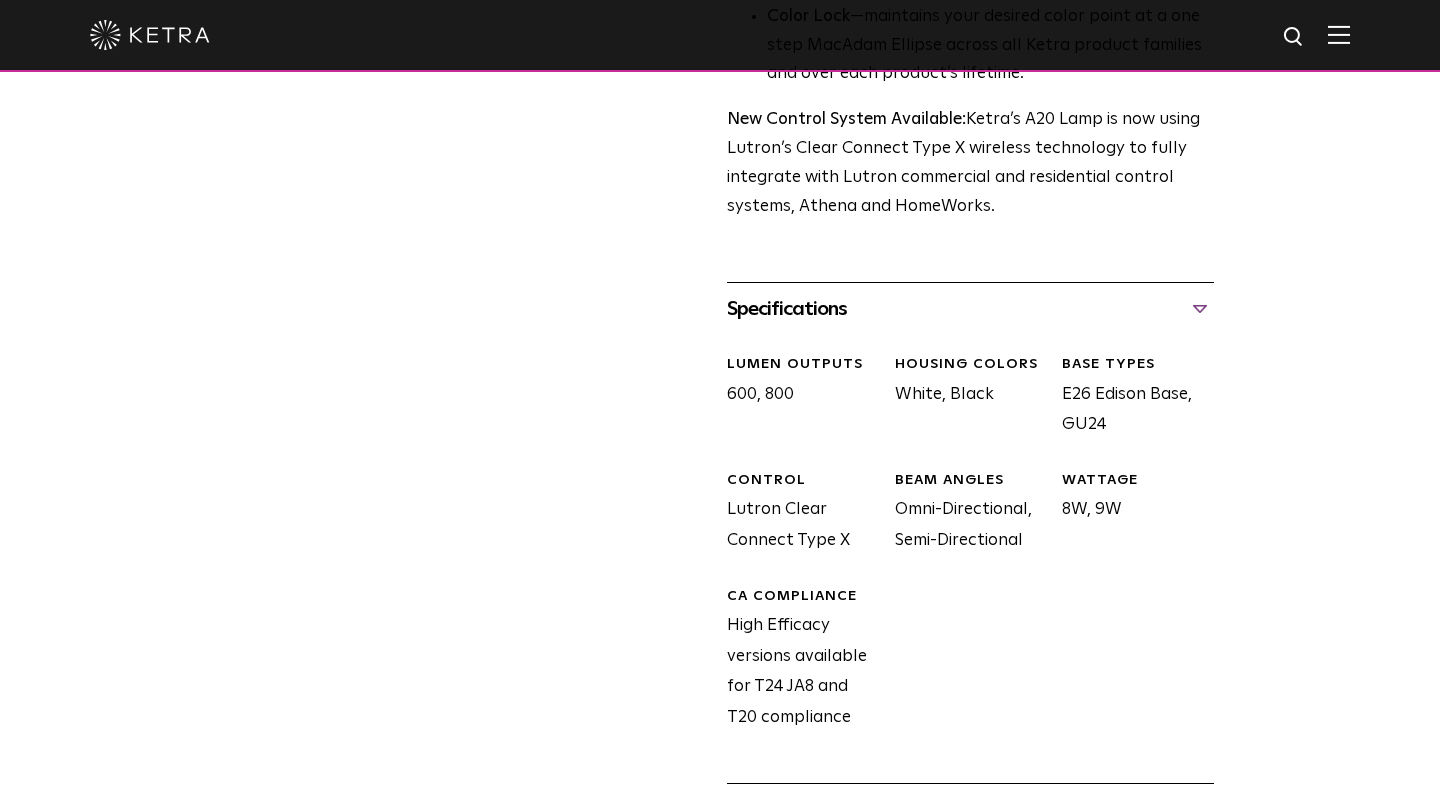 scroll, scrollTop: 853, scrollLeft: 0, axis: vertical 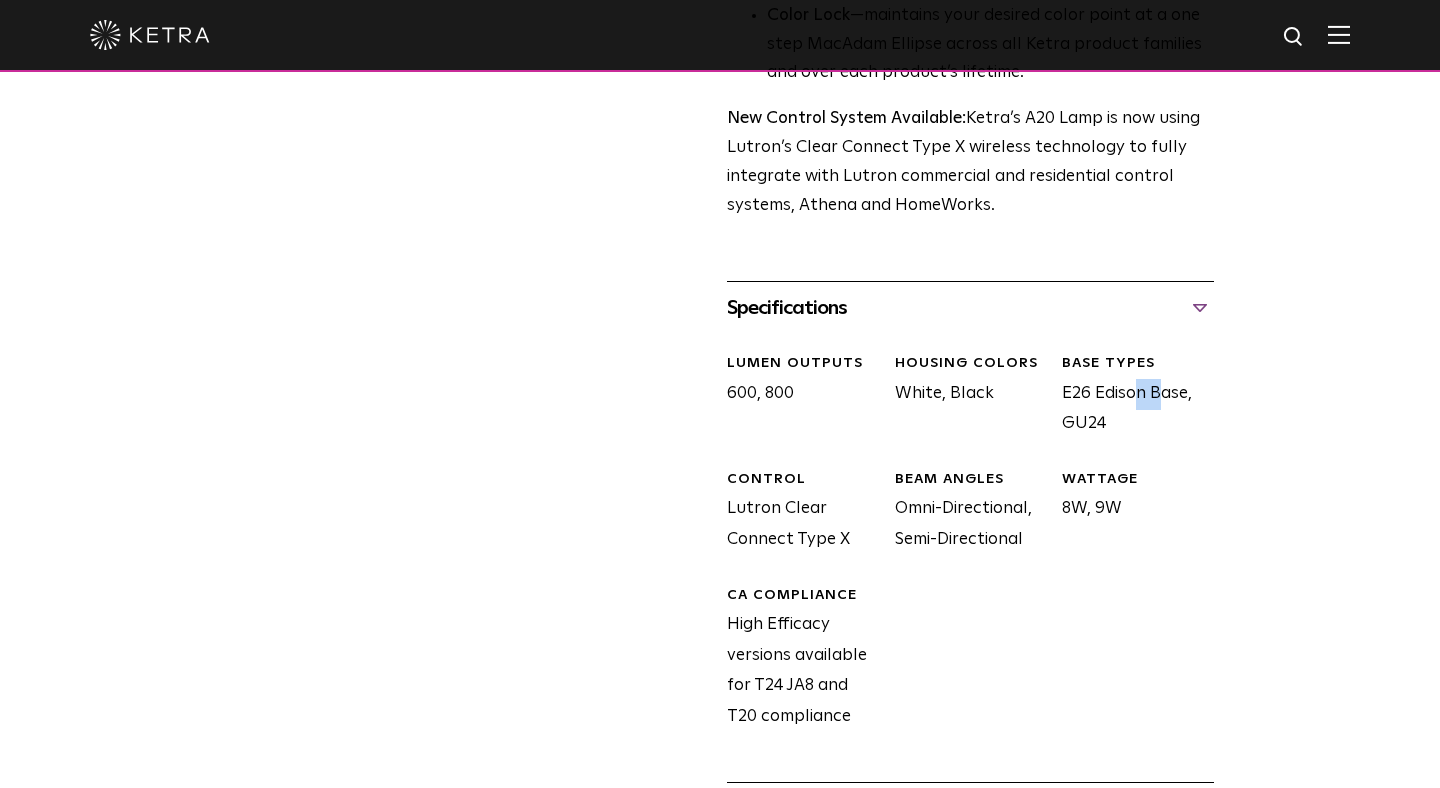 drag, startPoint x: 1090, startPoint y: 361, endPoint x: 1062, endPoint y: 361, distance: 28 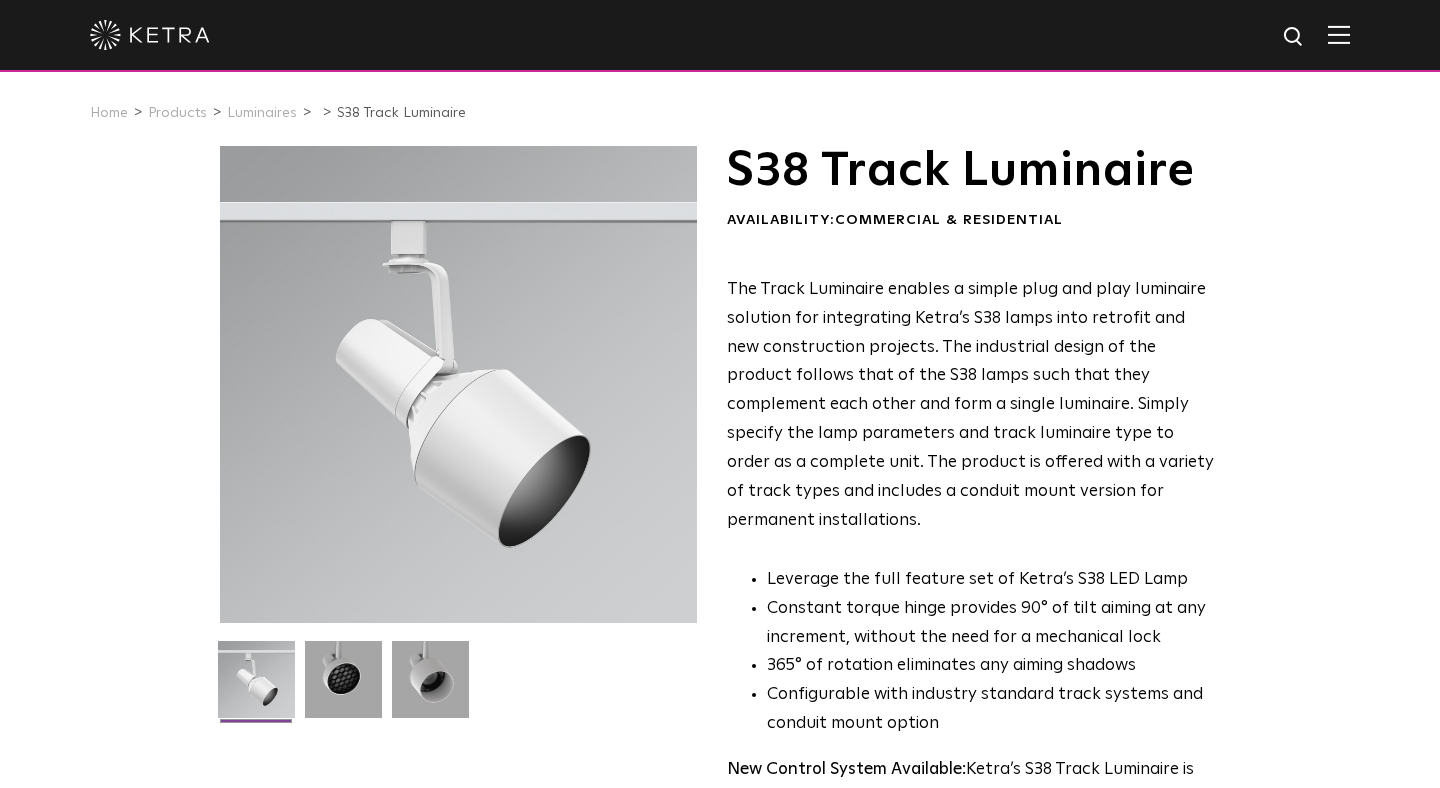scroll, scrollTop: 0, scrollLeft: 0, axis: both 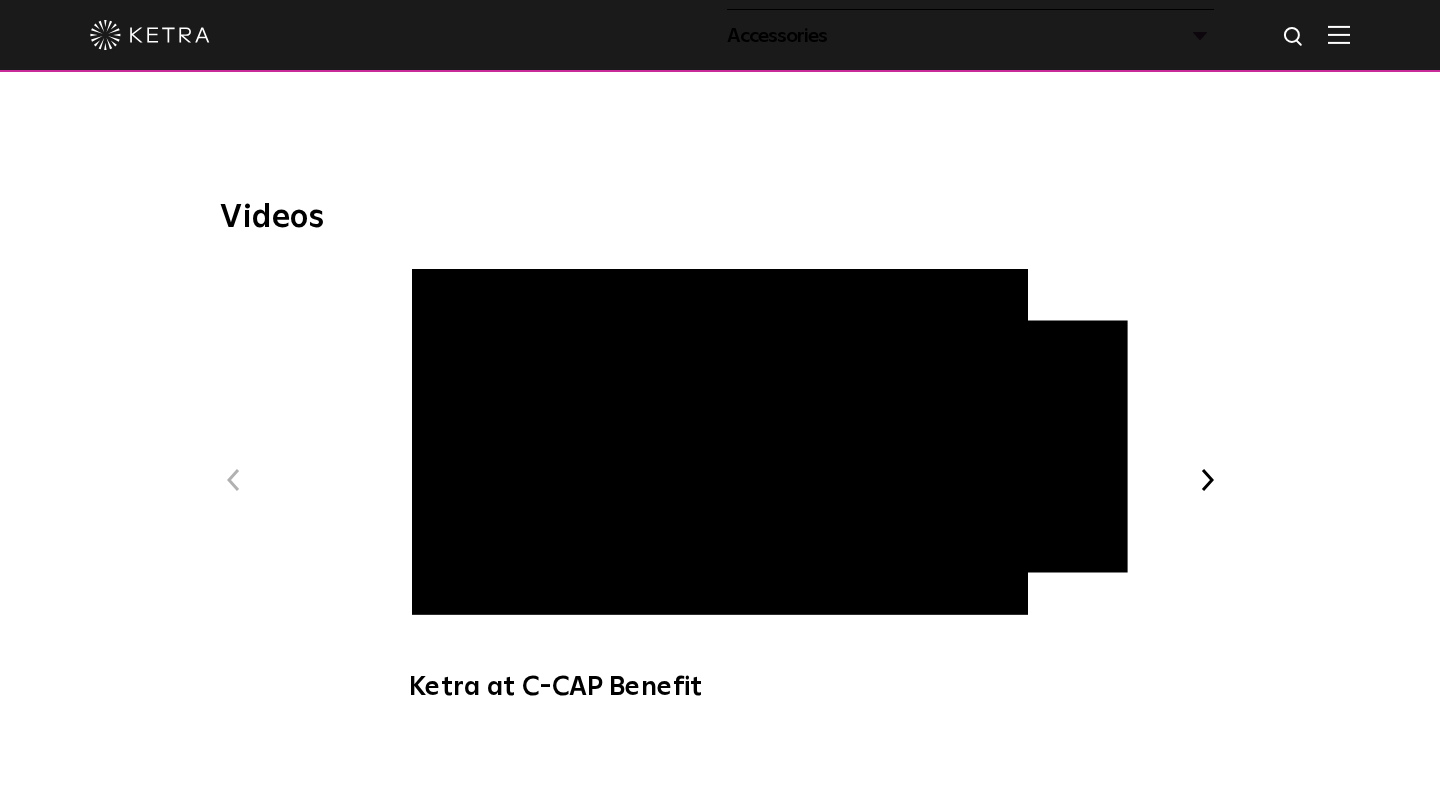 click on "Next" at bounding box center [1207, 480] 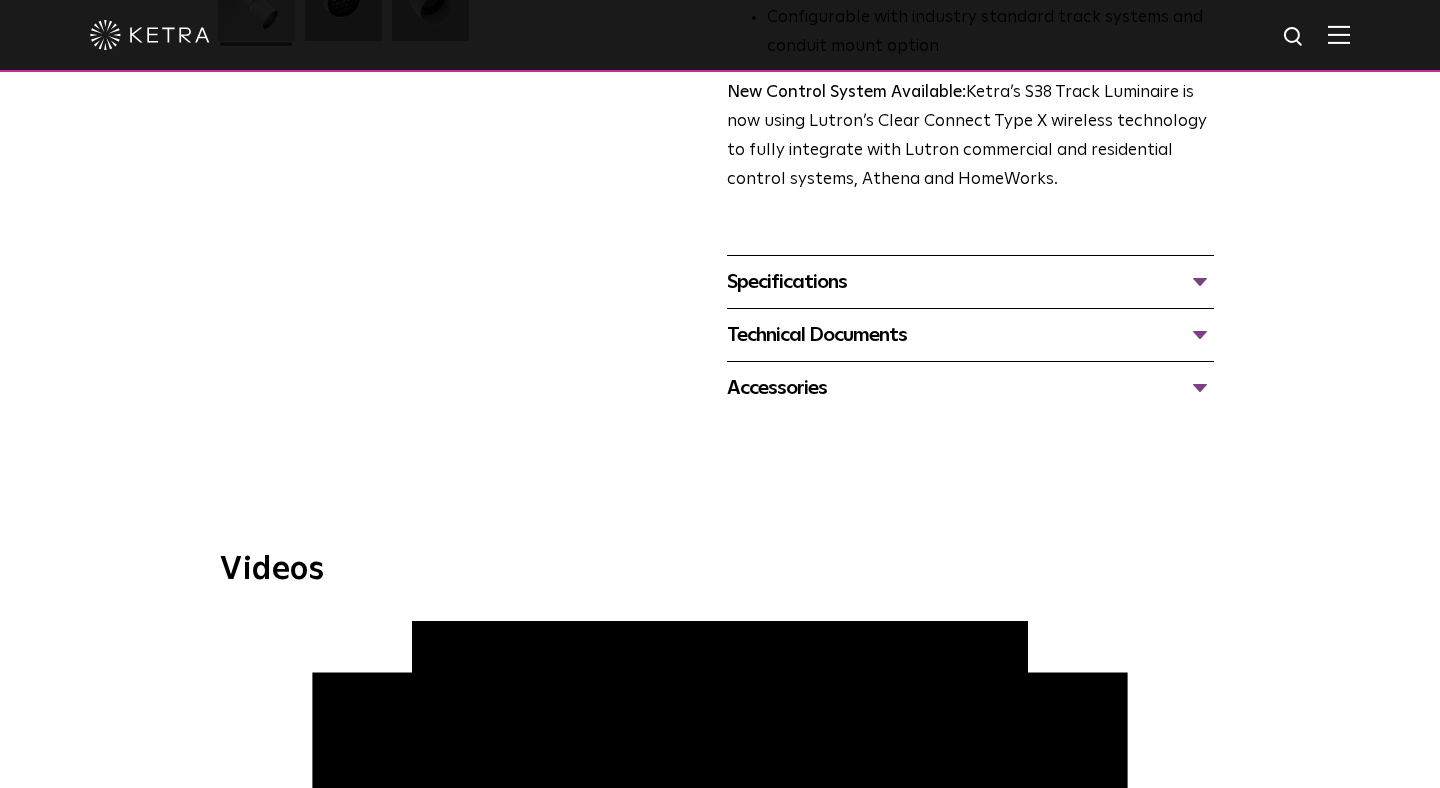 scroll, scrollTop: 674, scrollLeft: 0, axis: vertical 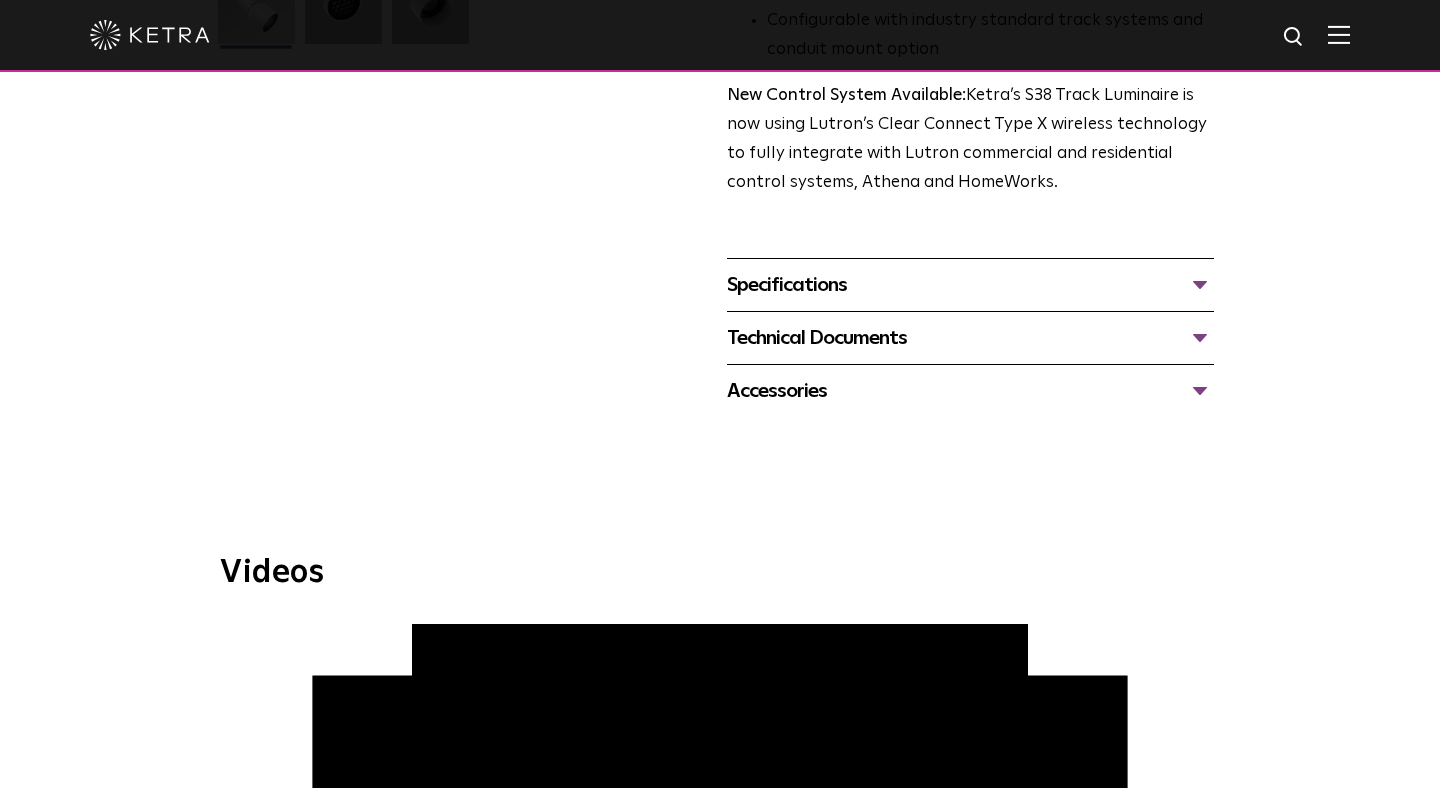 click on "S38 Track Luminaire
Availability:  Commercial & Residential
The Track Luminaire enables a simple plug and play luminaire solution for integrating Ketra’s S38 lamps into retrofit and new construction projects. The industrial design of the product follows that of the S38 lamps such that they complement each other and form a single luminaire. Simply specify the lamp parameters and track luminaire type to order as a complete unit. The product is offered with a variety of track types and includes a conduit mount version for permanent installations.
Leverage the full feature set of Ketra’s S38 LED Lamp" at bounding box center (720, -56) 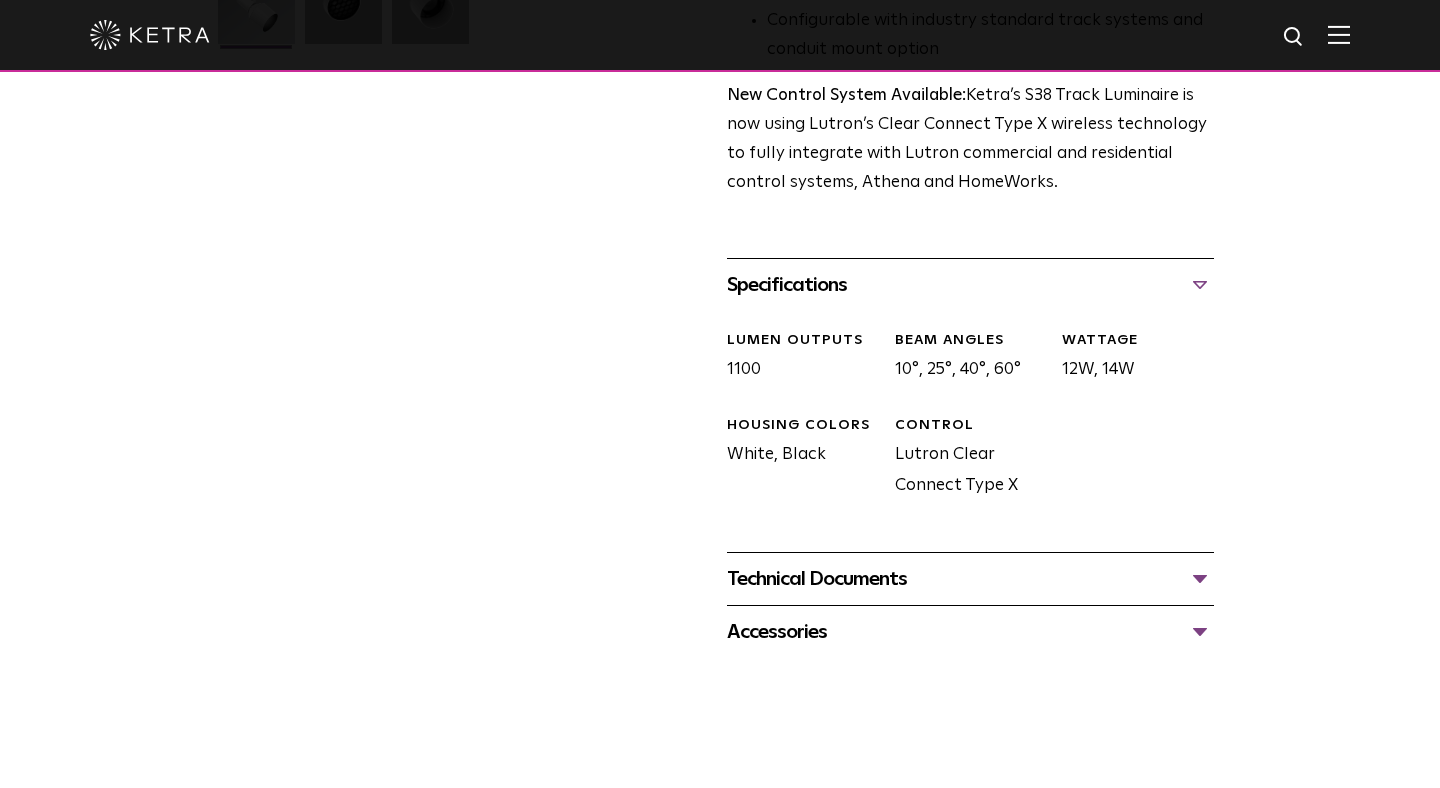 click on "Technical Documents" at bounding box center [970, 579] 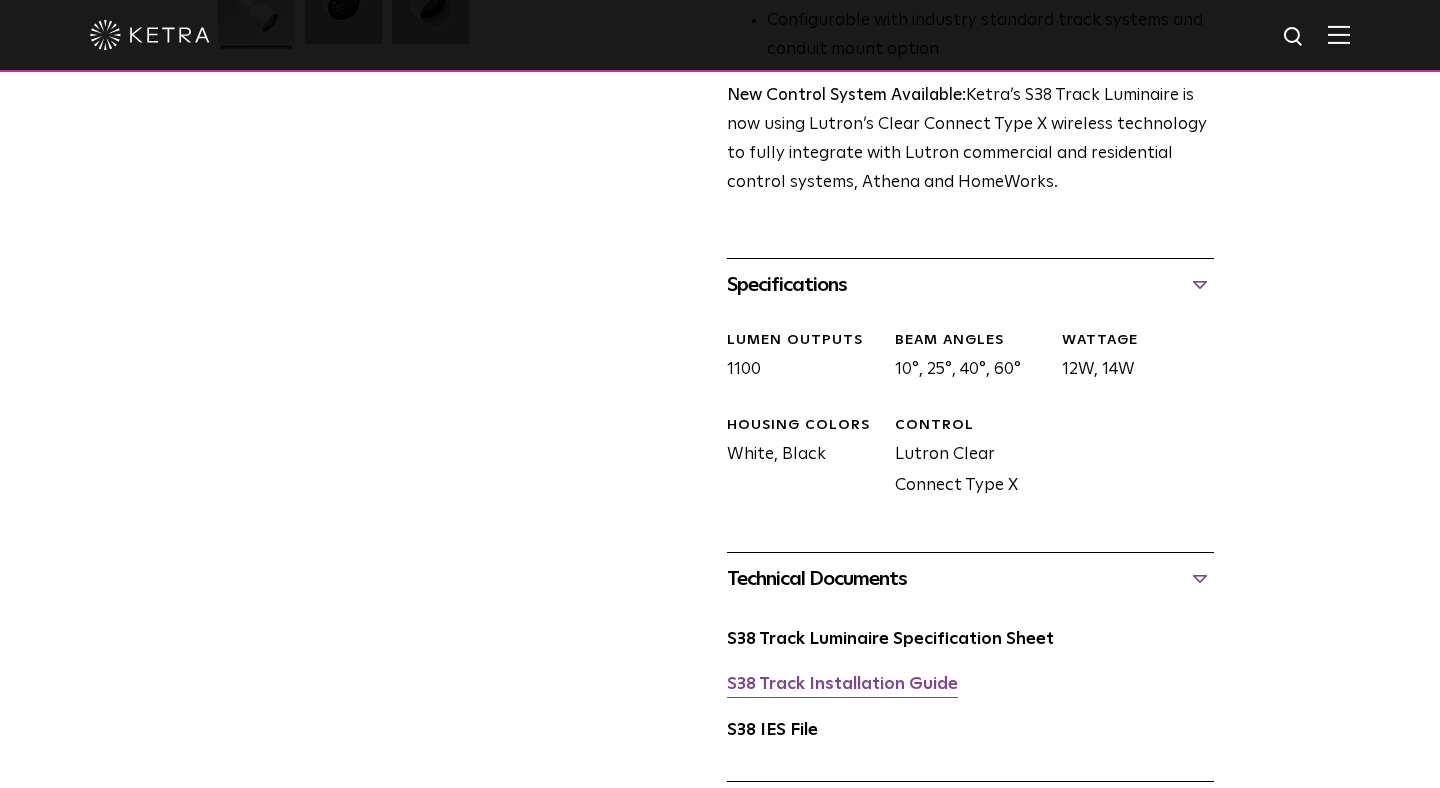 click on "S38 Track Installation Guide" at bounding box center (842, 684) 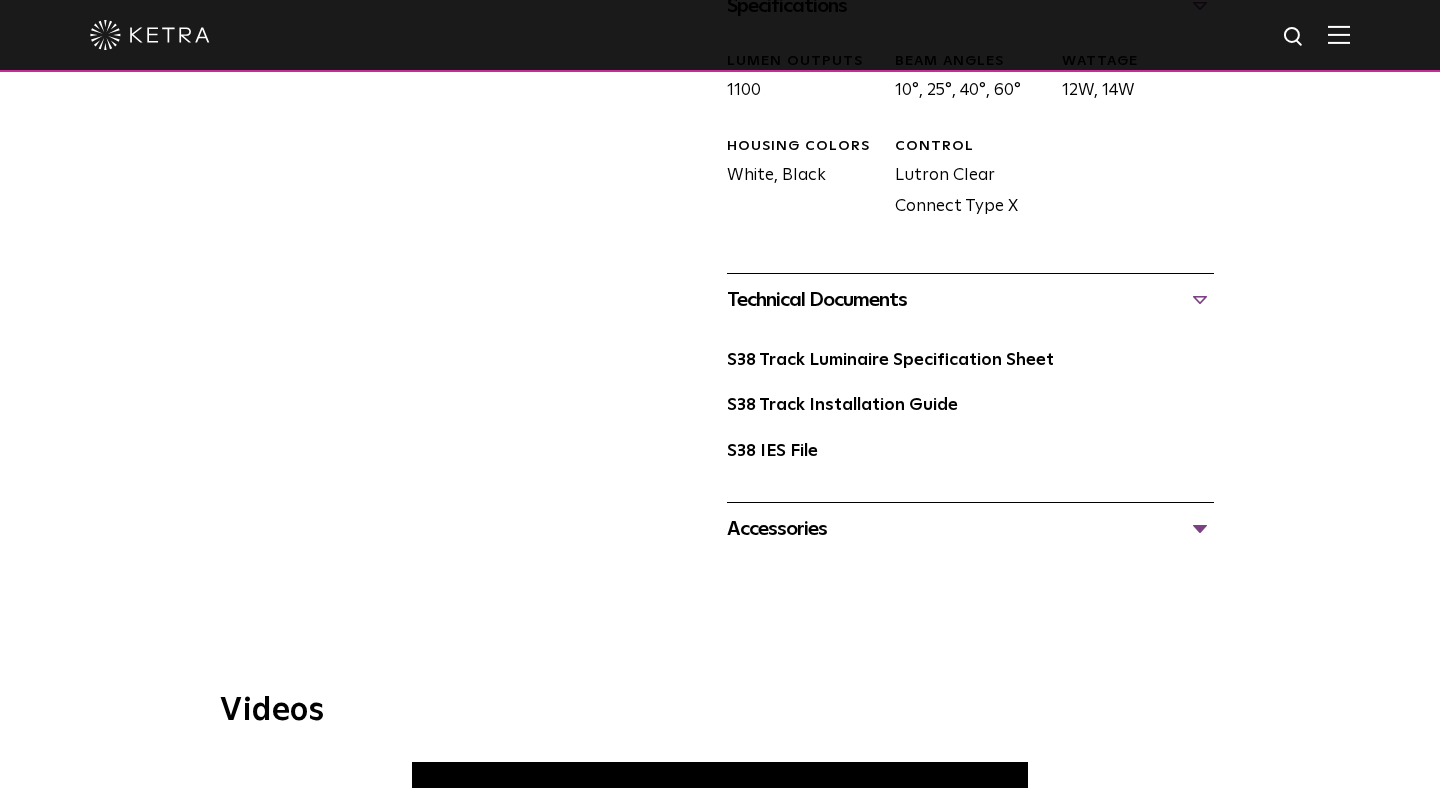 scroll, scrollTop: 994, scrollLeft: 0, axis: vertical 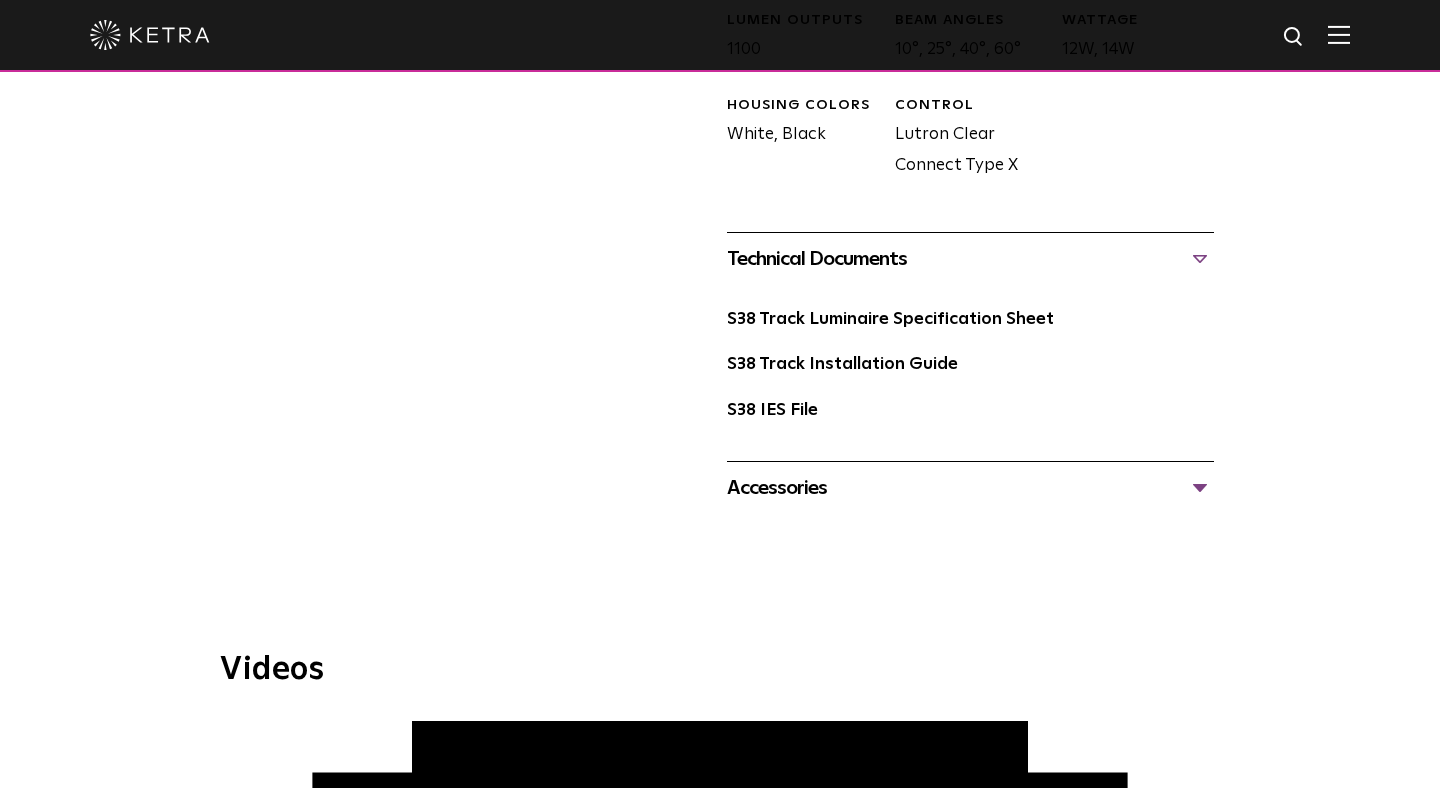 click on "Accessories" at bounding box center (970, 488) 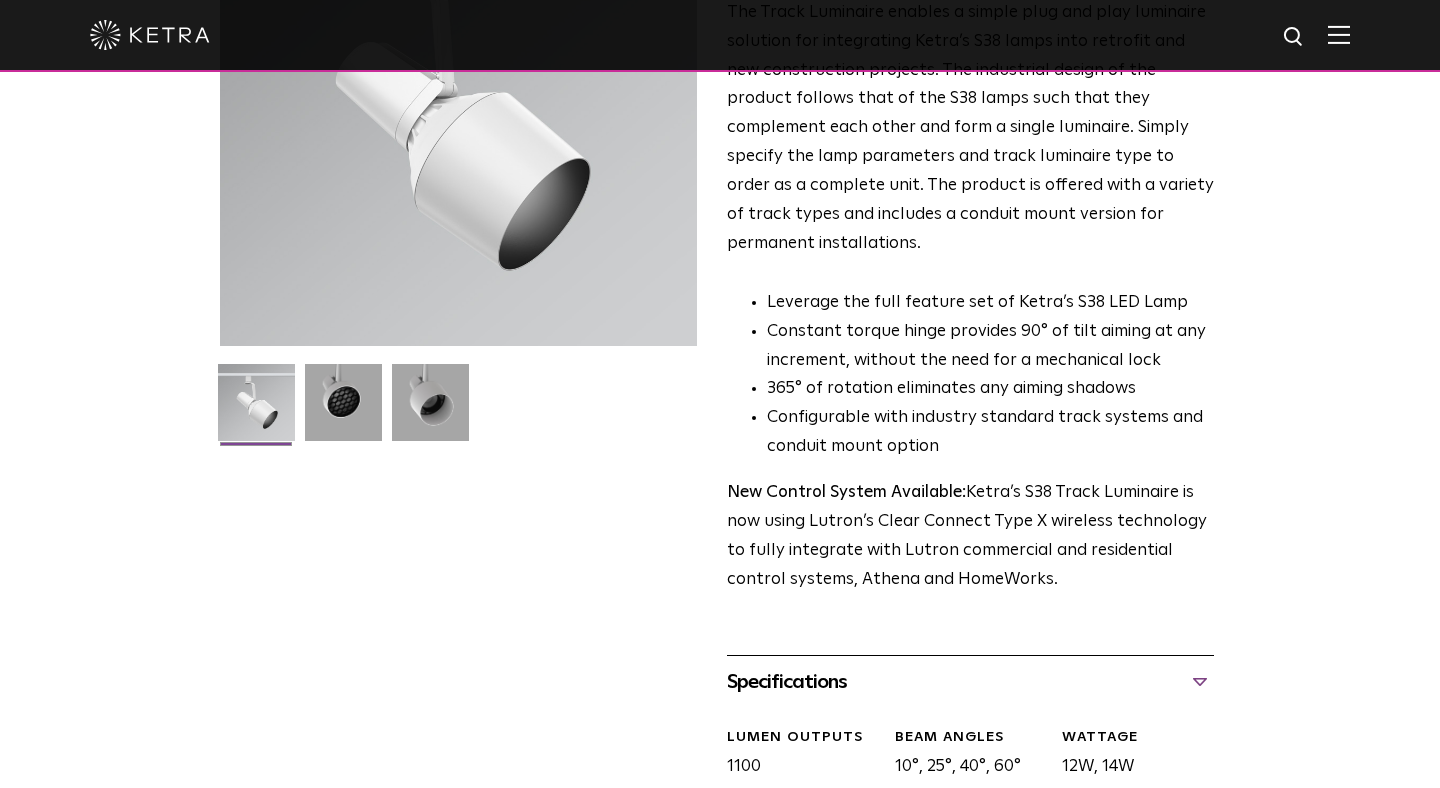 scroll, scrollTop: 238, scrollLeft: 0, axis: vertical 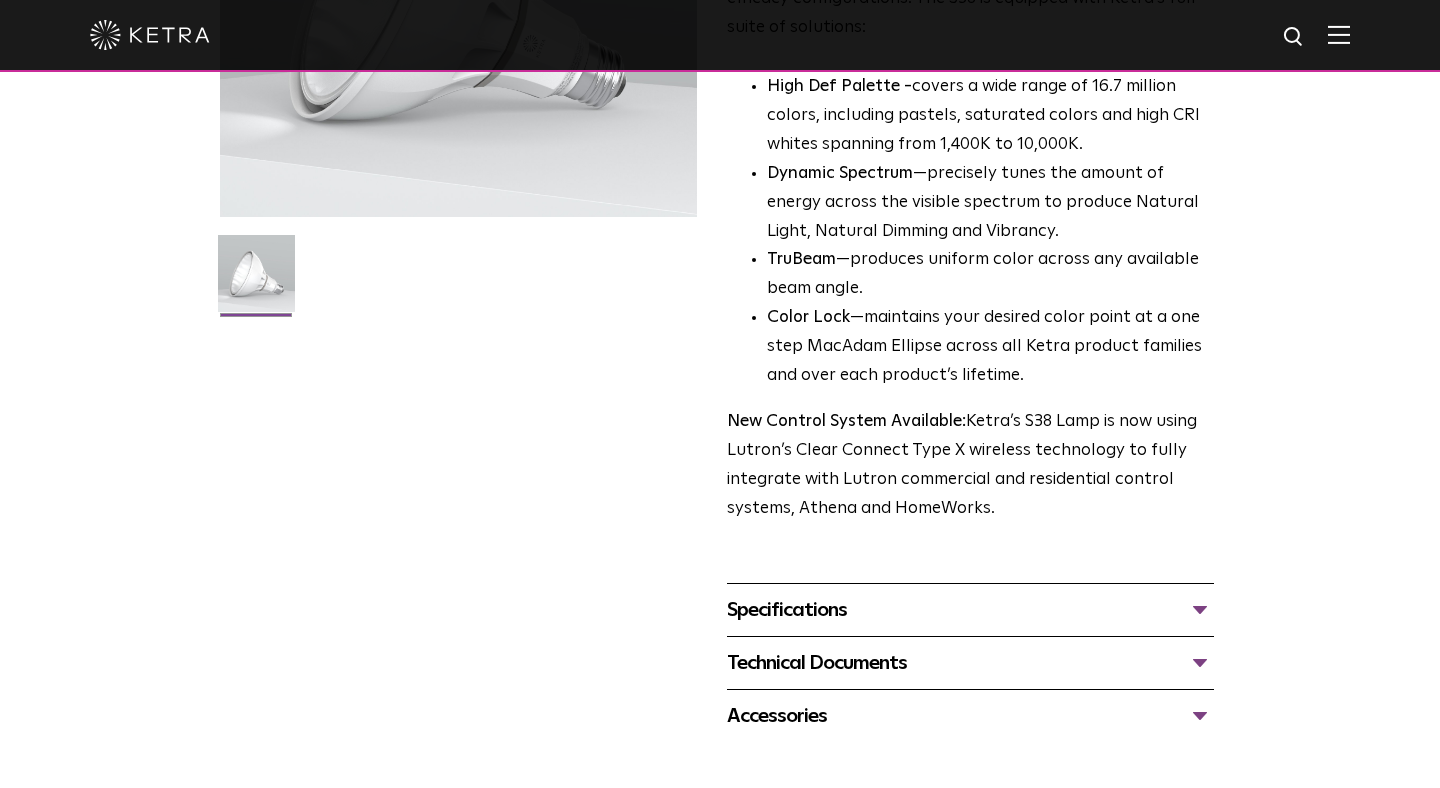click on "Specifications" at bounding box center (970, 610) 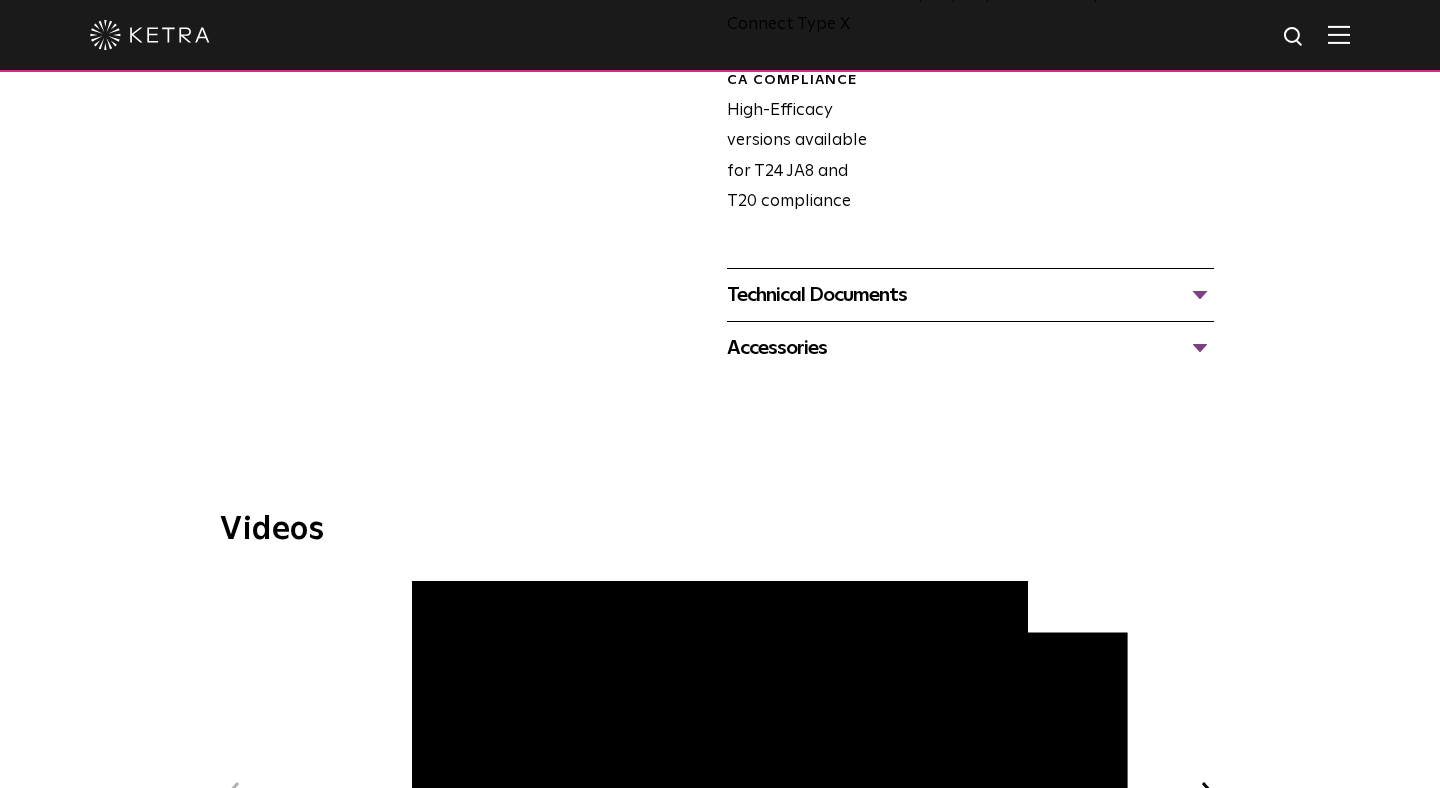 scroll, scrollTop: 1229, scrollLeft: 0, axis: vertical 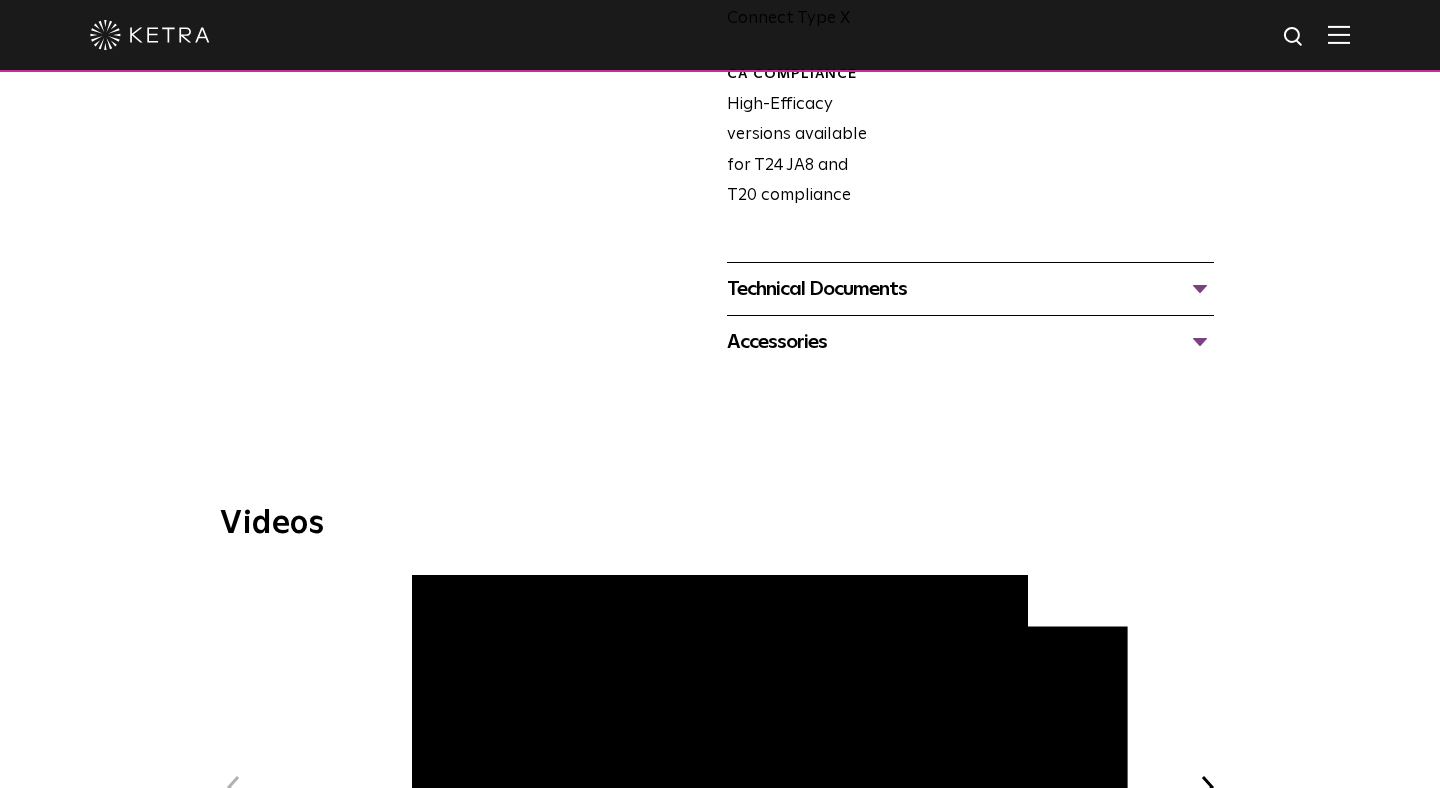 click on "Accessories" at bounding box center (970, 342) 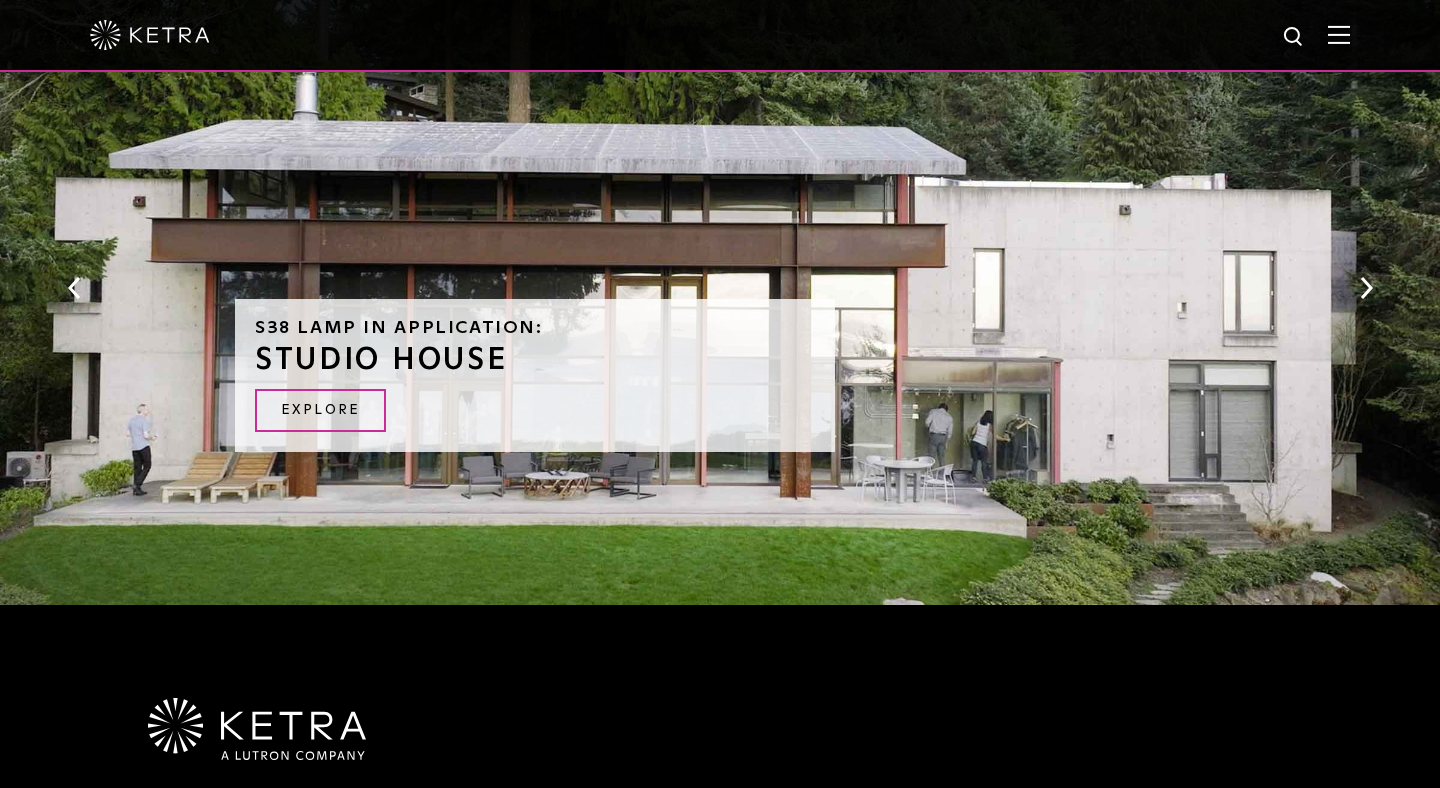 scroll, scrollTop: 2838, scrollLeft: 0, axis: vertical 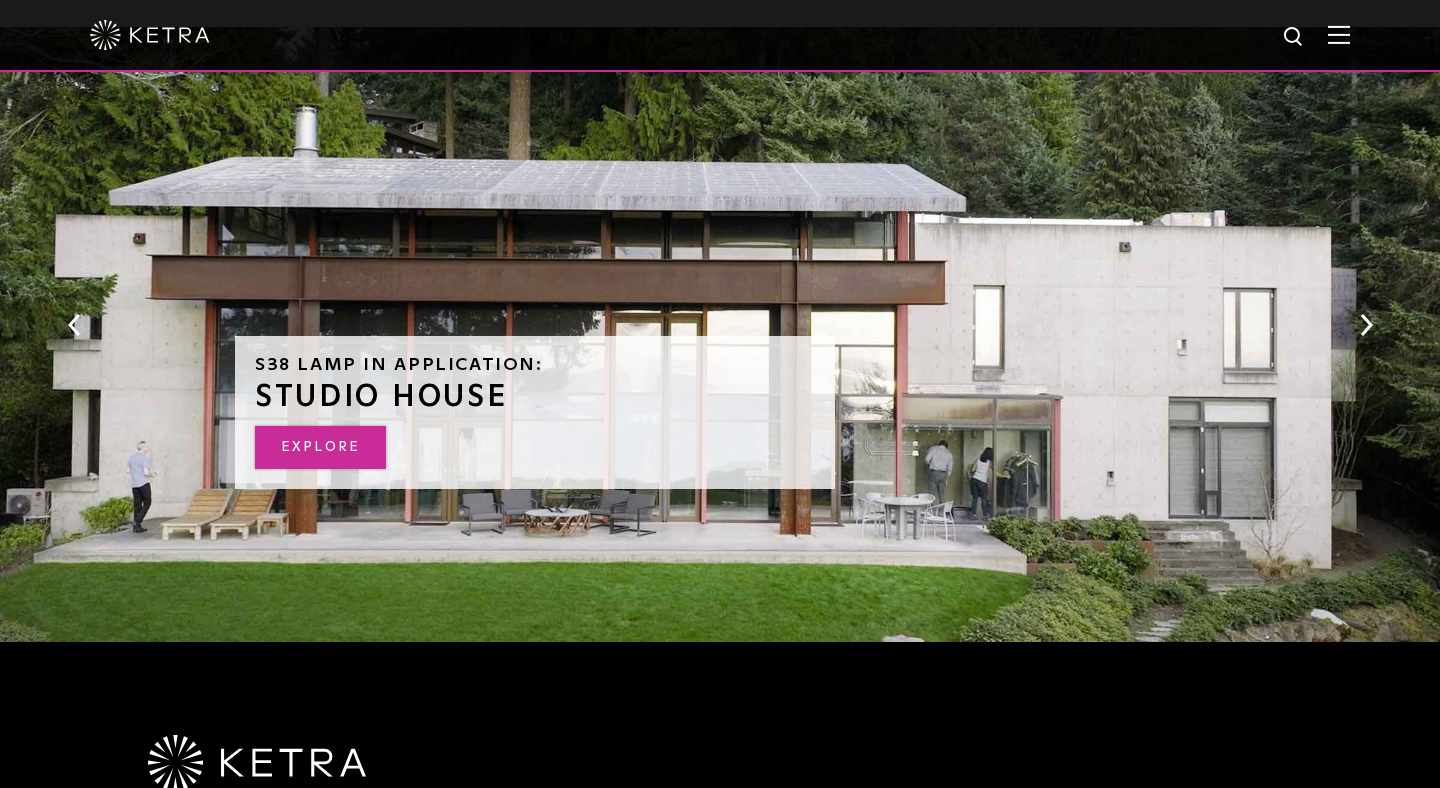 click on "EXPLORE" at bounding box center (320, 447) 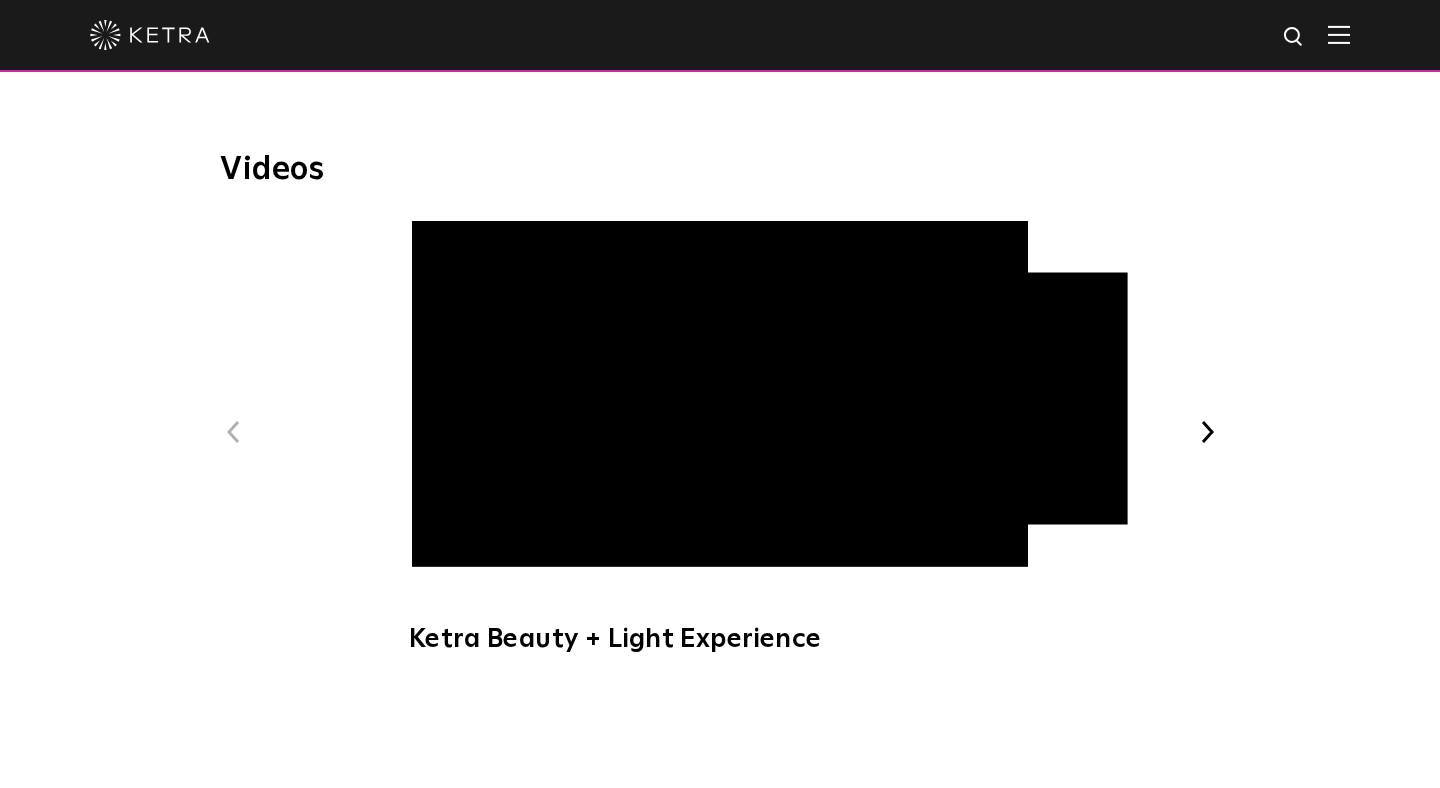scroll, scrollTop: 2076, scrollLeft: 0, axis: vertical 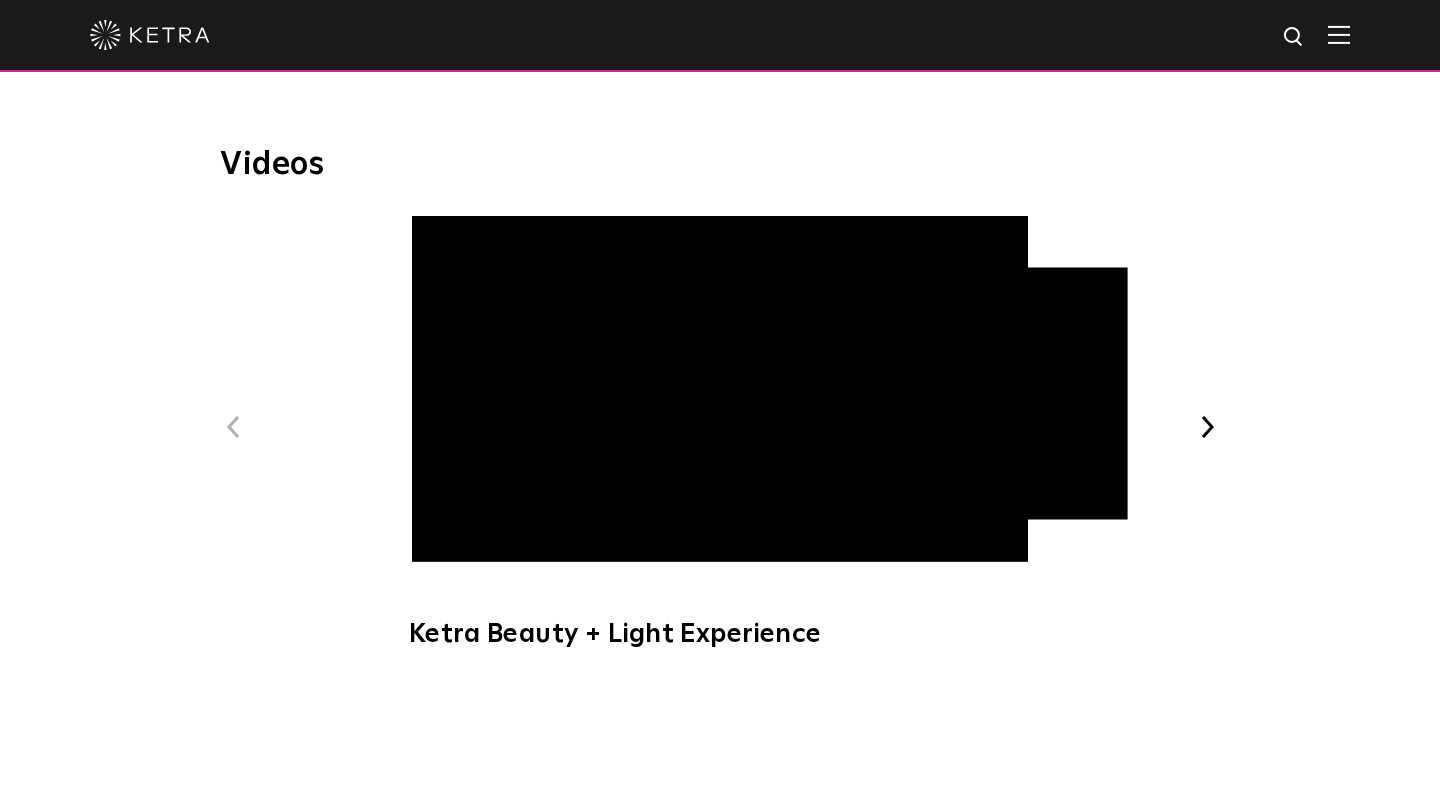 click on "Next" at bounding box center (1207, 427) 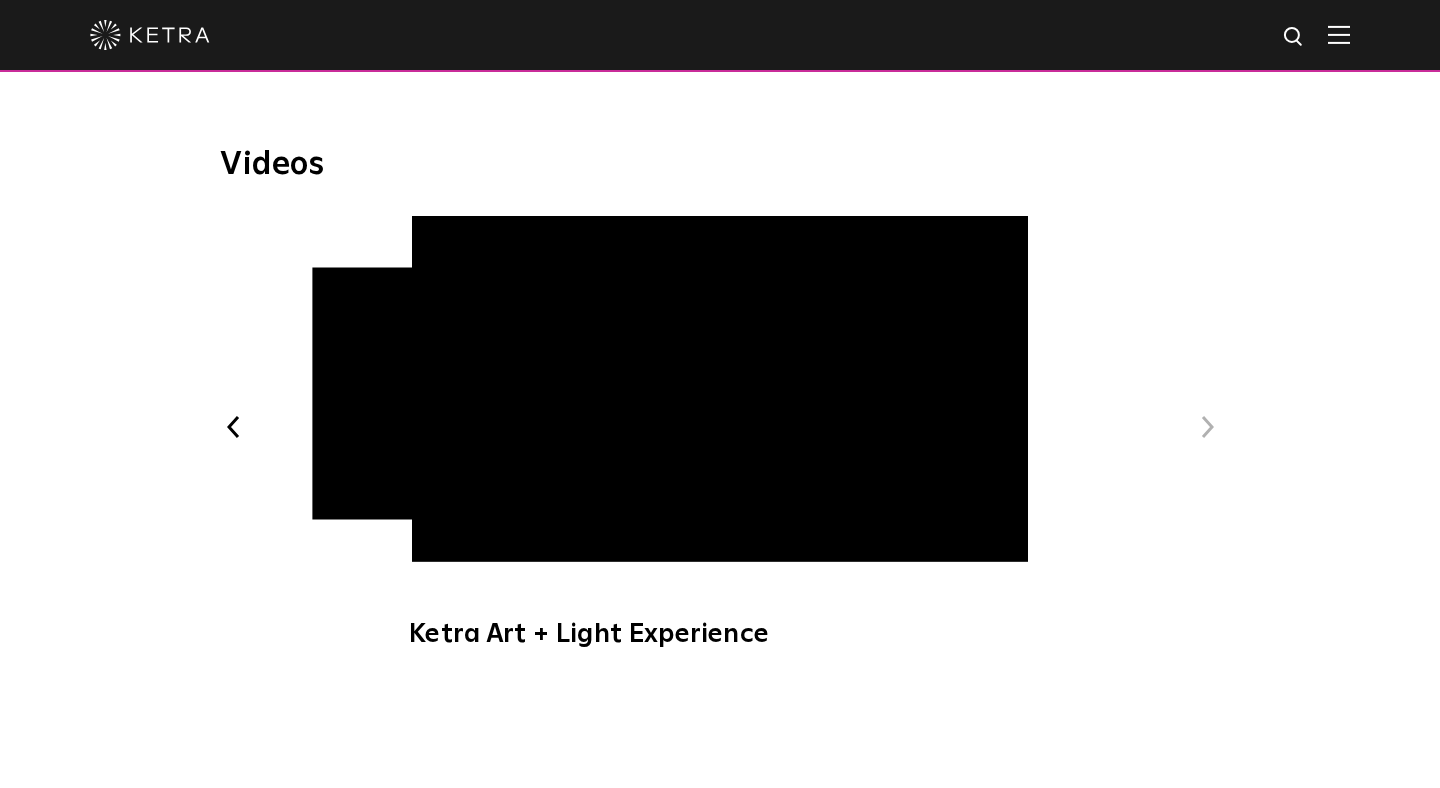 click on "Next" at bounding box center [1207, 427] 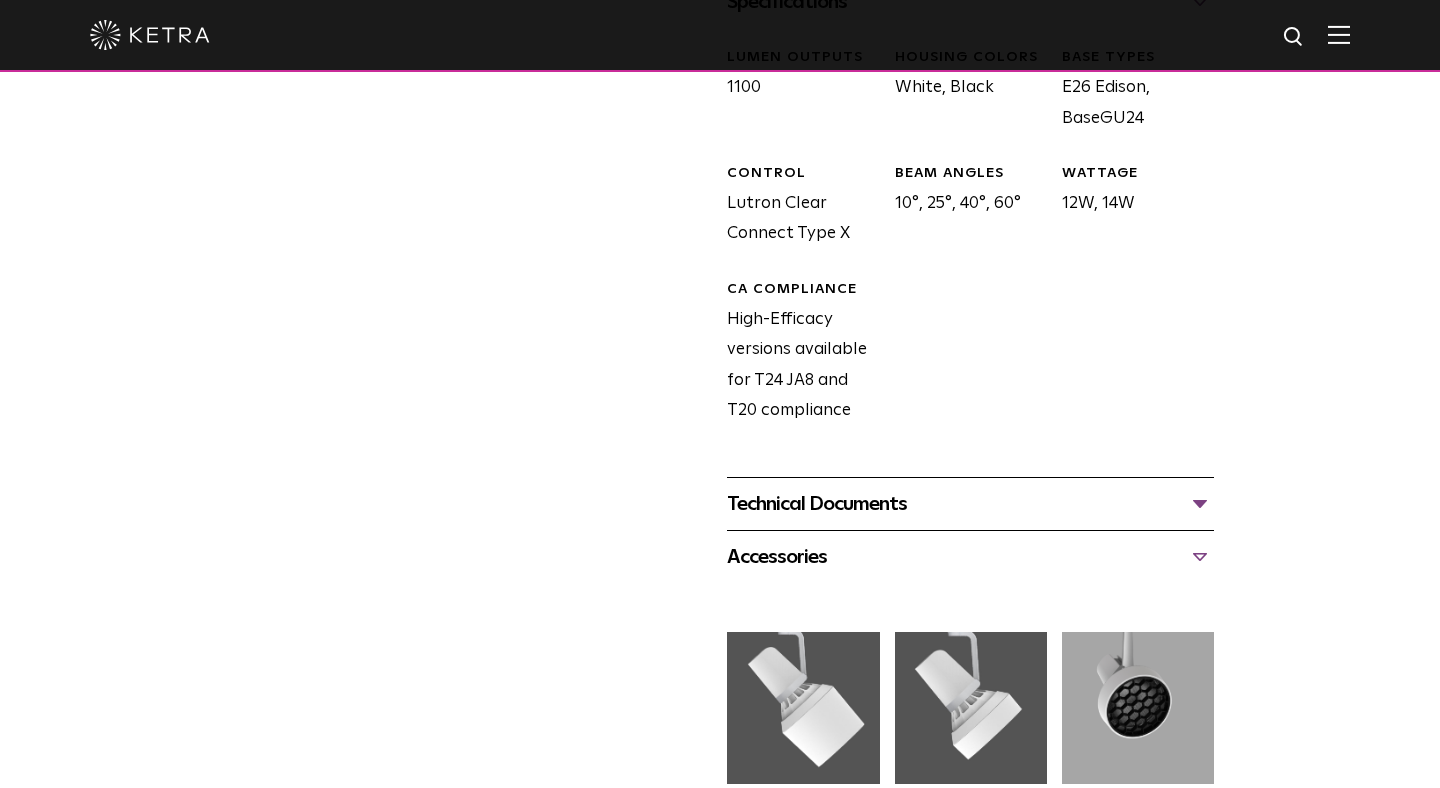 scroll, scrollTop: 0, scrollLeft: 0, axis: both 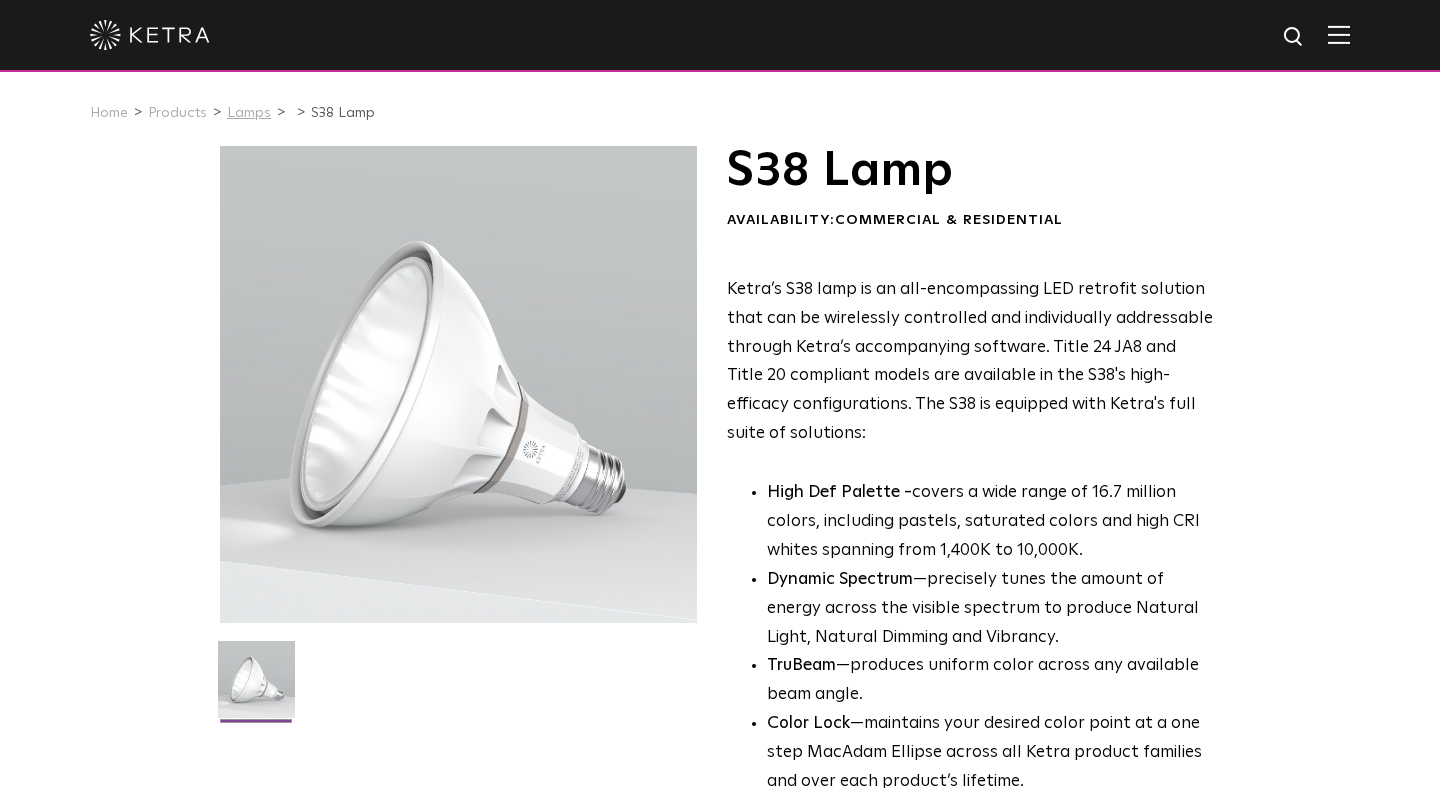 click on "Lamps" at bounding box center (249, 113) 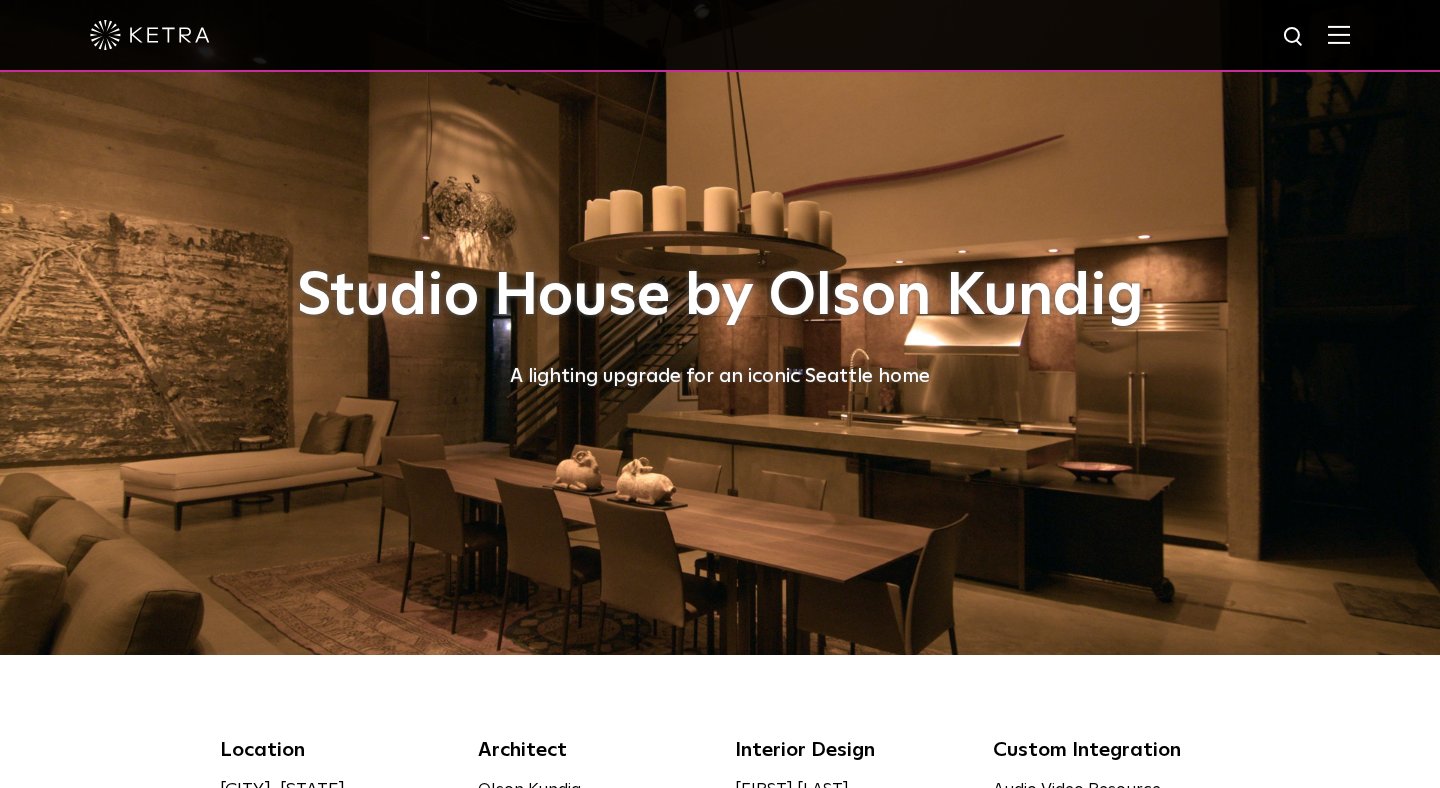 scroll, scrollTop: 0, scrollLeft: 0, axis: both 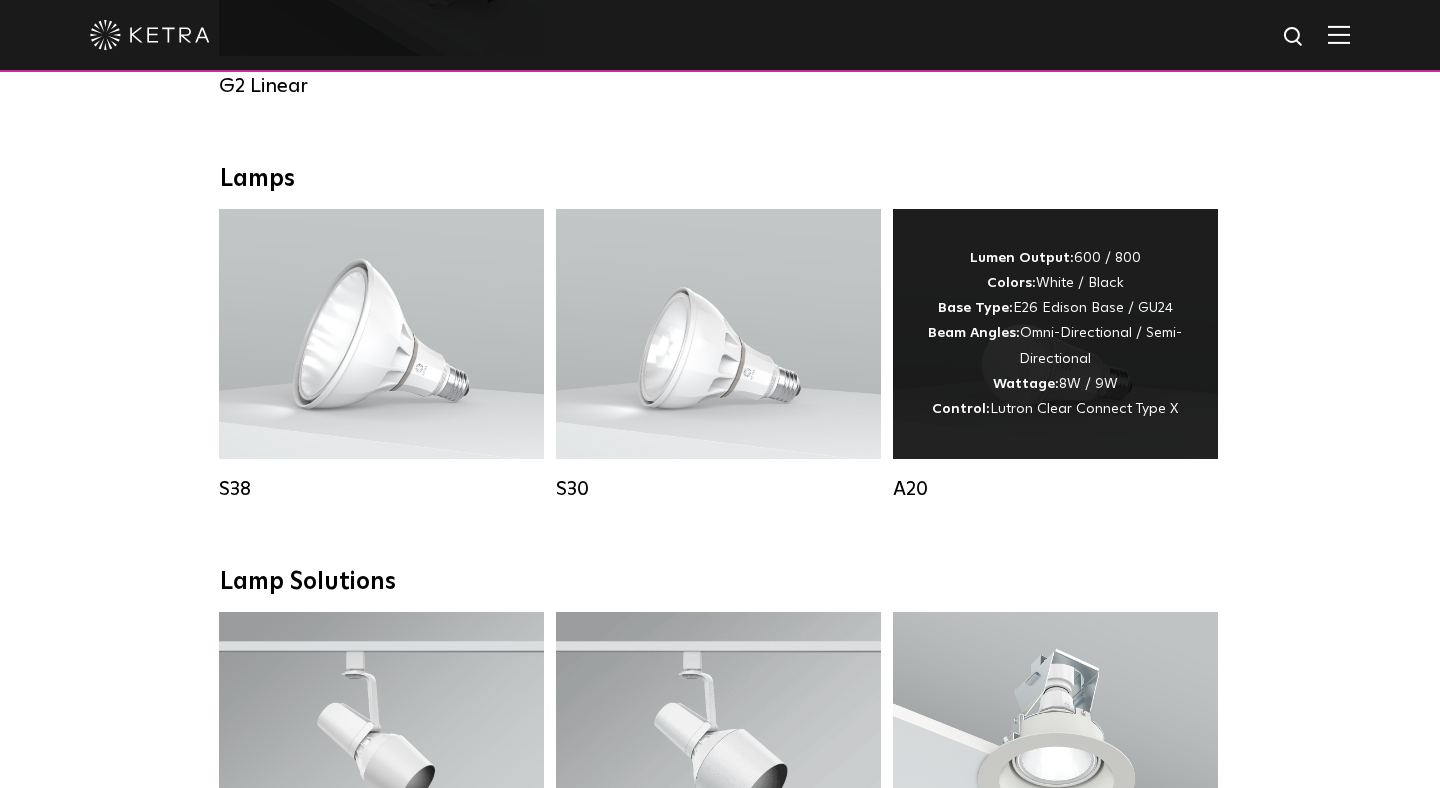 click on "Lumen Output:  600 / 800 Colors:  White / Black Base Type:  E26 Edison Base / GU24 Beam Angles:  Omni-Directional / Semi-Directional Wattage:  8W / 9W Control:  Lutron Clear Connect Type X" at bounding box center (1055, 334) 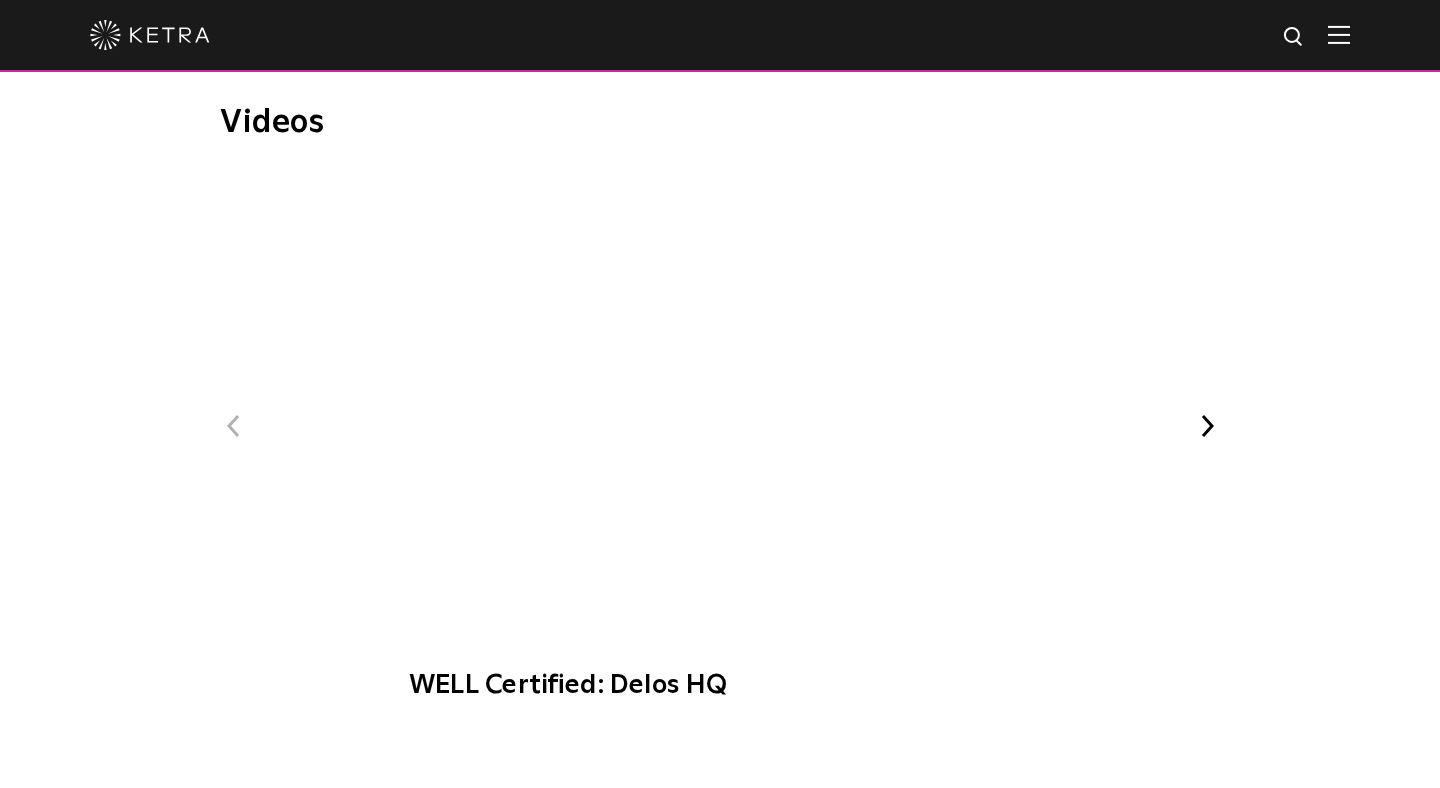 scroll, scrollTop: 1645, scrollLeft: 0, axis: vertical 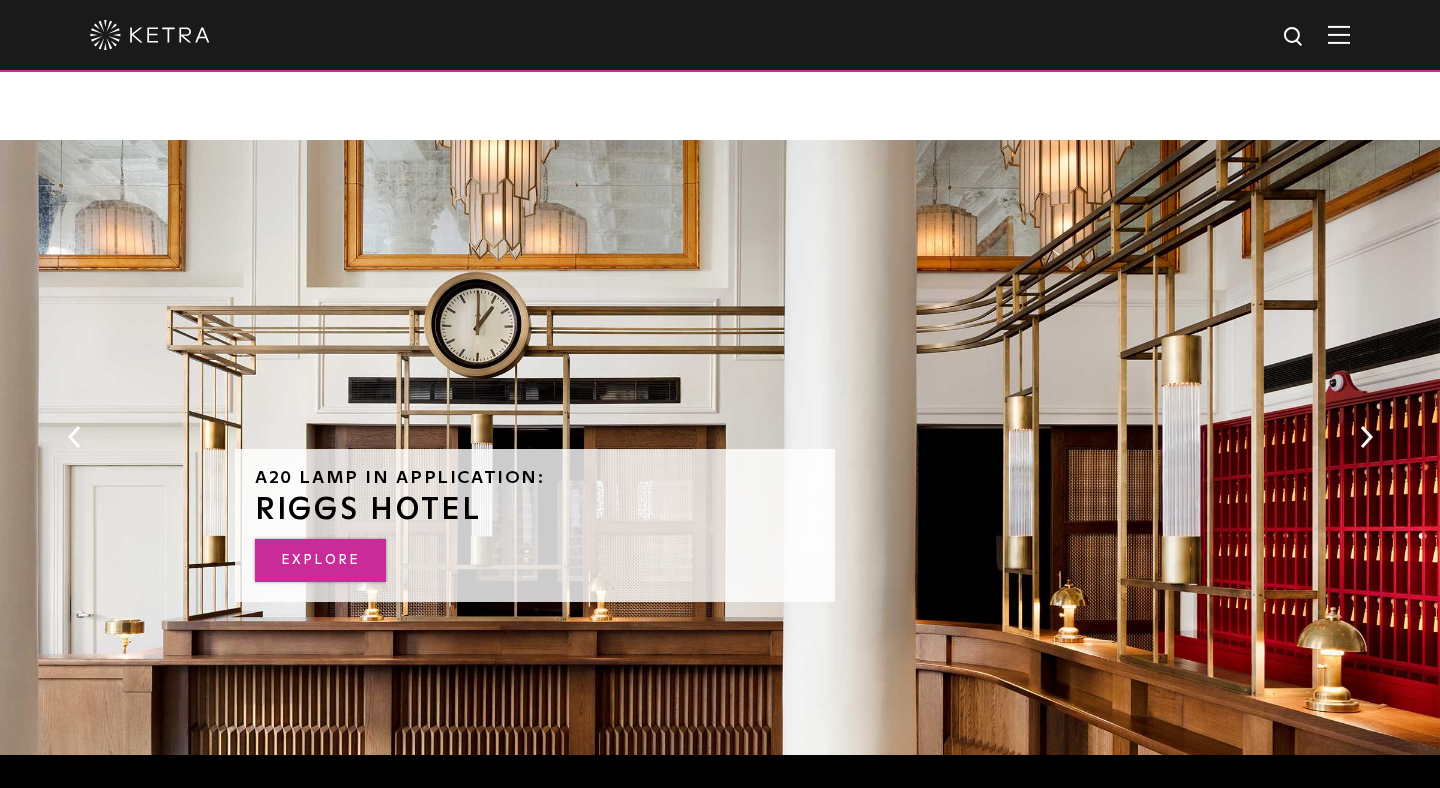 click on "Explore" at bounding box center [320, 560] 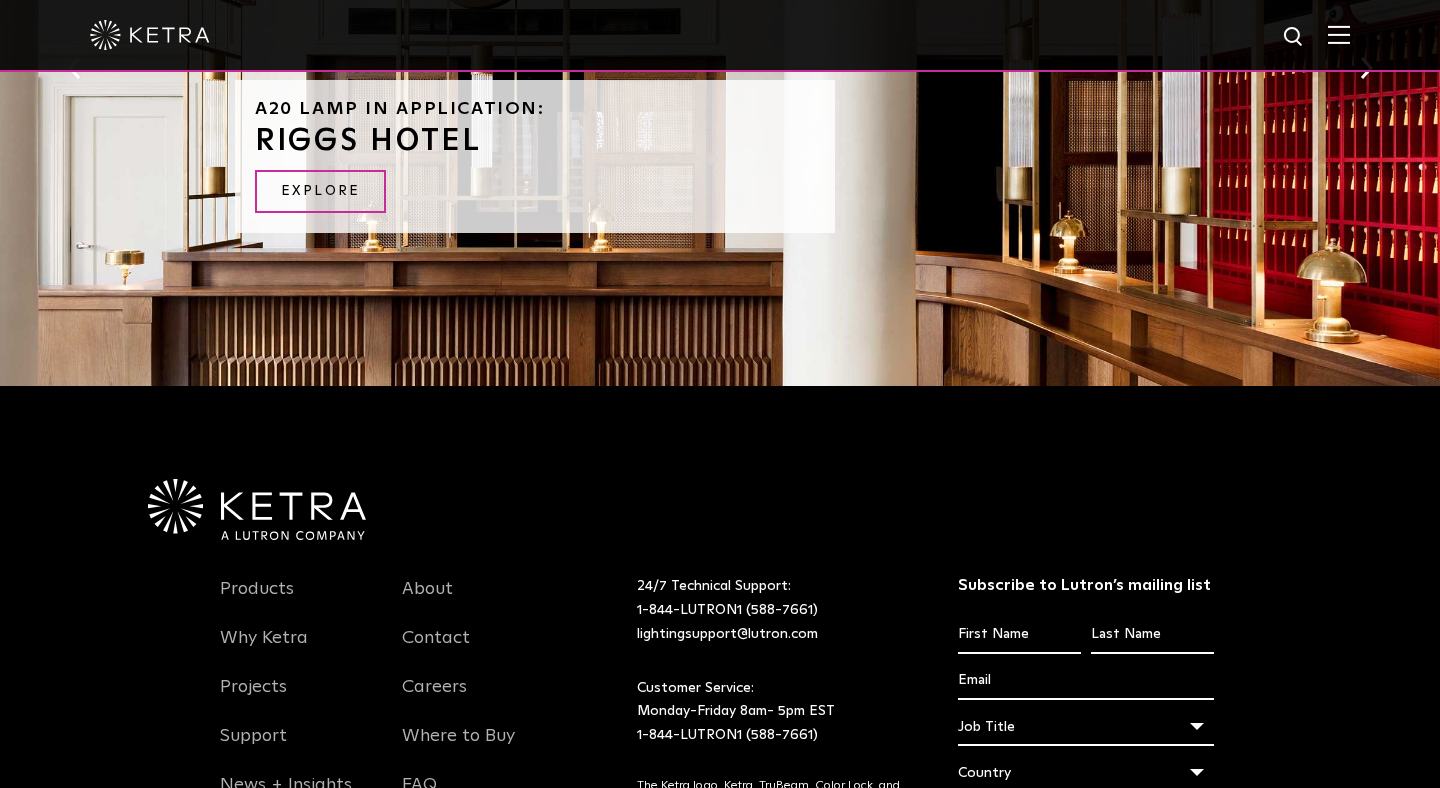 scroll, scrollTop: 2048, scrollLeft: 0, axis: vertical 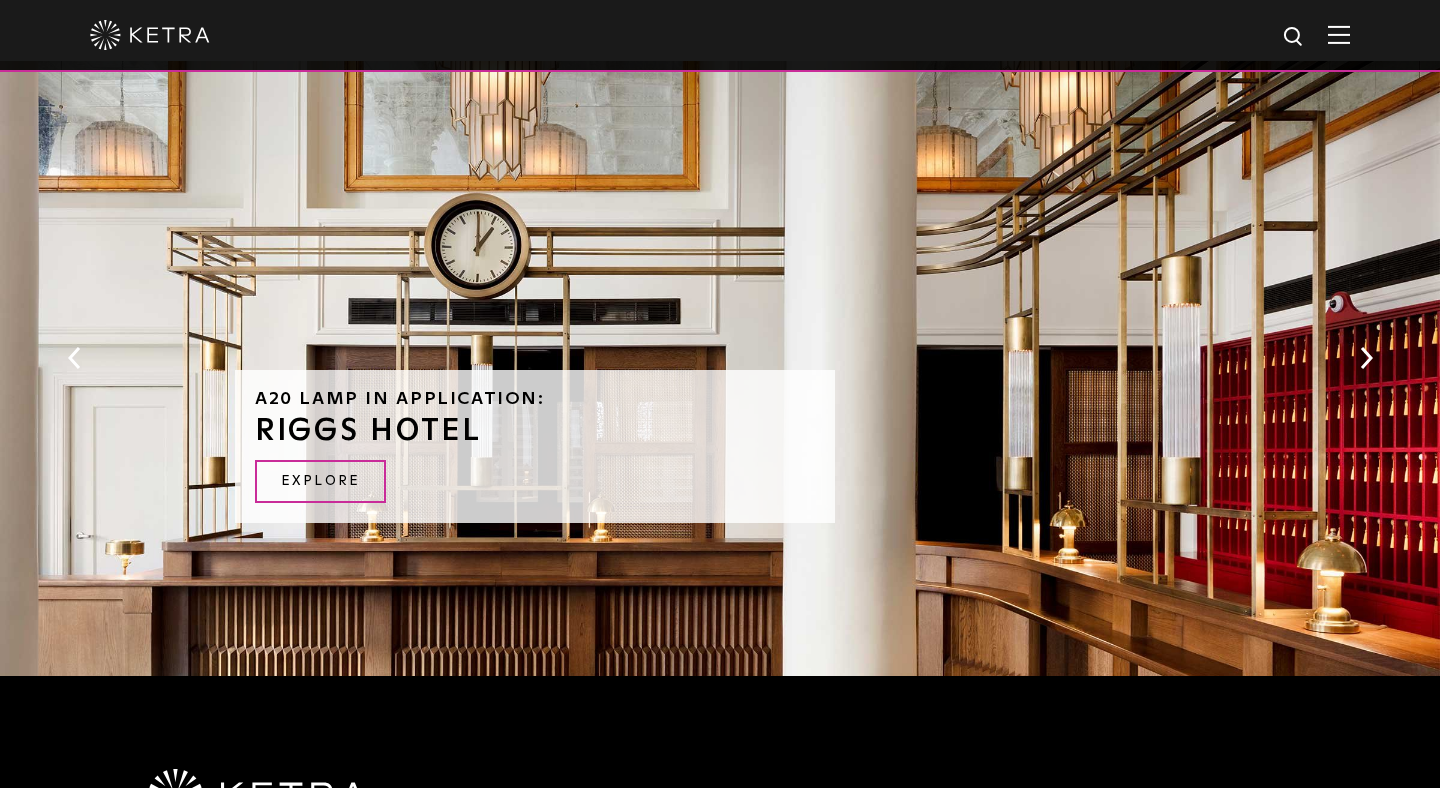 click on "Next" at bounding box center (1366, 358) 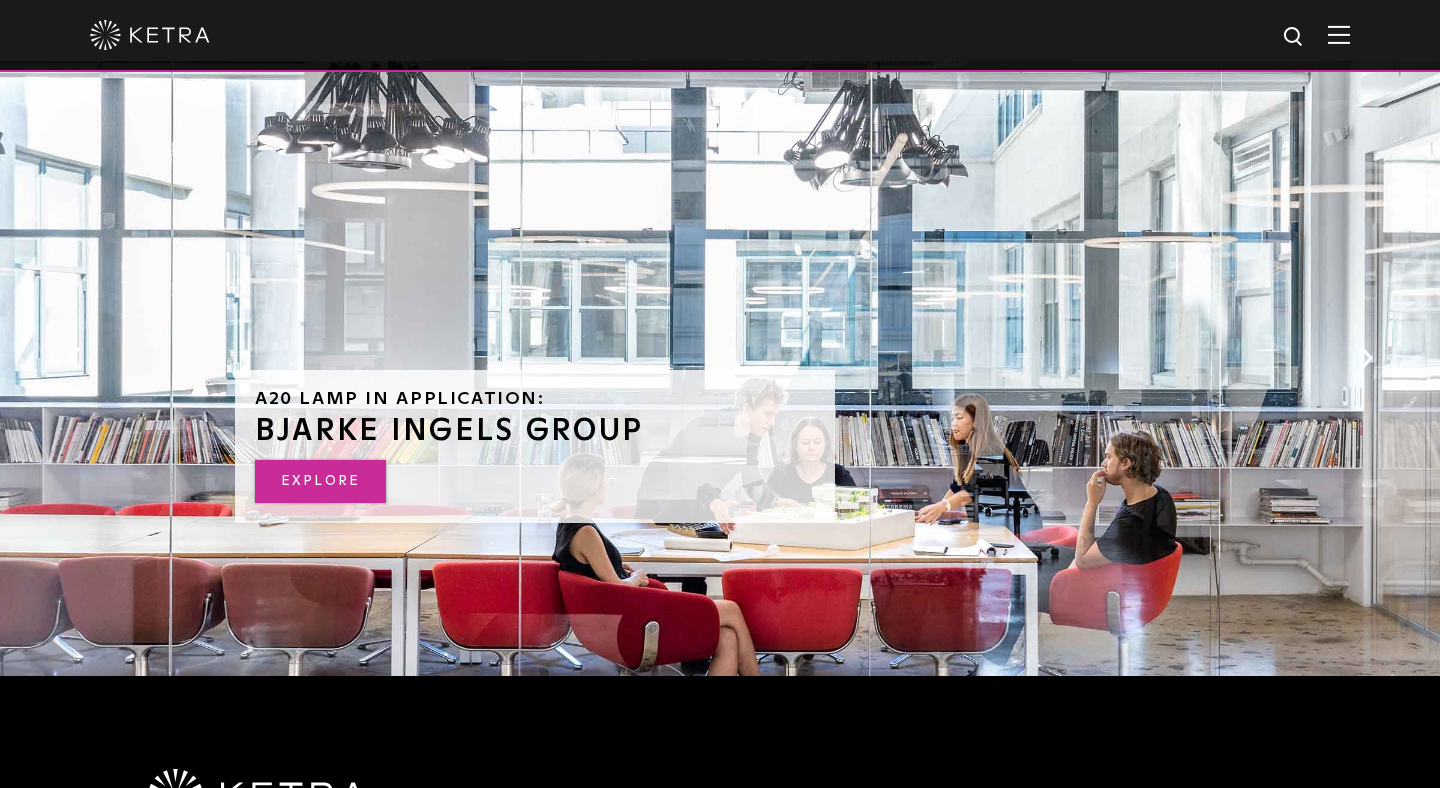 click on "EXPLORE" at bounding box center (320, 481) 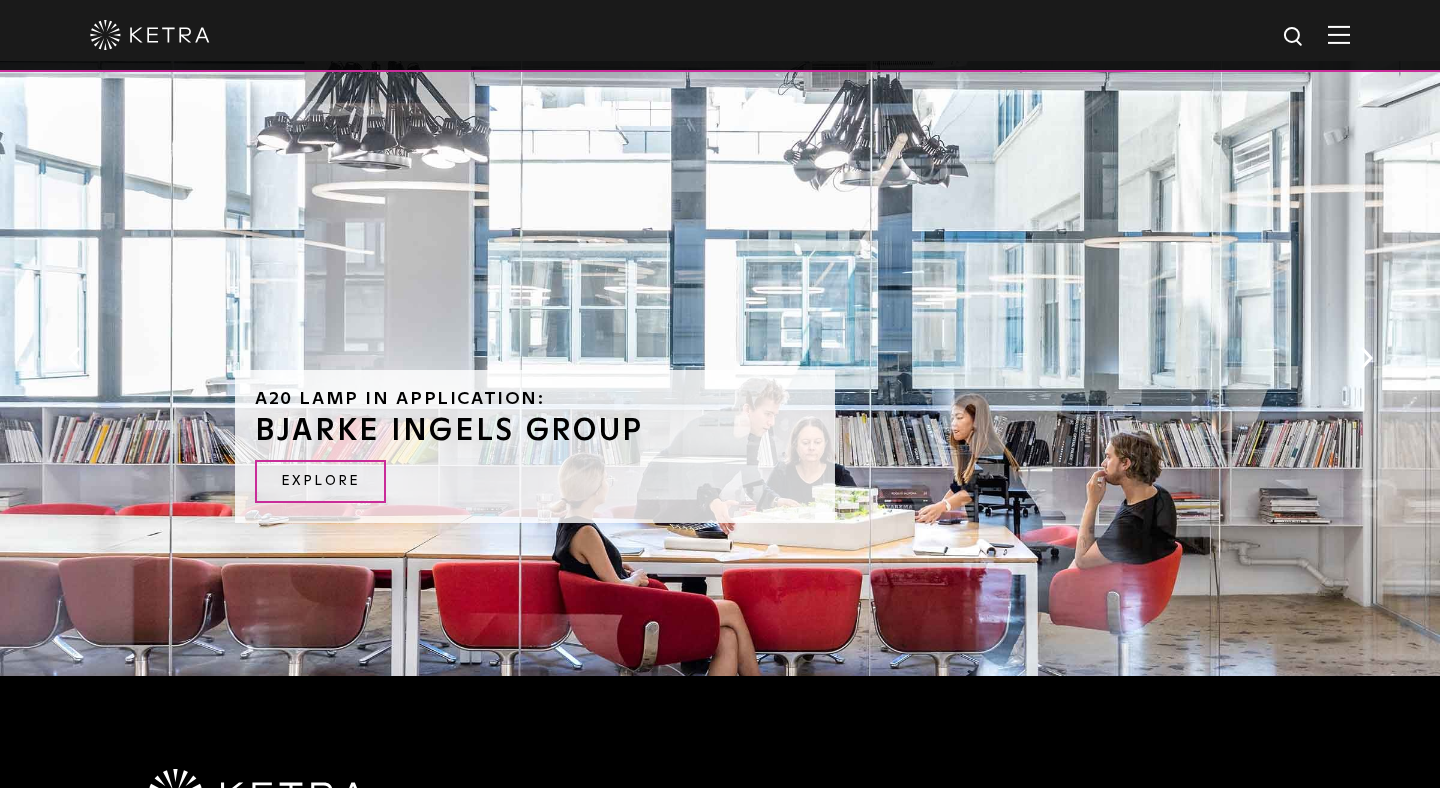 click on "Next" at bounding box center (1366, 358) 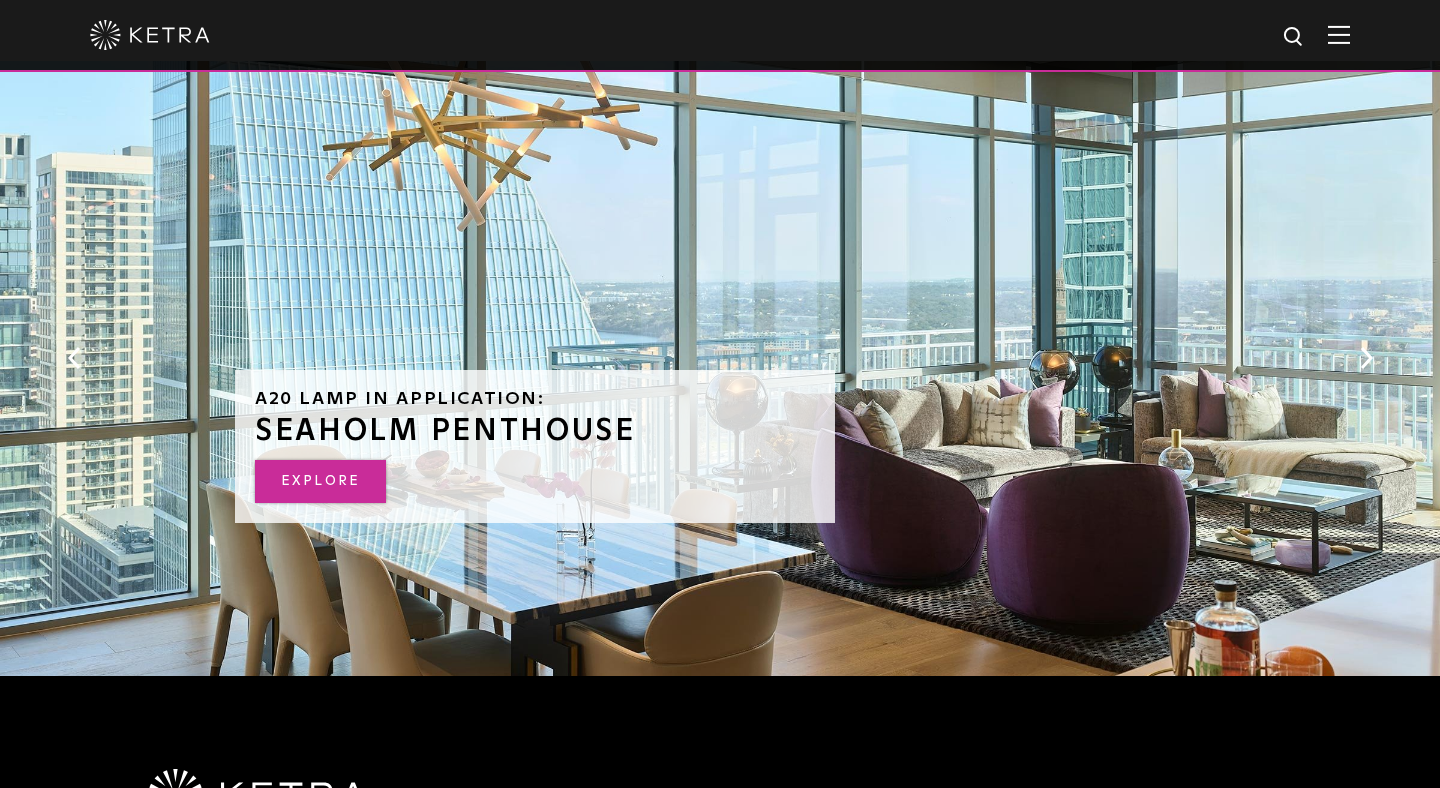 click on "Explore" at bounding box center [320, 481] 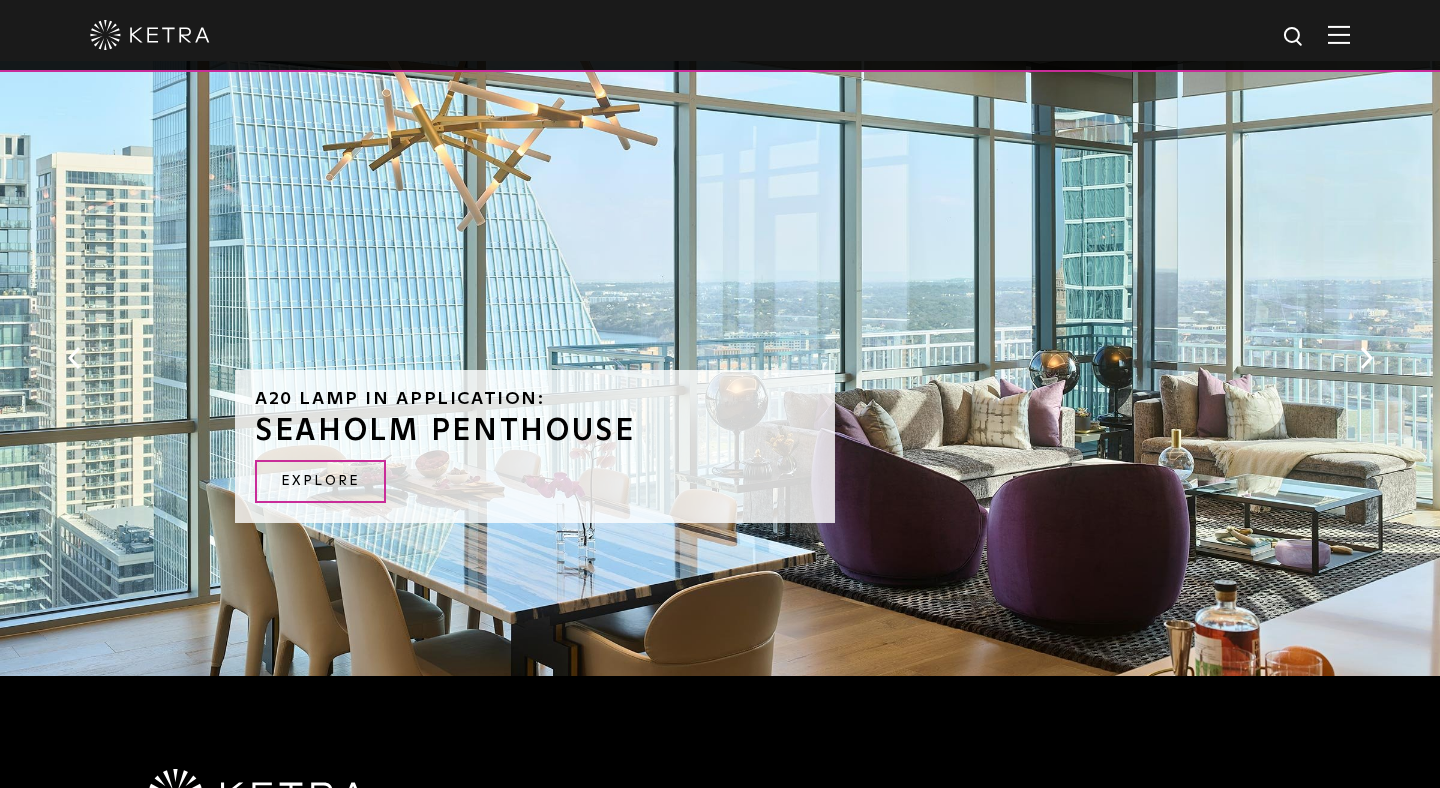 click on "Next" at bounding box center (1366, 358) 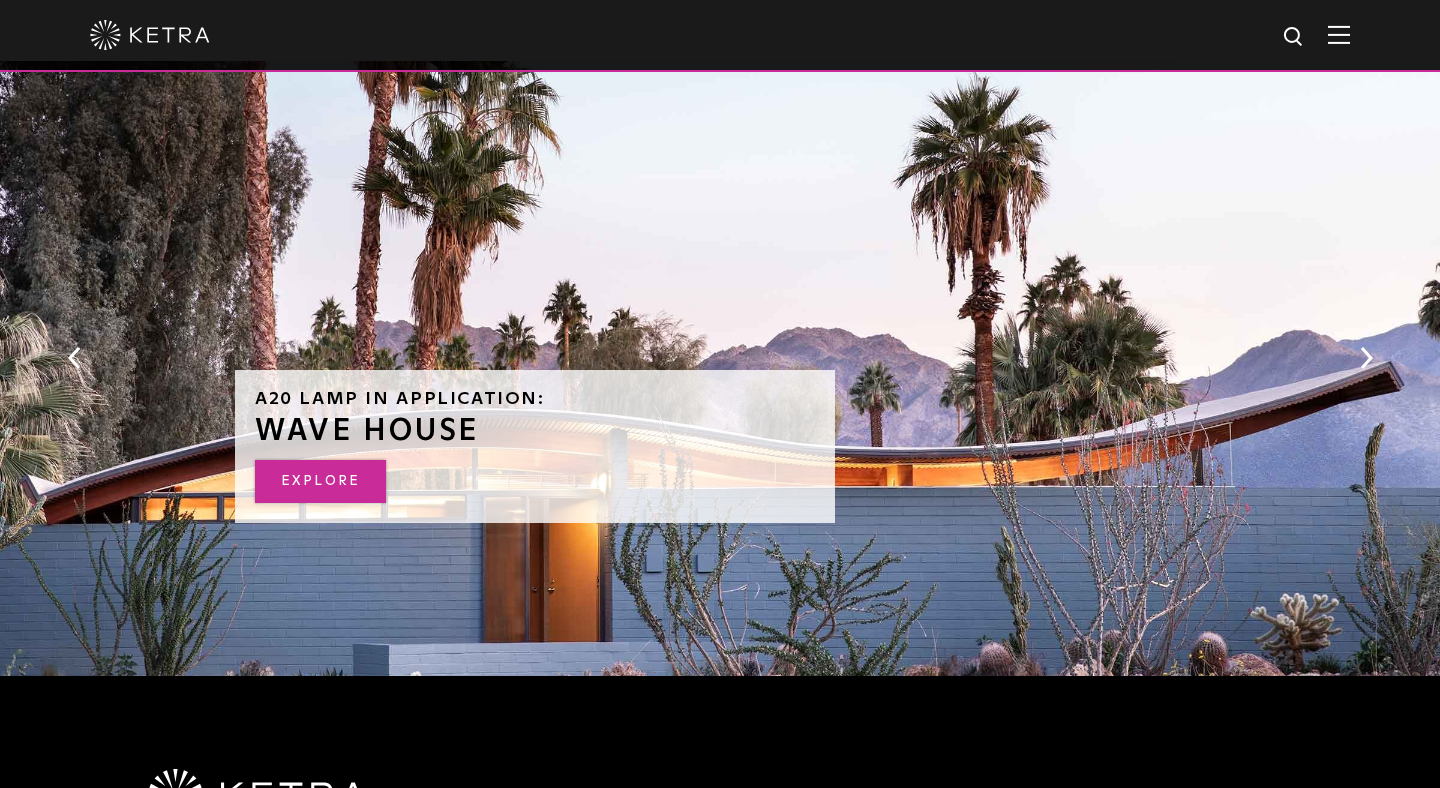 click on "Explore" at bounding box center [320, 481] 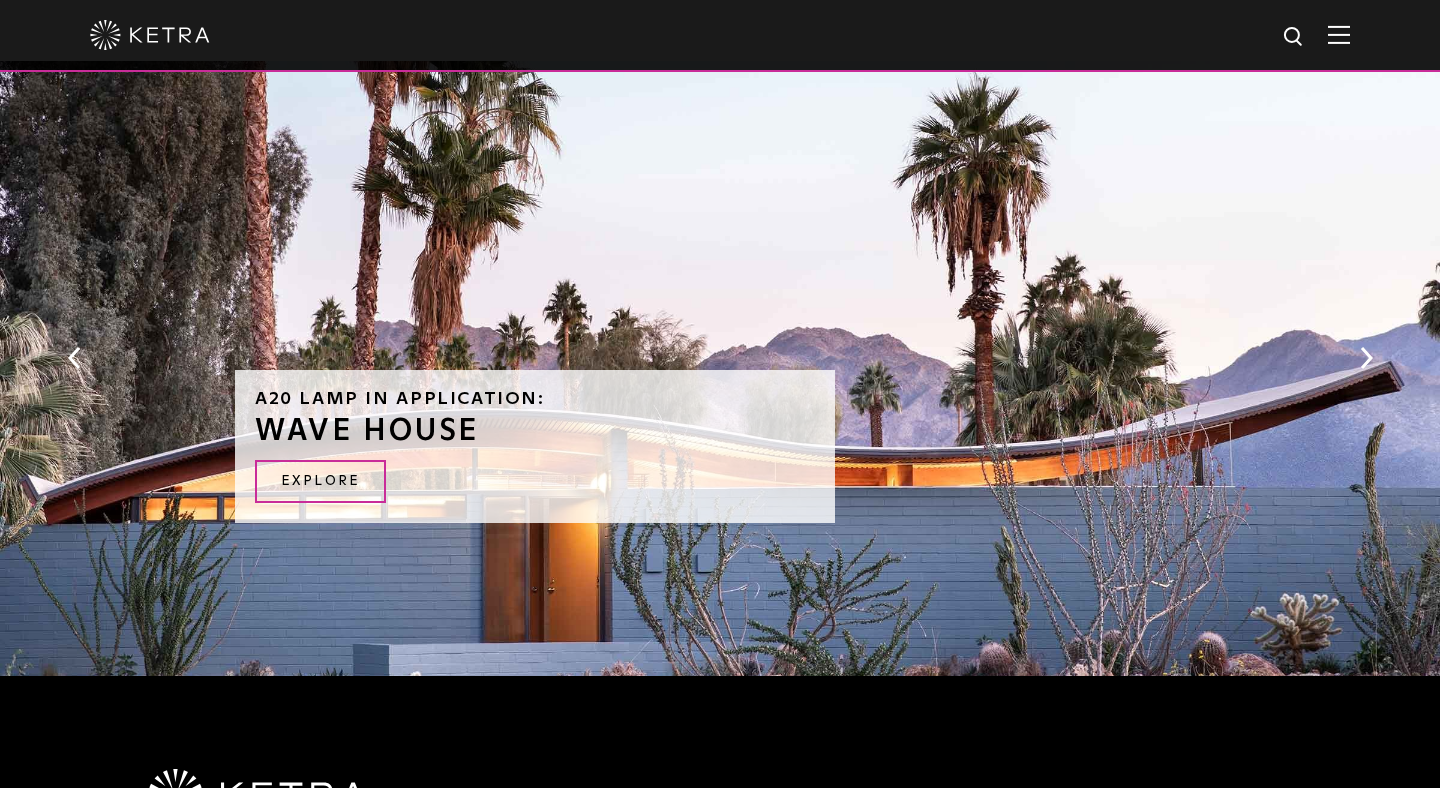 click on "Next" at bounding box center [1366, 358] 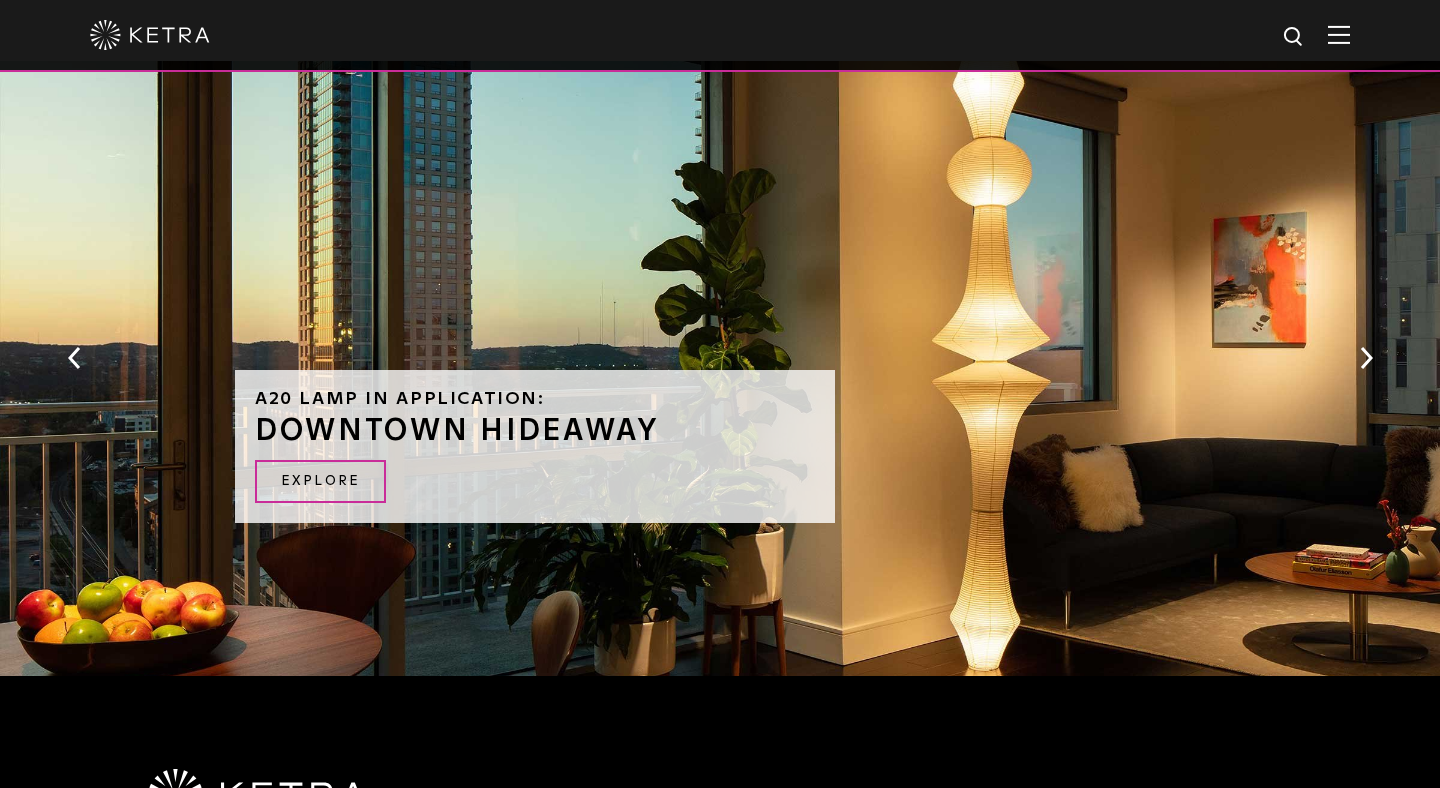 click on "Next" at bounding box center [1366, 358] 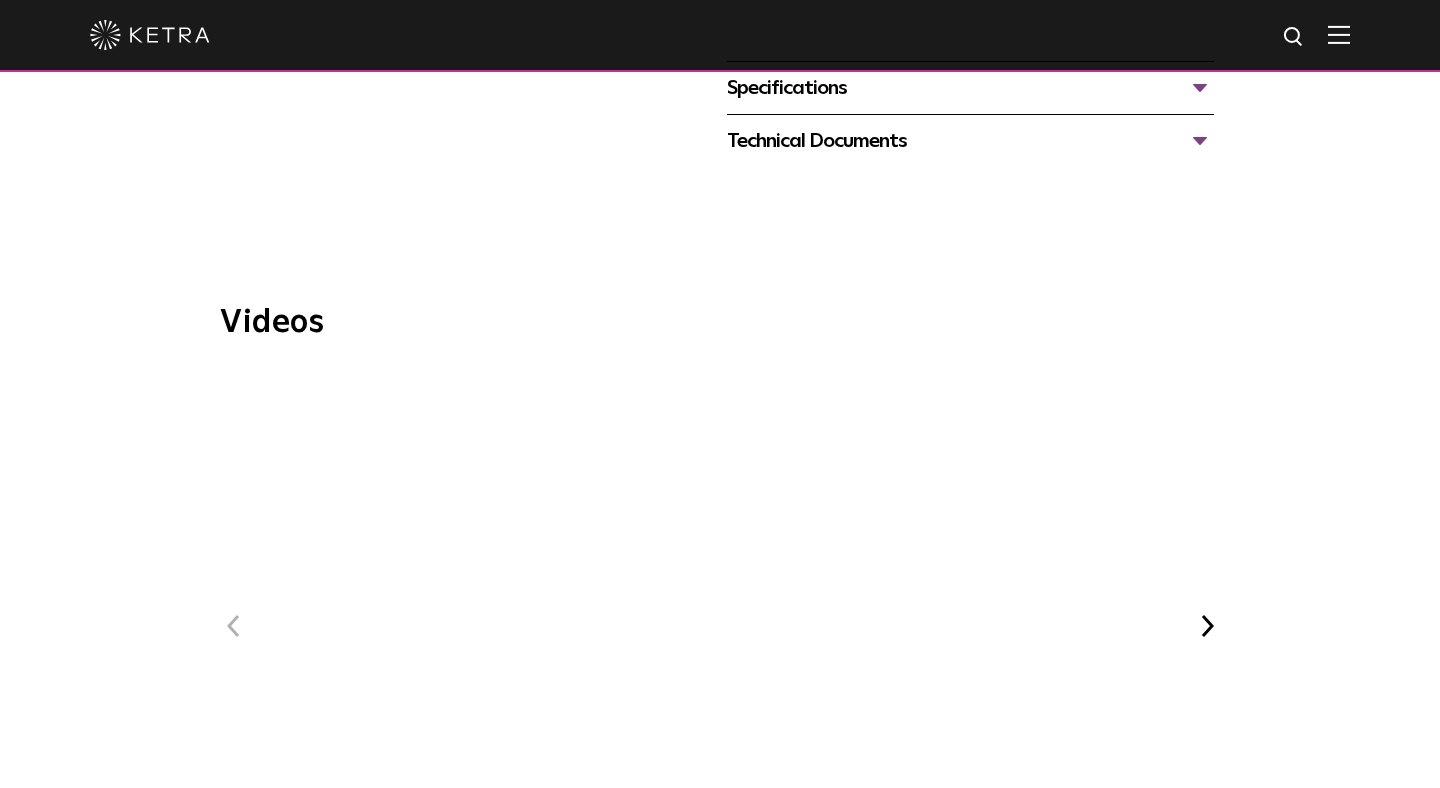 scroll, scrollTop: 1078, scrollLeft: 0, axis: vertical 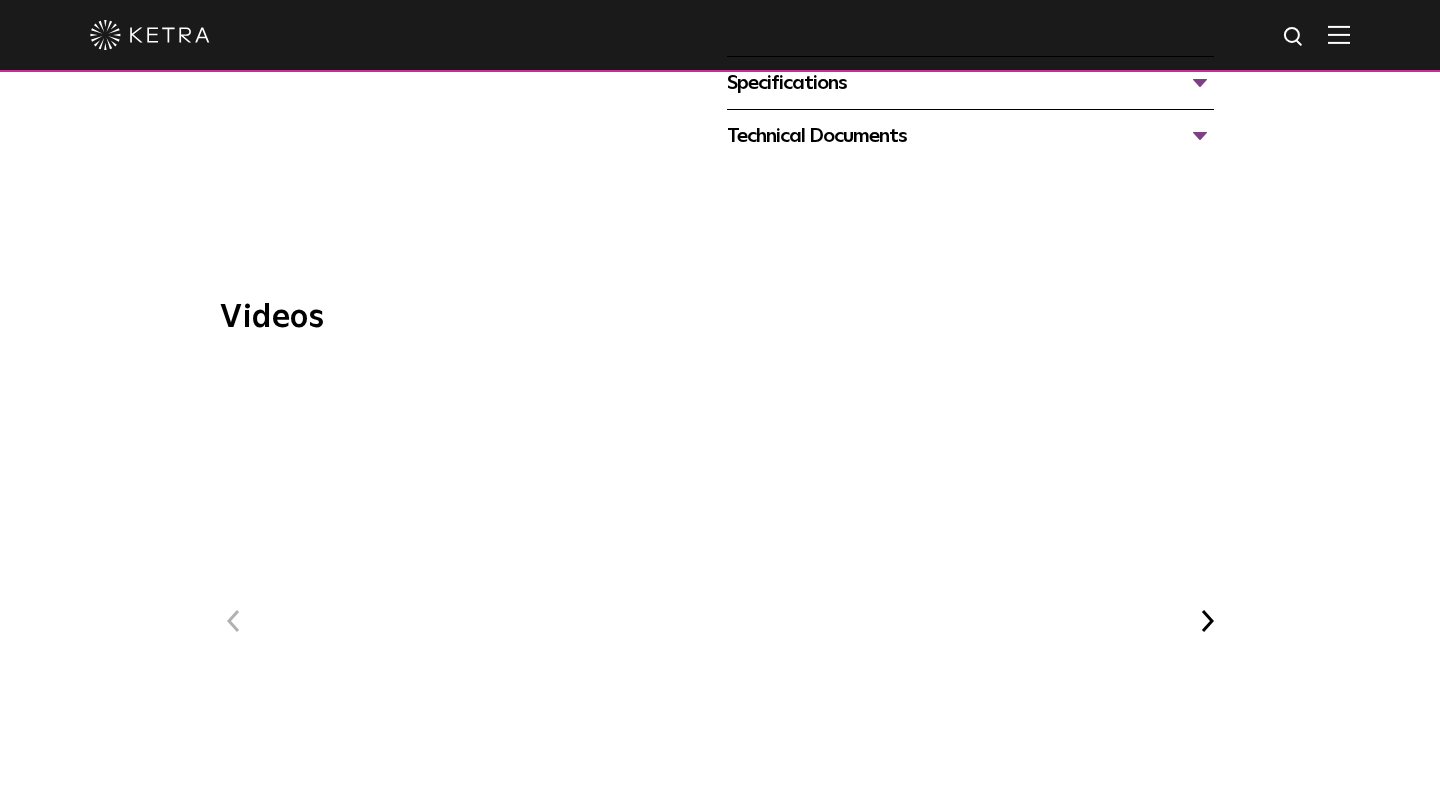 click on "Ketra at Bodyrok Fitness Studio" at bounding box center [904, 560] 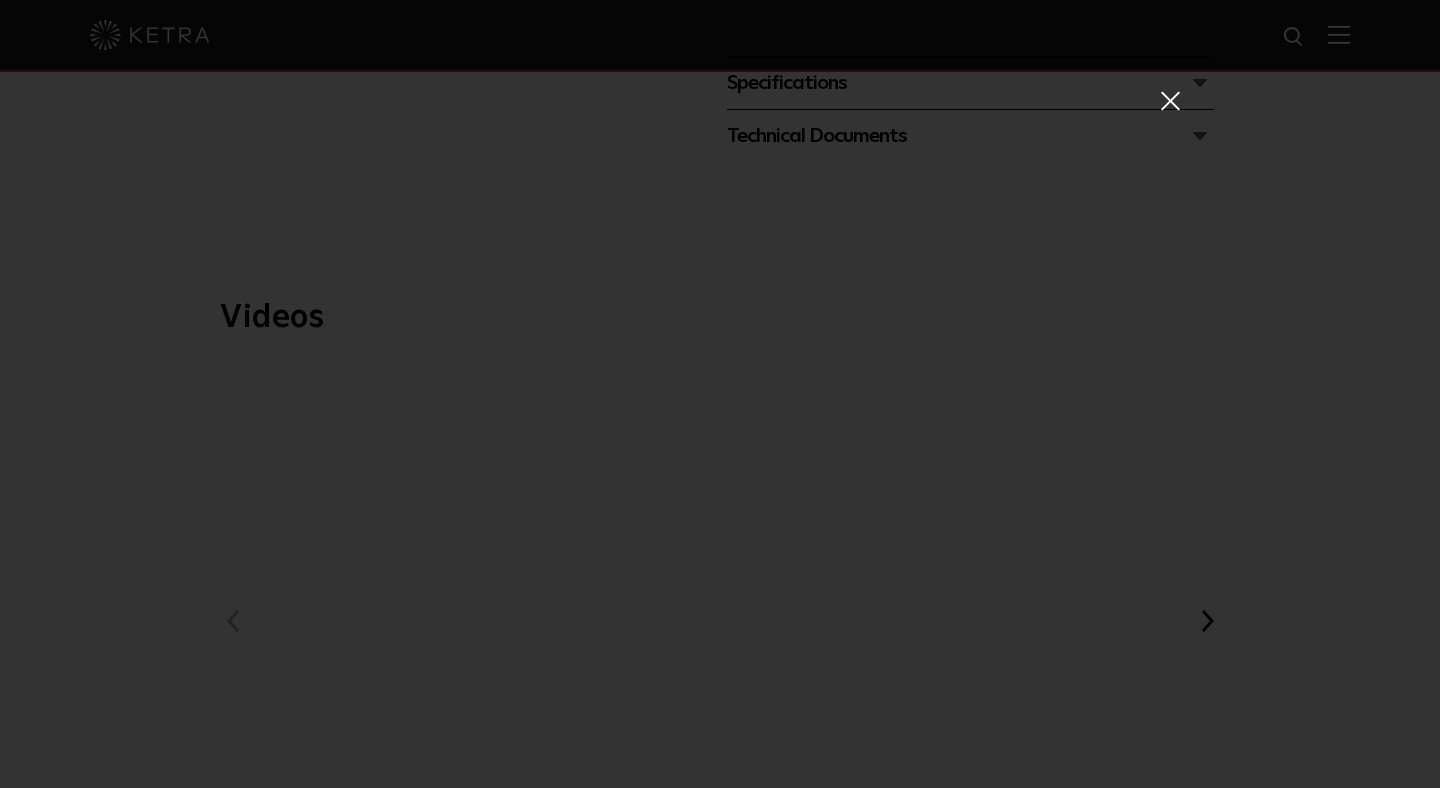 click at bounding box center [1169, 100] 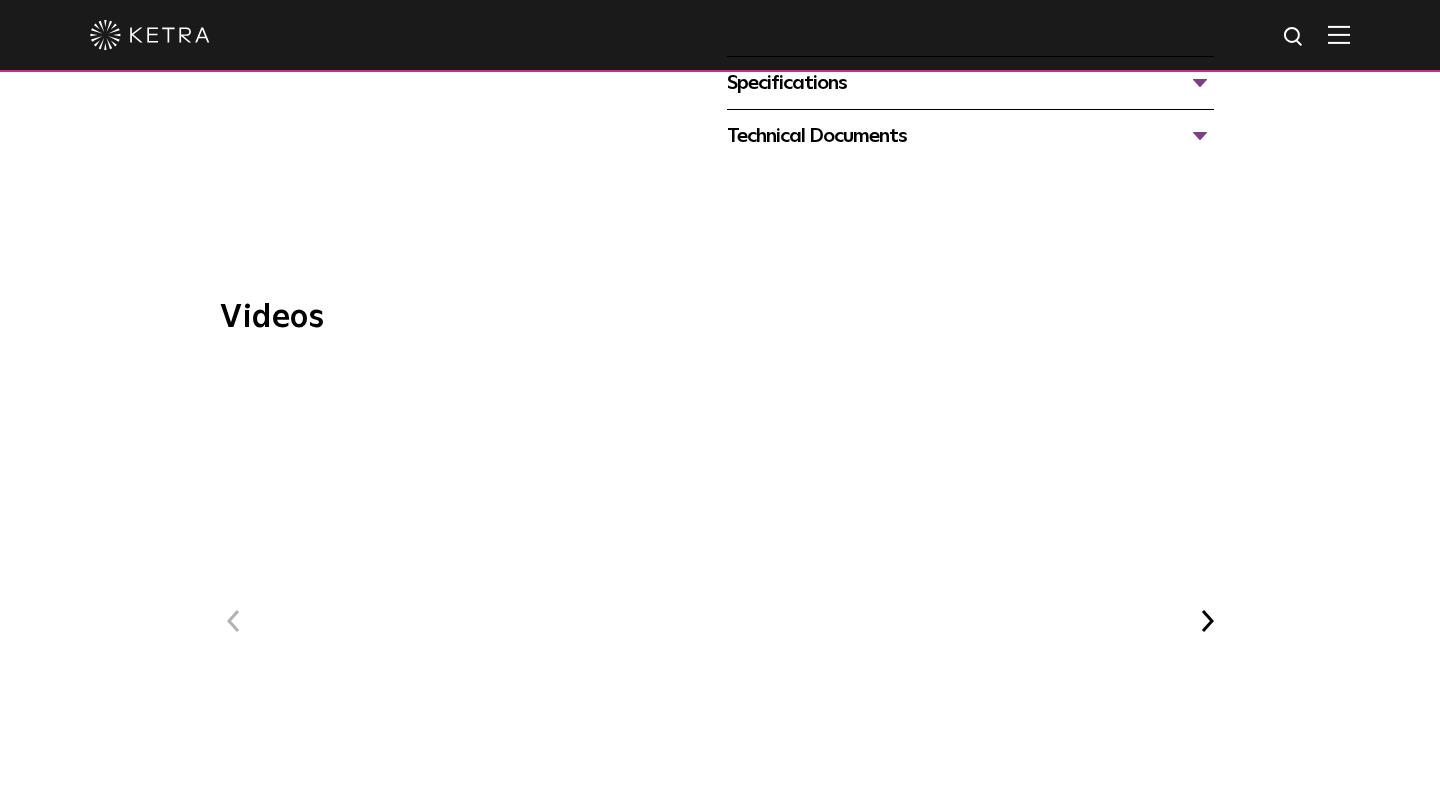 click on "Next" at bounding box center (1207, 621) 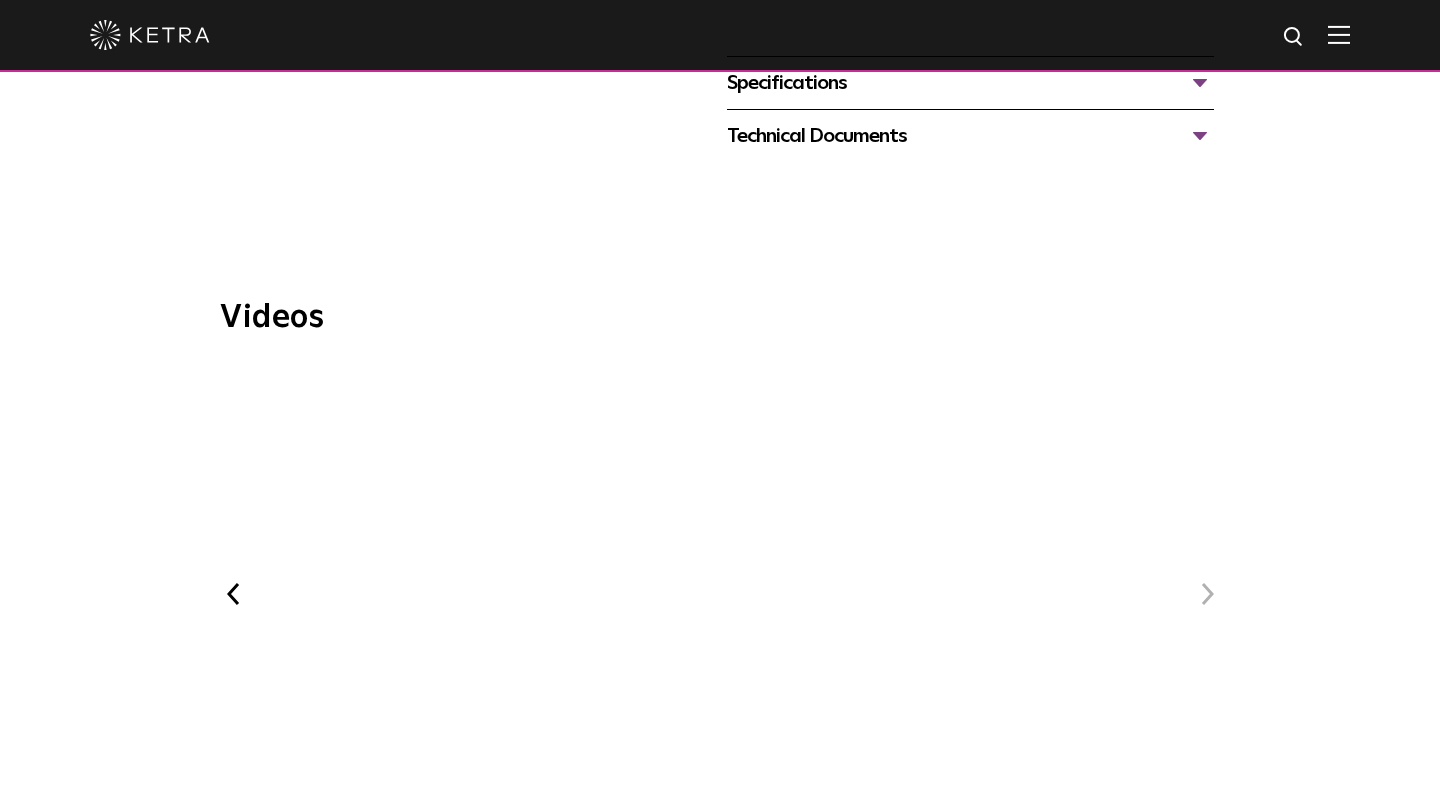 click on "Previous
WELL Certified: Delos HQ
Ketra at Bodyrok Fitness Studio
Next" at bounding box center (720, 610) 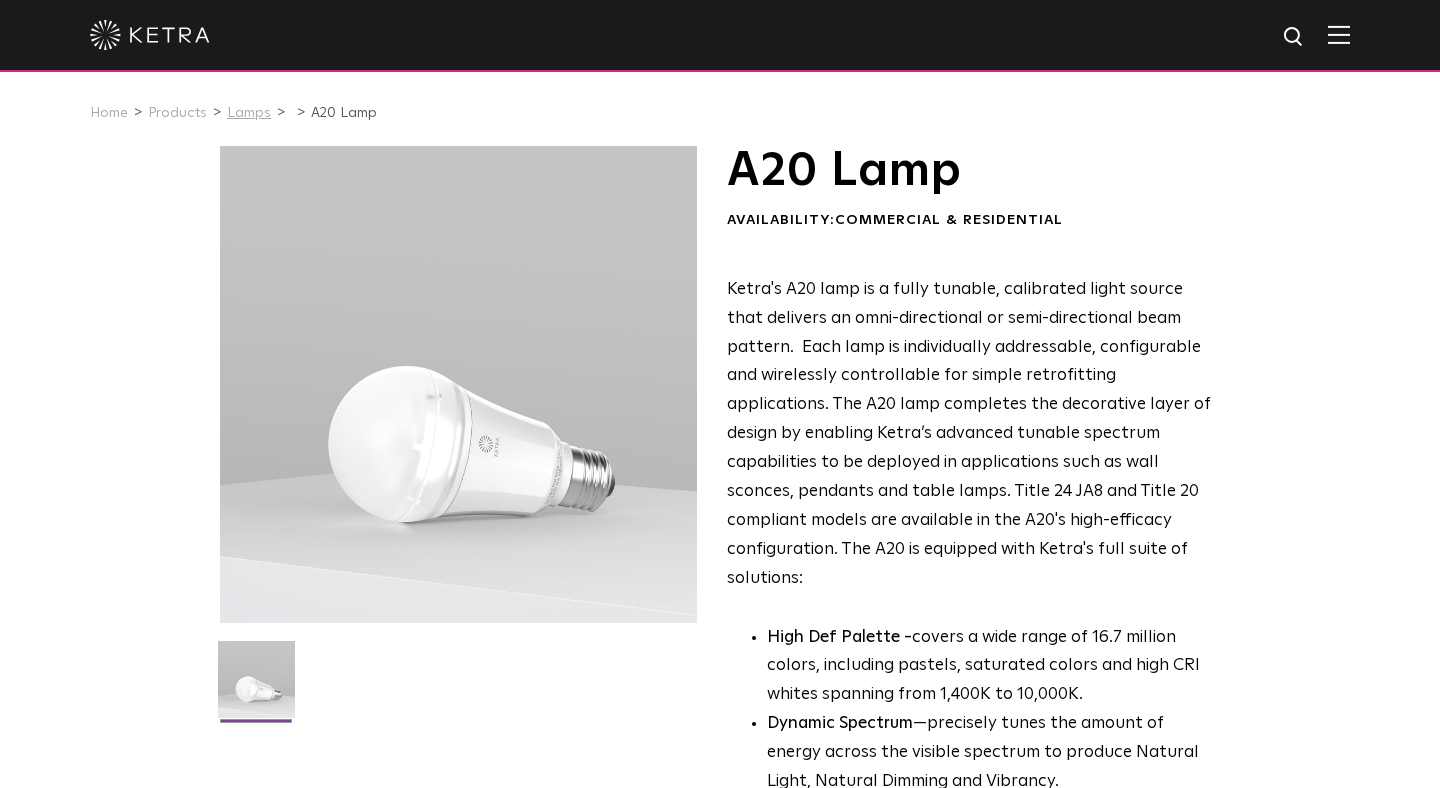 click on "Lamps" at bounding box center [249, 113] 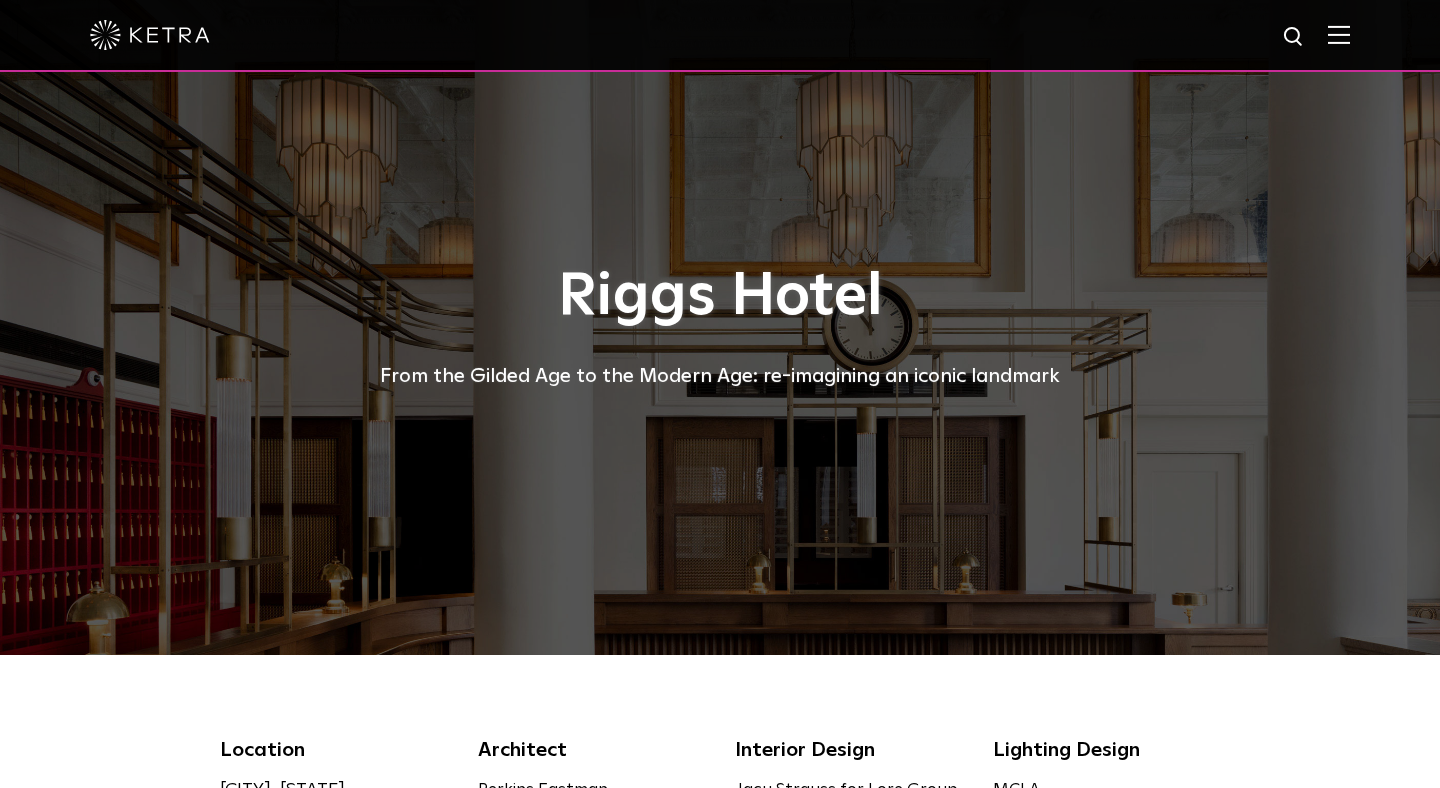 scroll, scrollTop: 0, scrollLeft: 0, axis: both 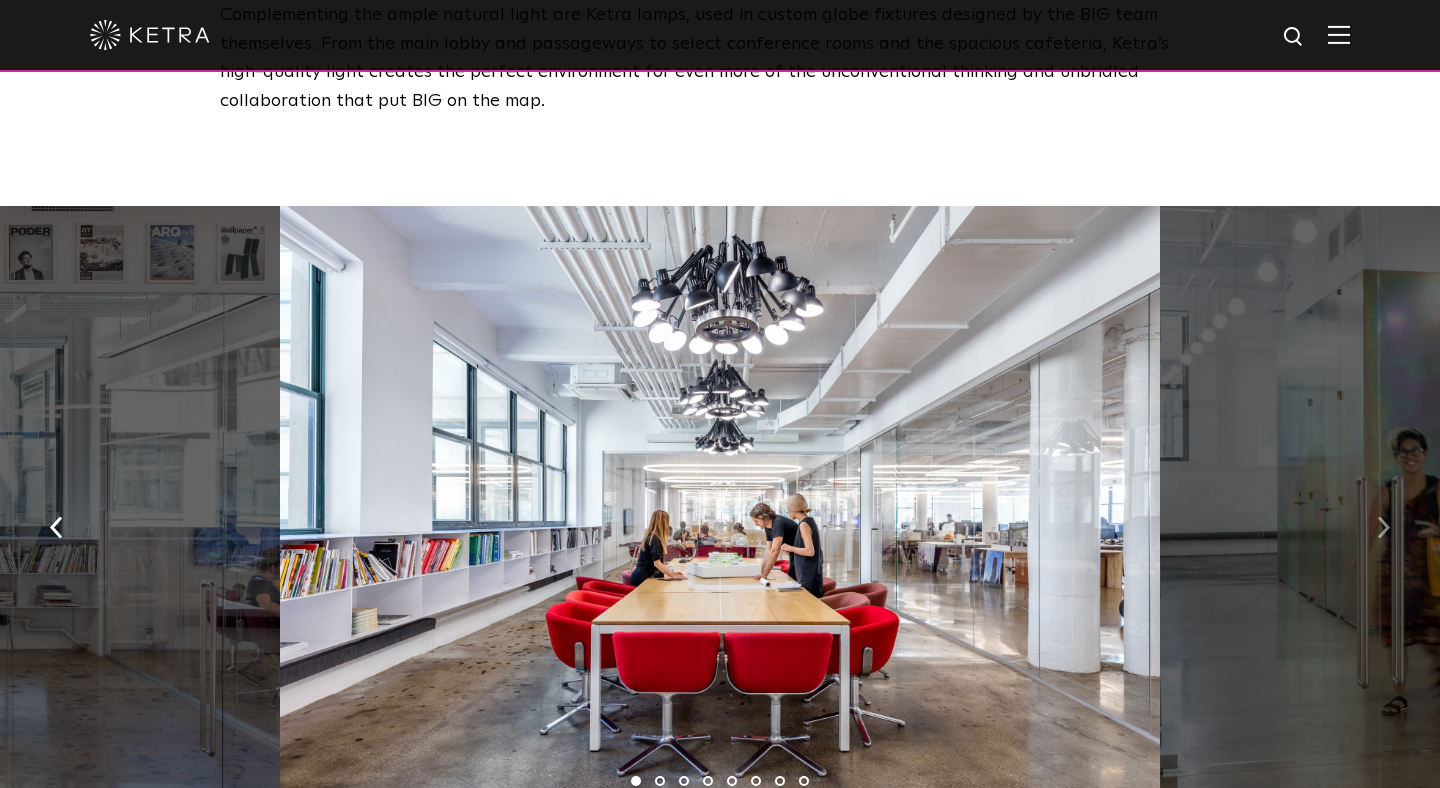 click at bounding box center (1383, 528) 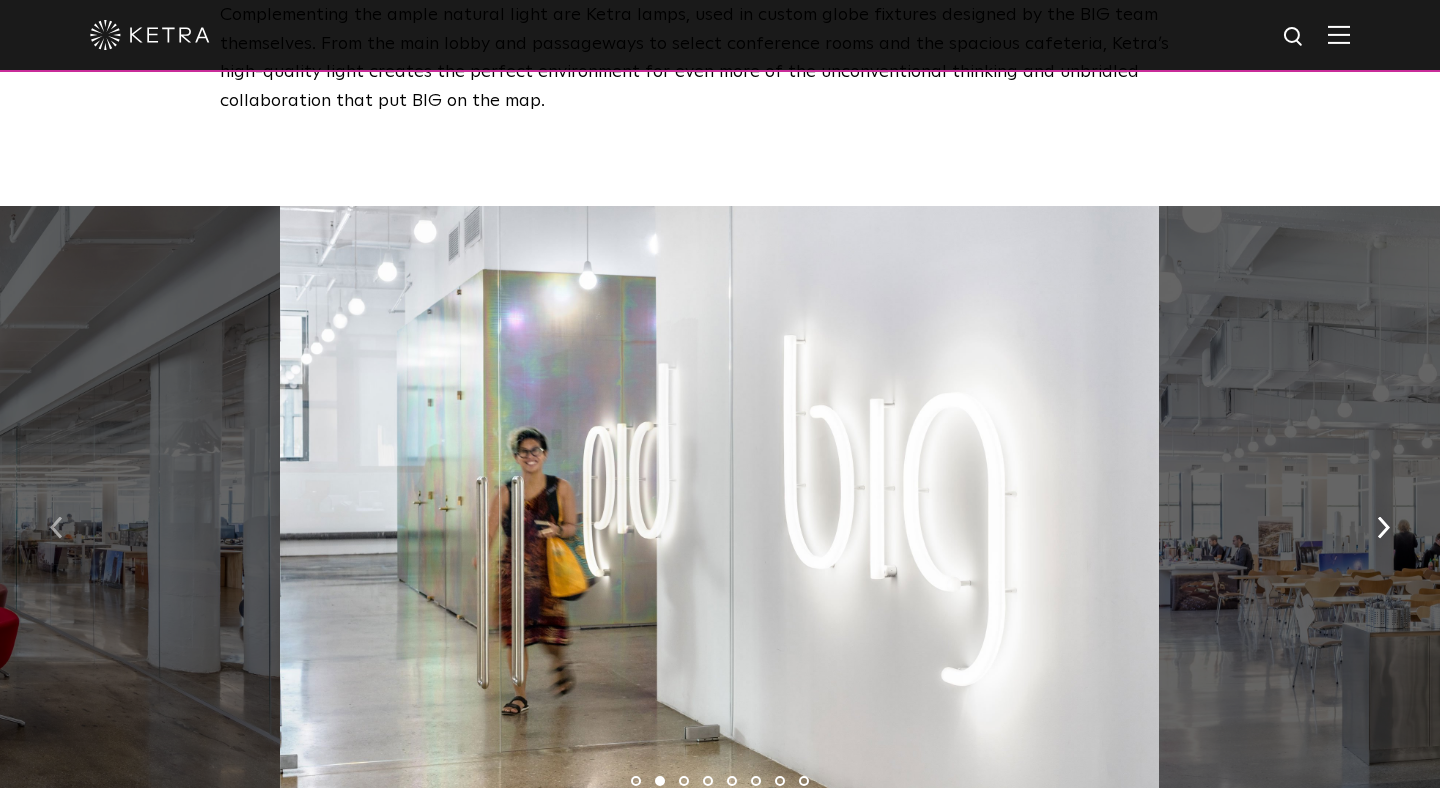 click at bounding box center [56, 528] 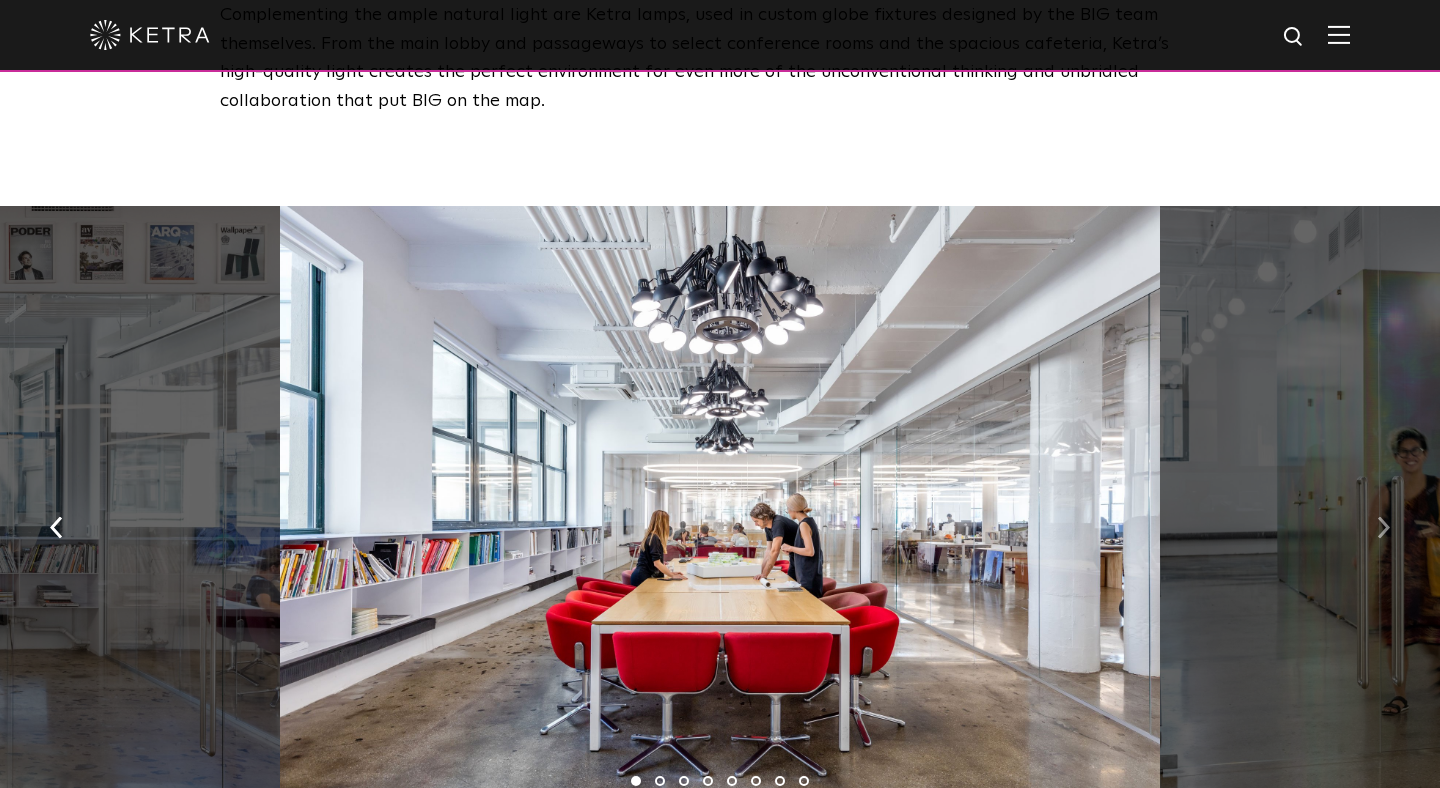 click at bounding box center [1383, 526] 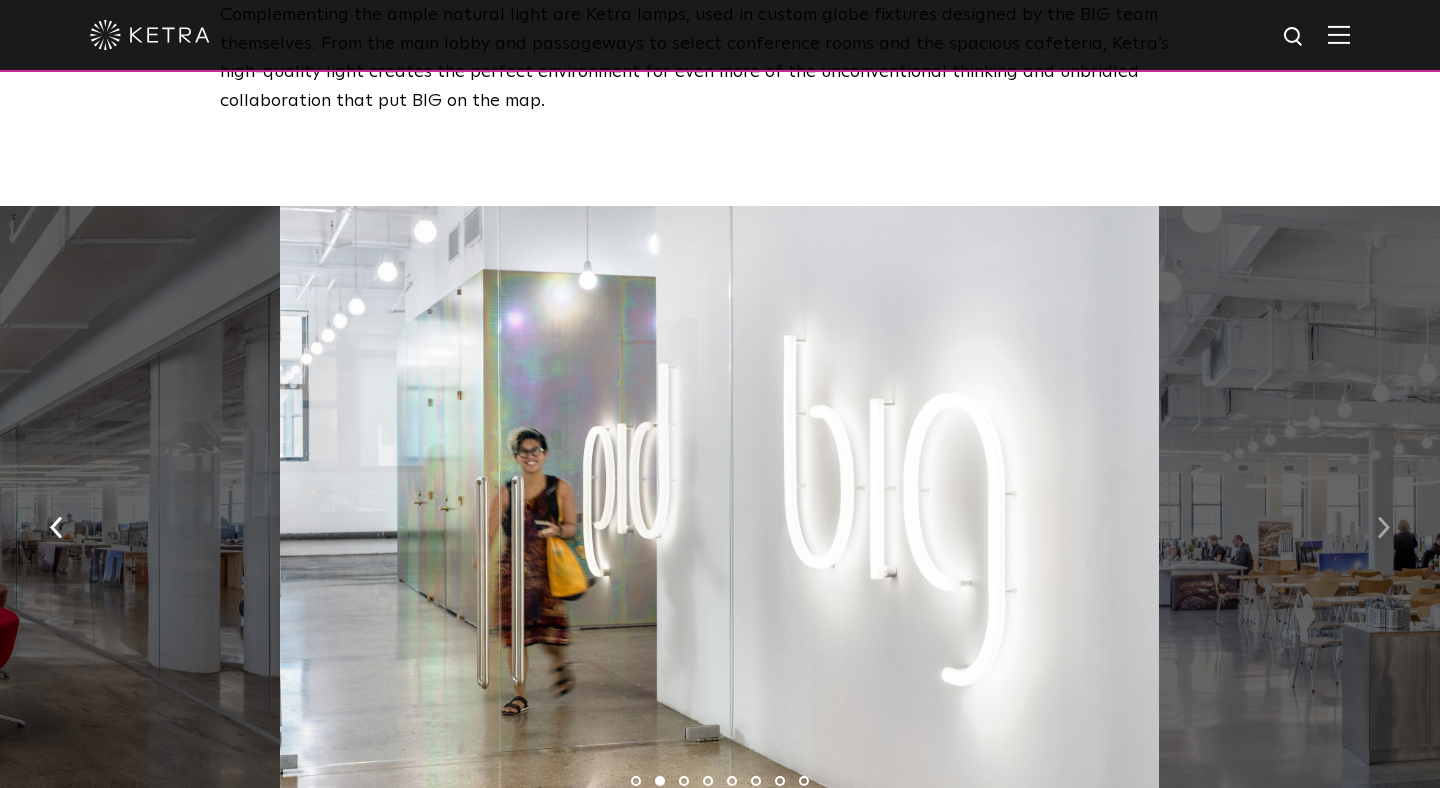 click at bounding box center [1383, 526] 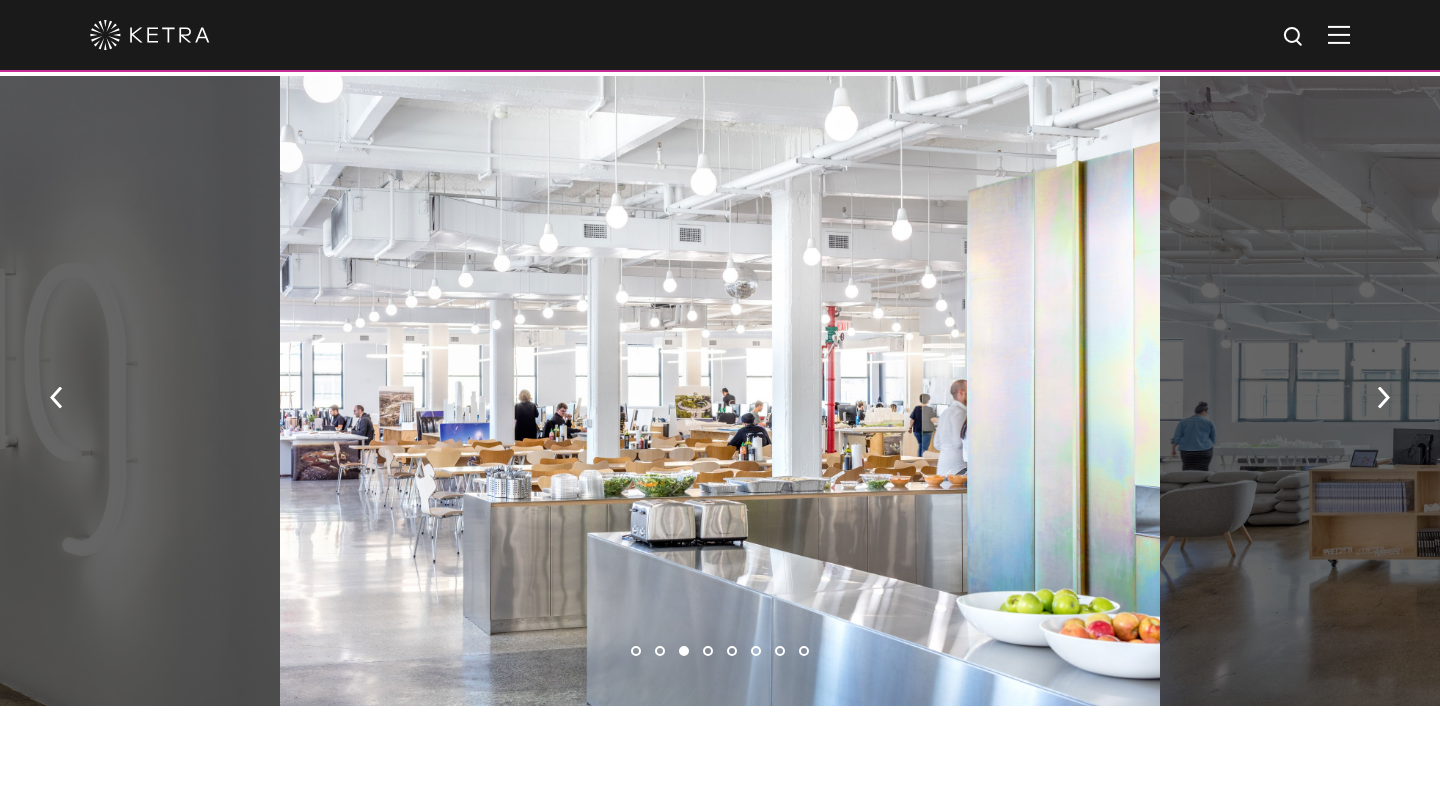scroll, scrollTop: 1597, scrollLeft: 0, axis: vertical 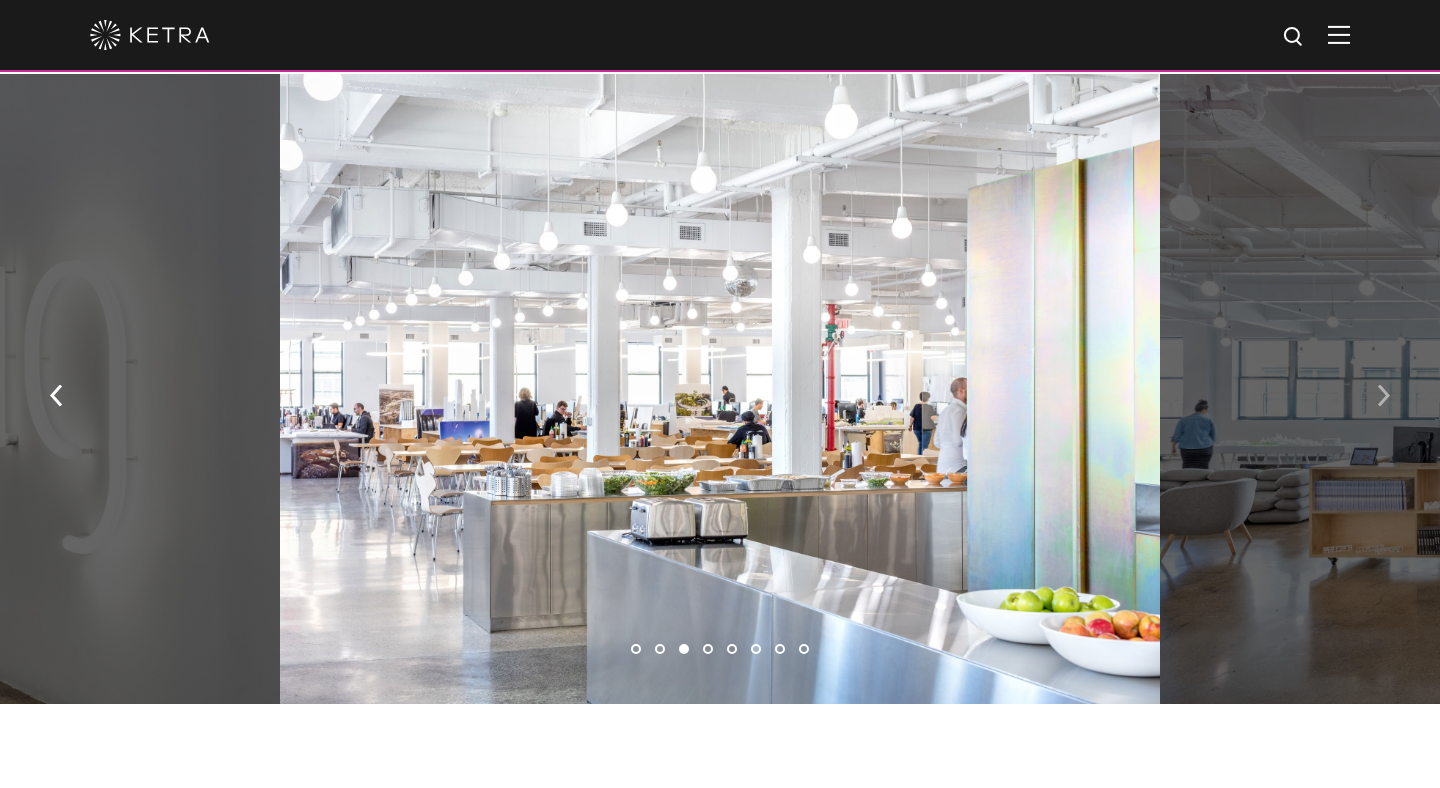 click at bounding box center [1383, 396] 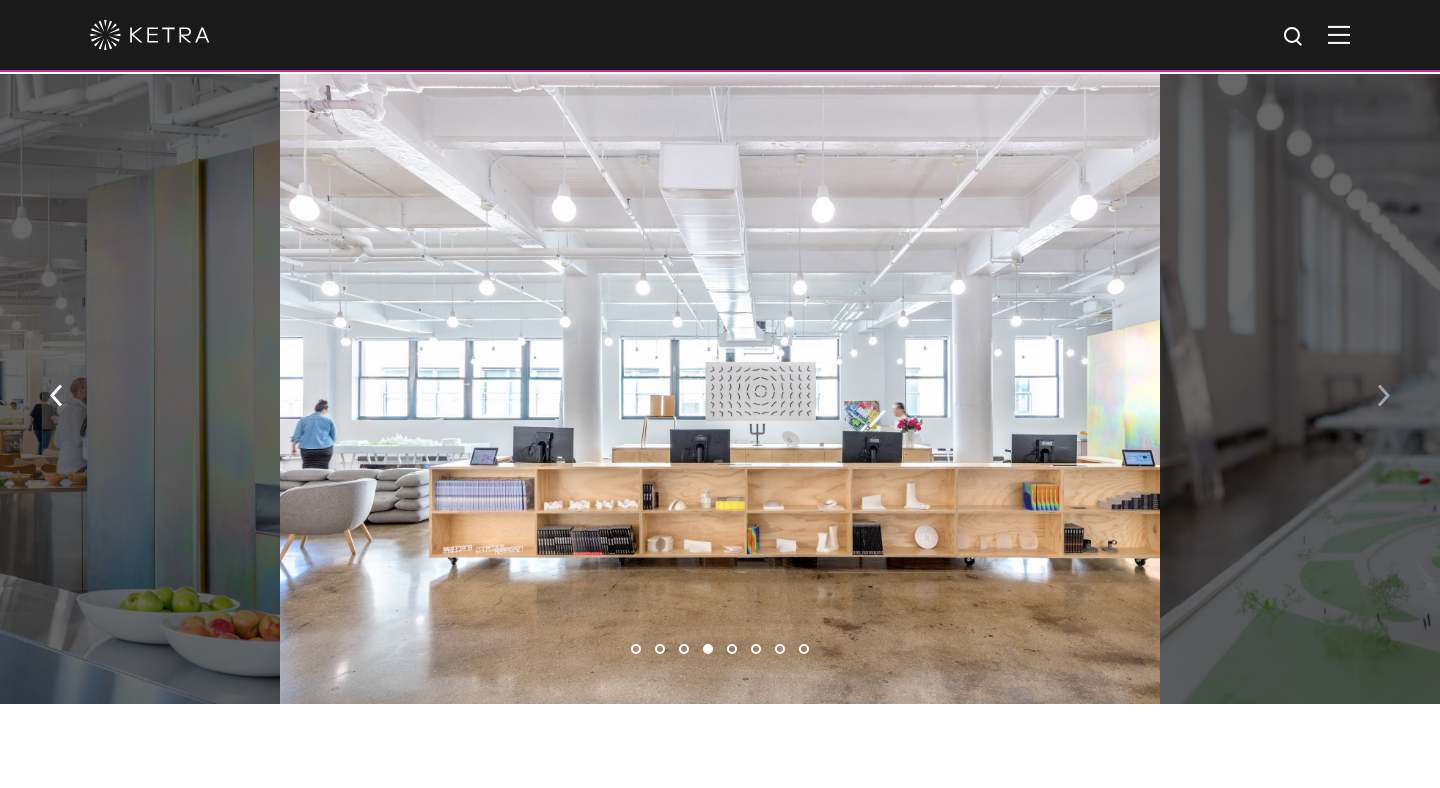 click at bounding box center (1383, 396) 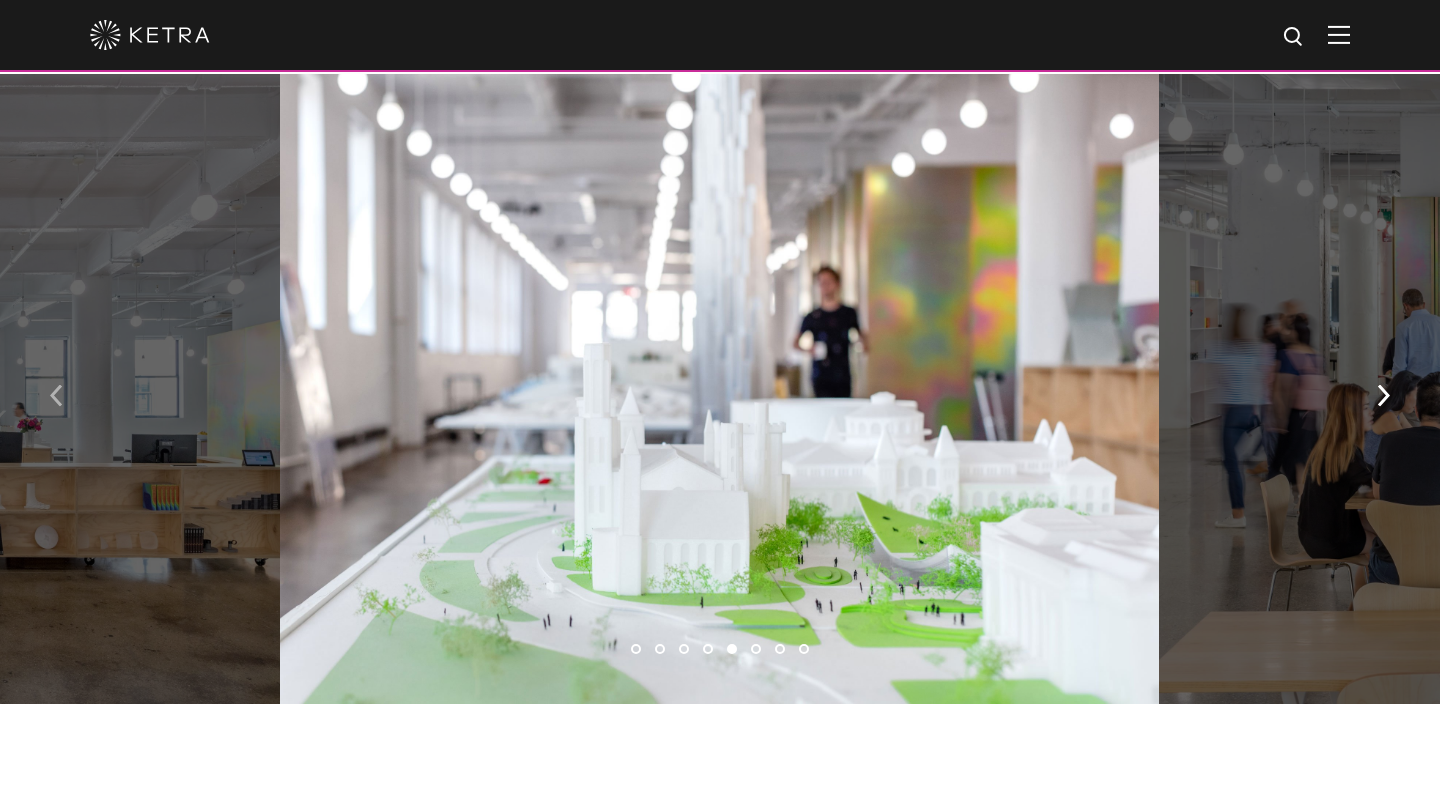 click at bounding box center (56, 396) 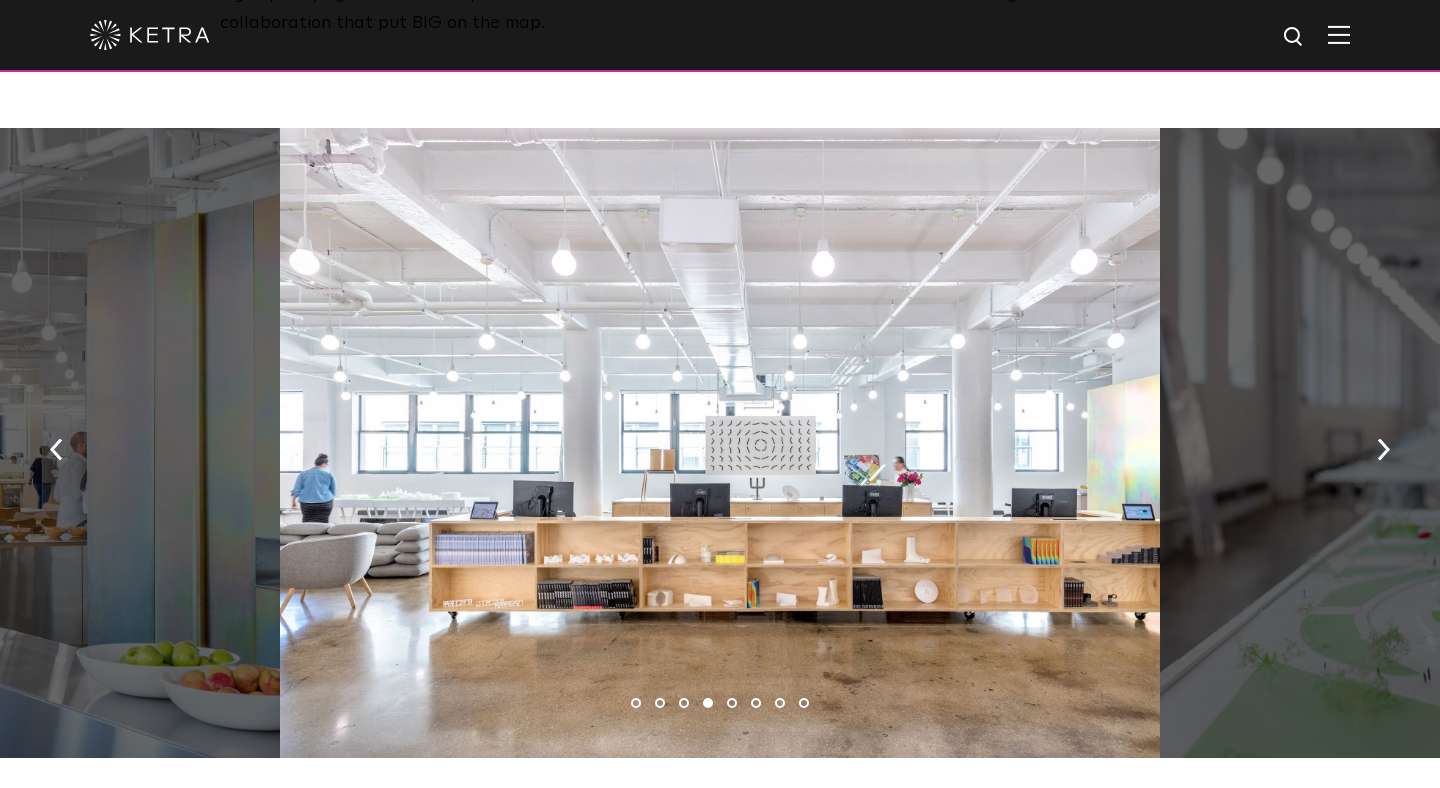 scroll, scrollTop: 1519, scrollLeft: 0, axis: vertical 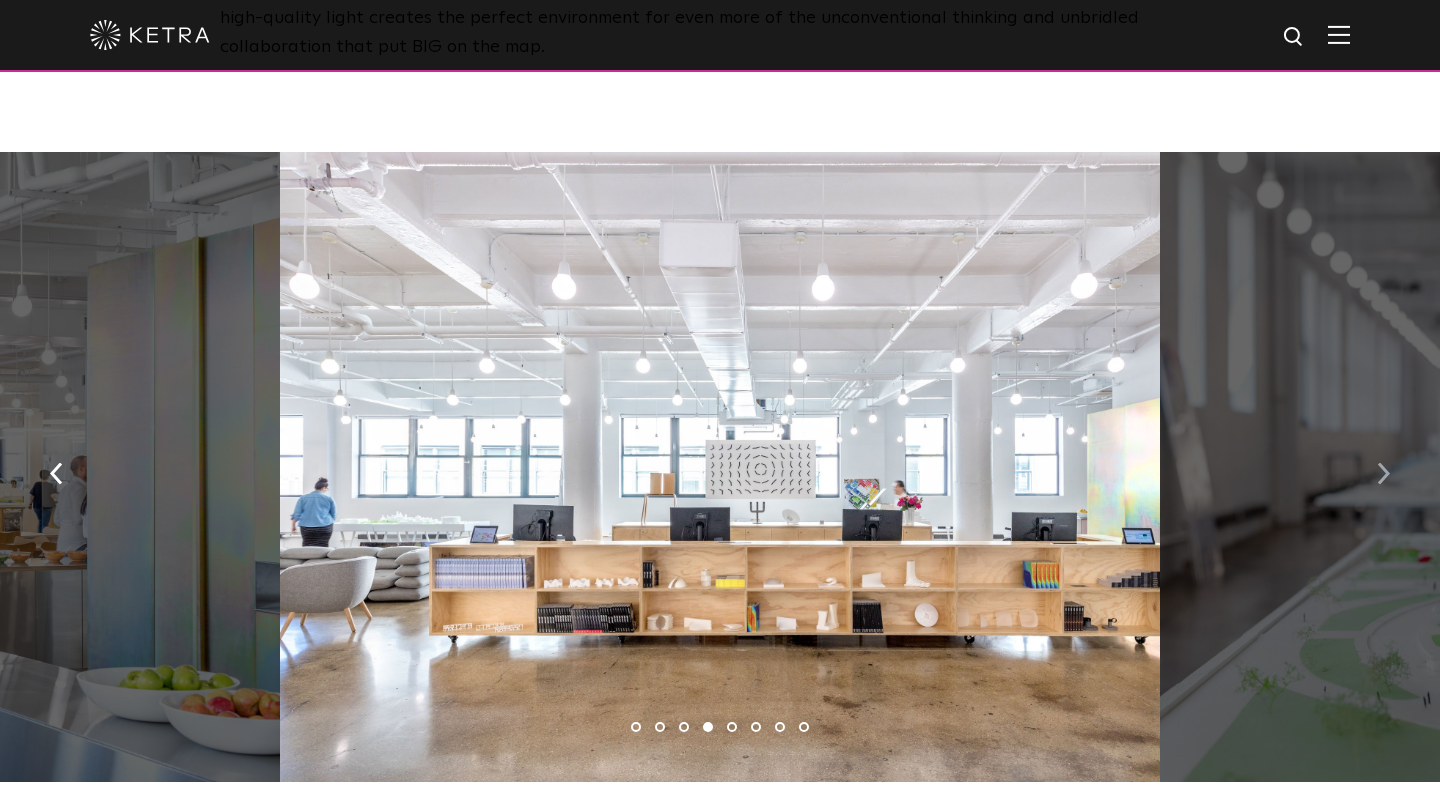 click at bounding box center (1383, 474) 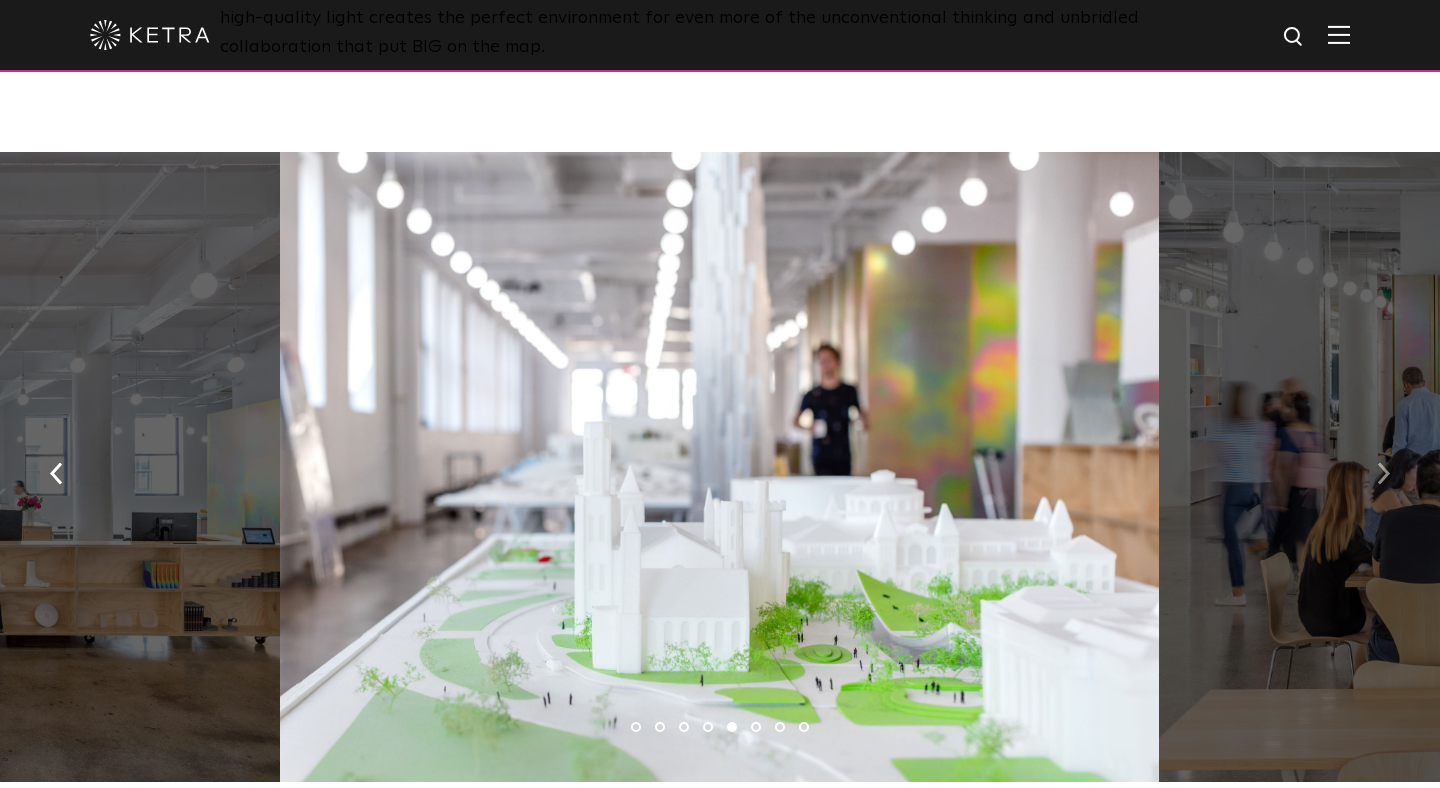 click at bounding box center (1383, 474) 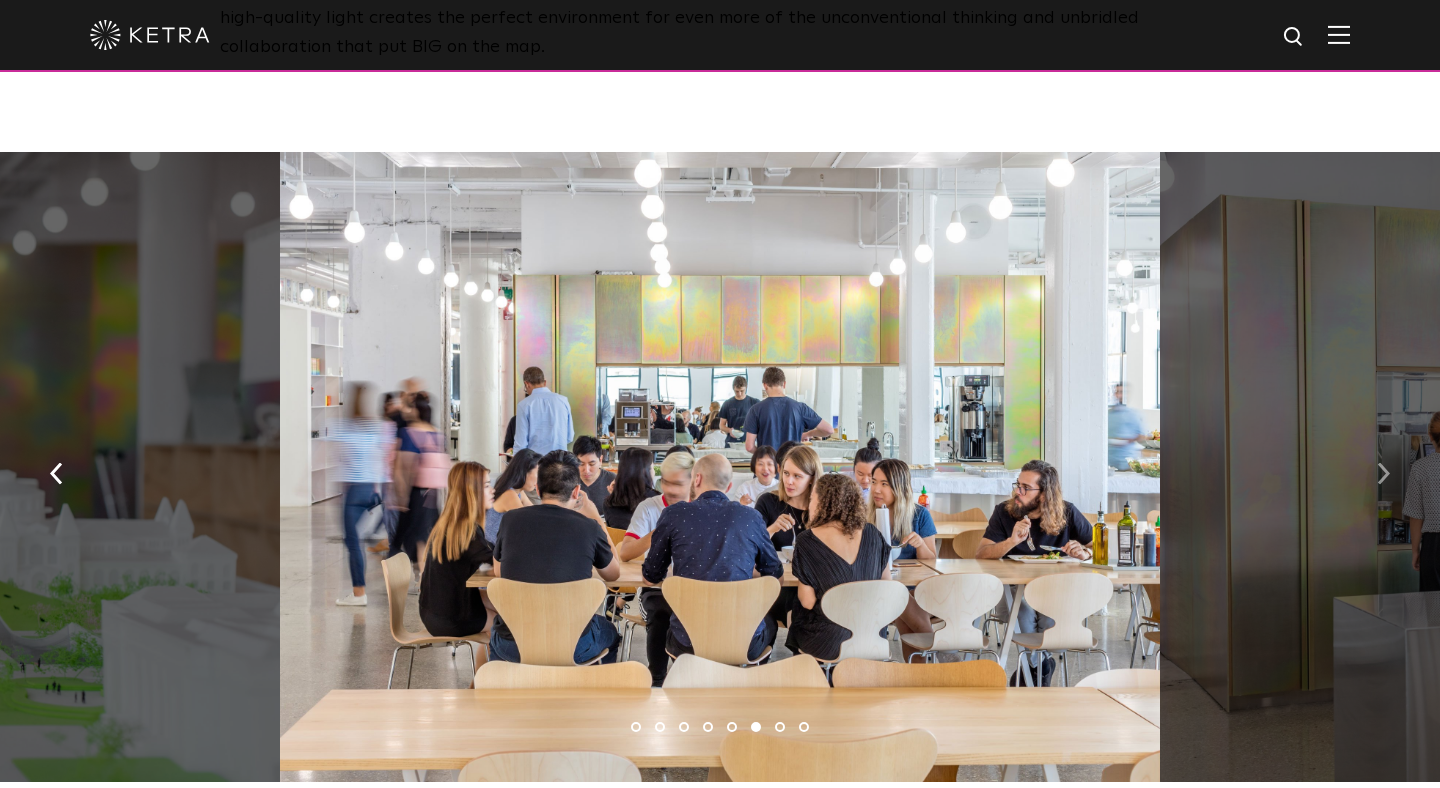 click at bounding box center (1383, 474) 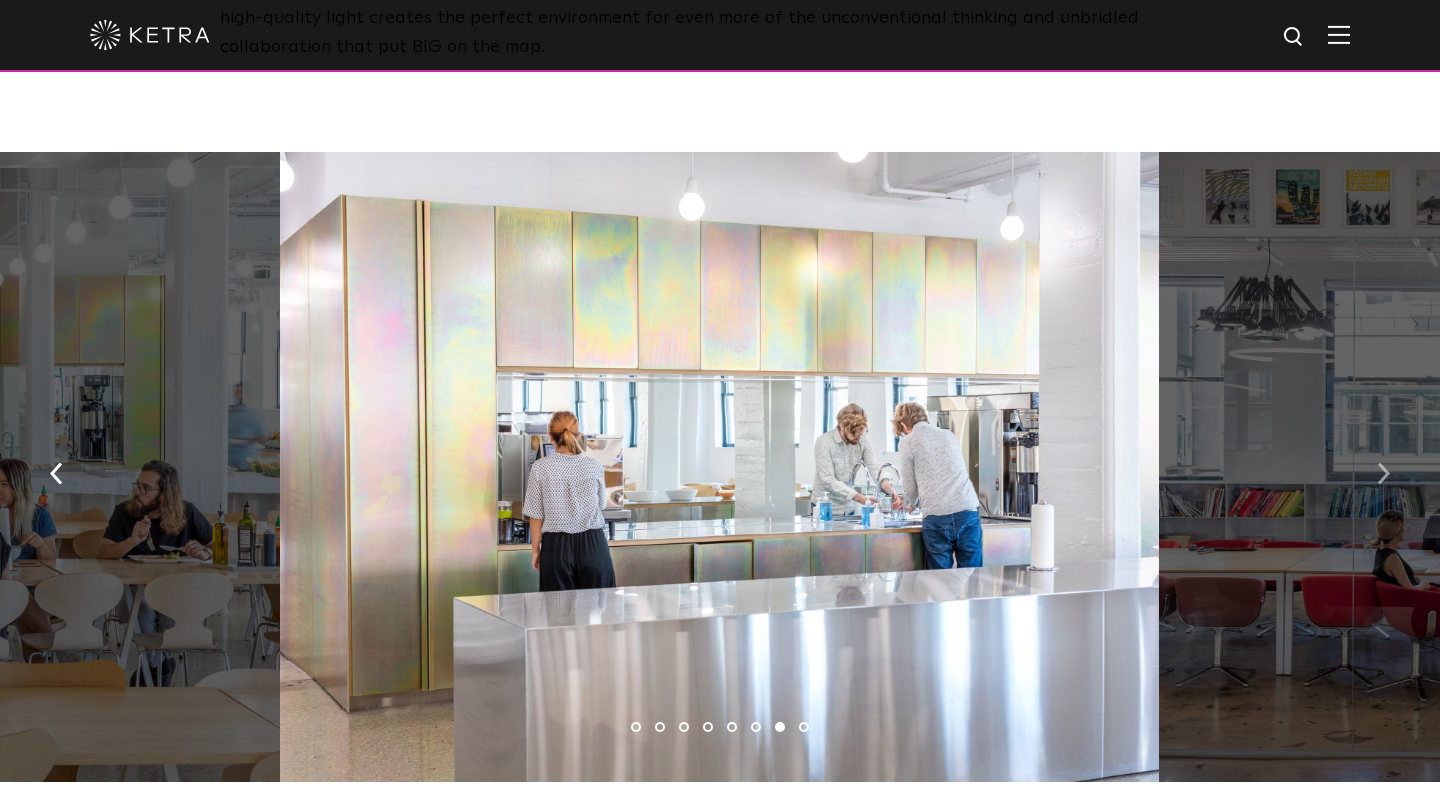 click at bounding box center [1383, 474] 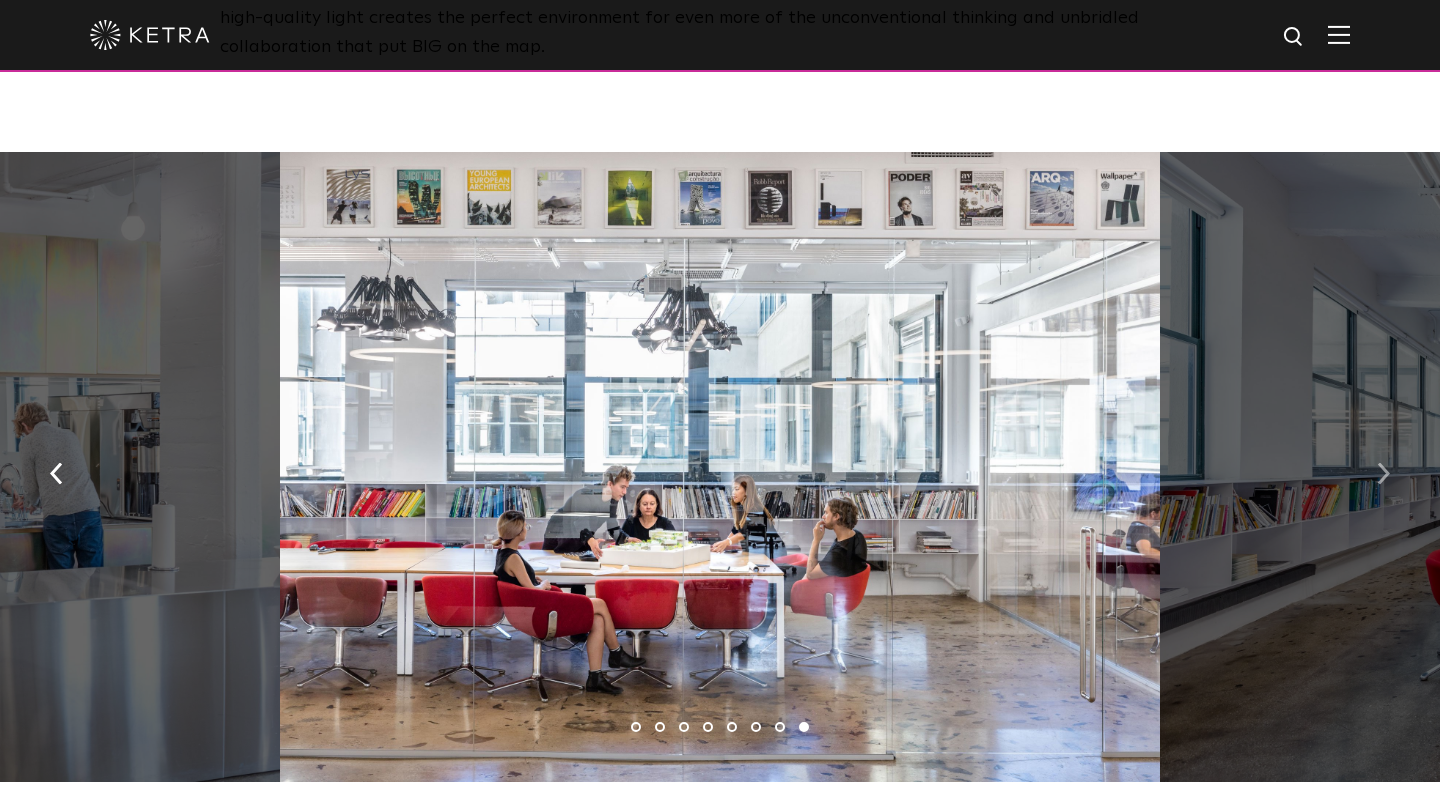 click at bounding box center (1383, 474) 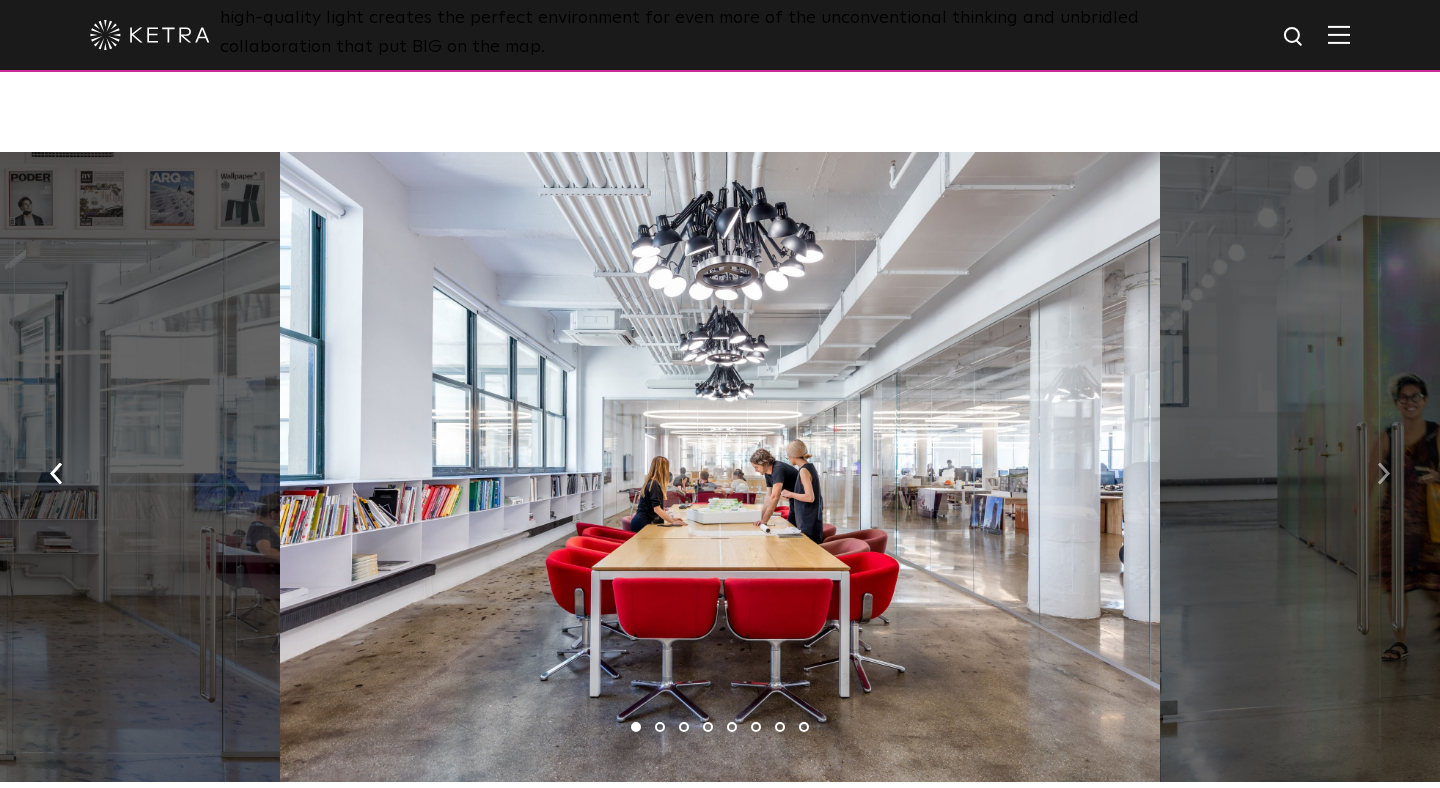 click at bounding box center (1383, 474) 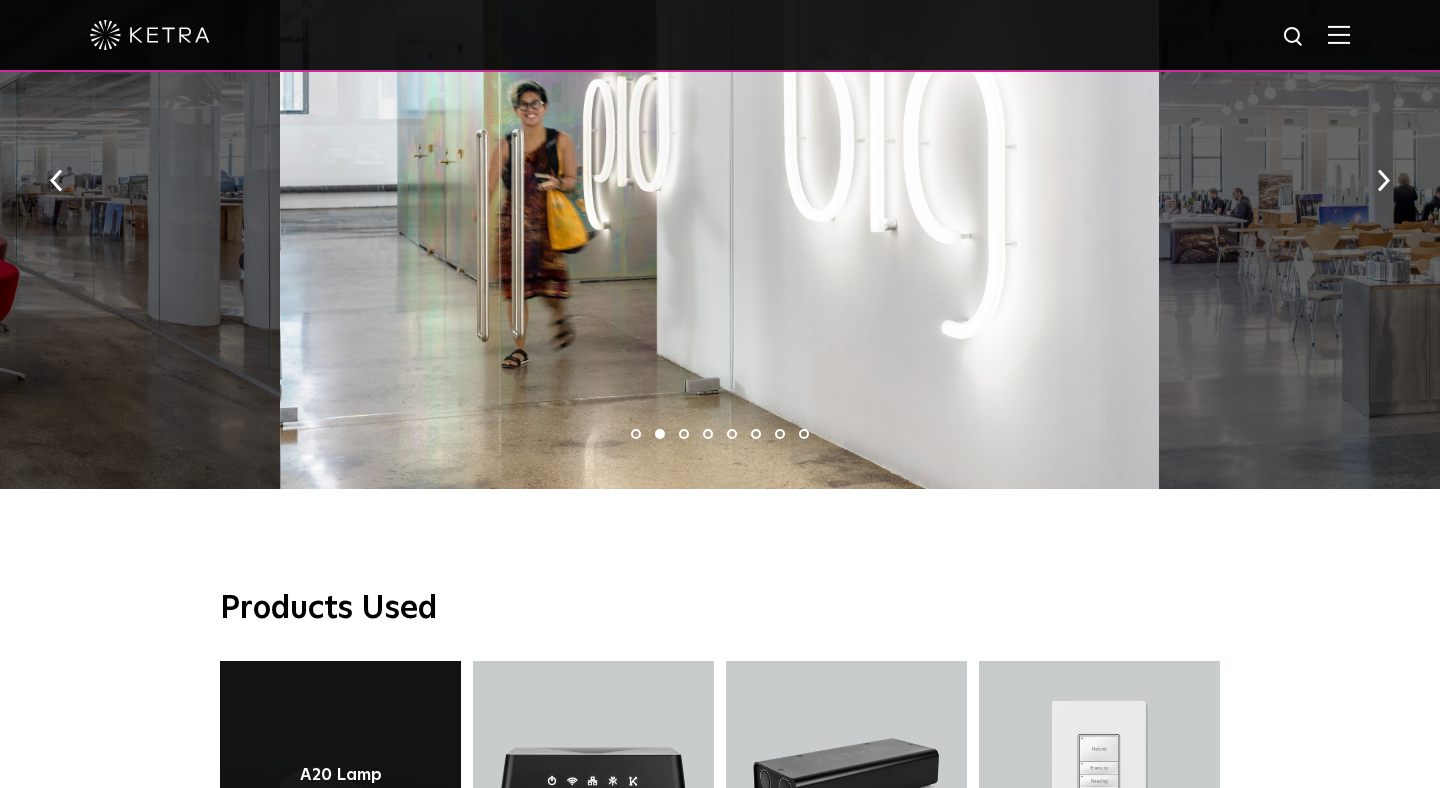 scroll, scrollTop: 1616, scrollLeft: 0, axis: vertical 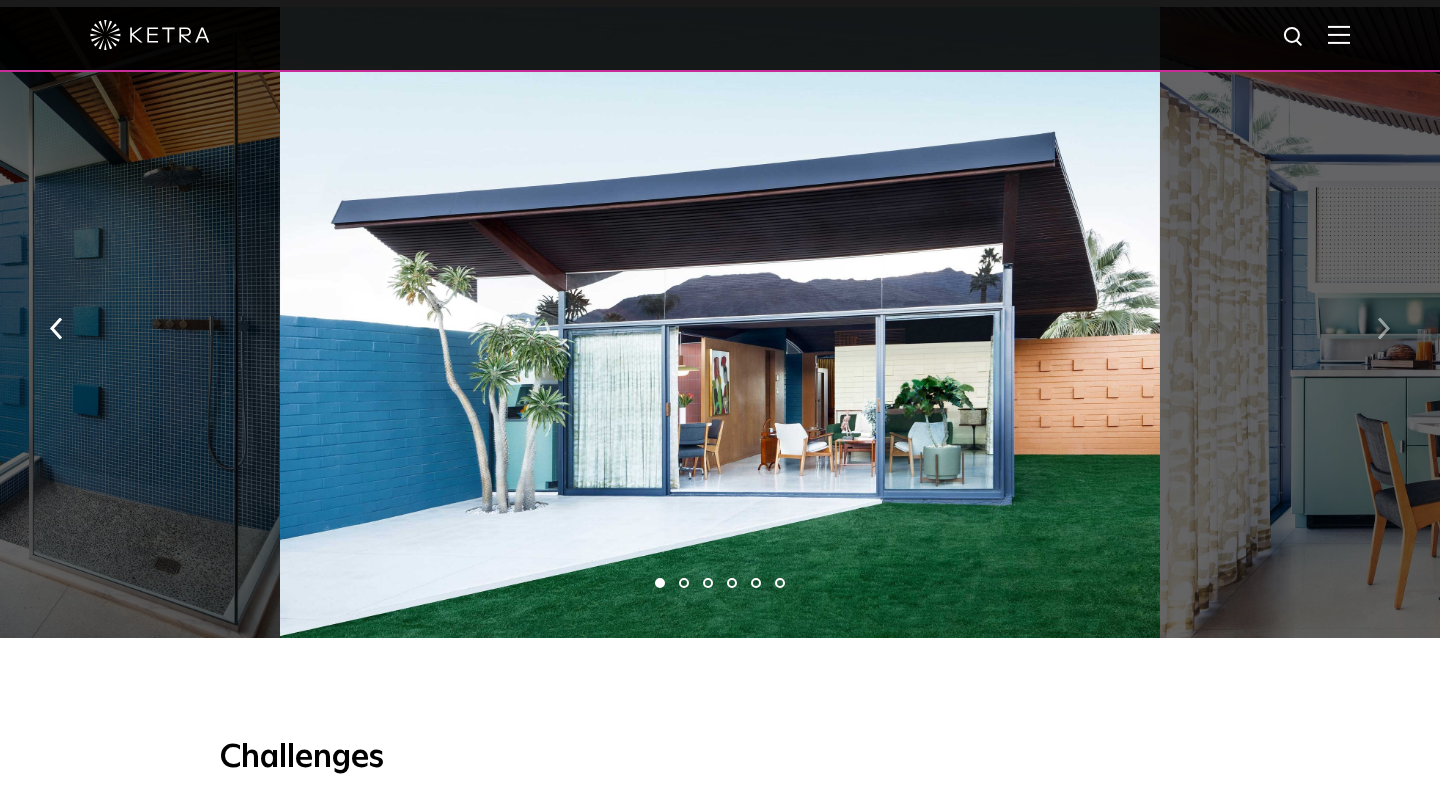 click at bounding box center (1383, 329) 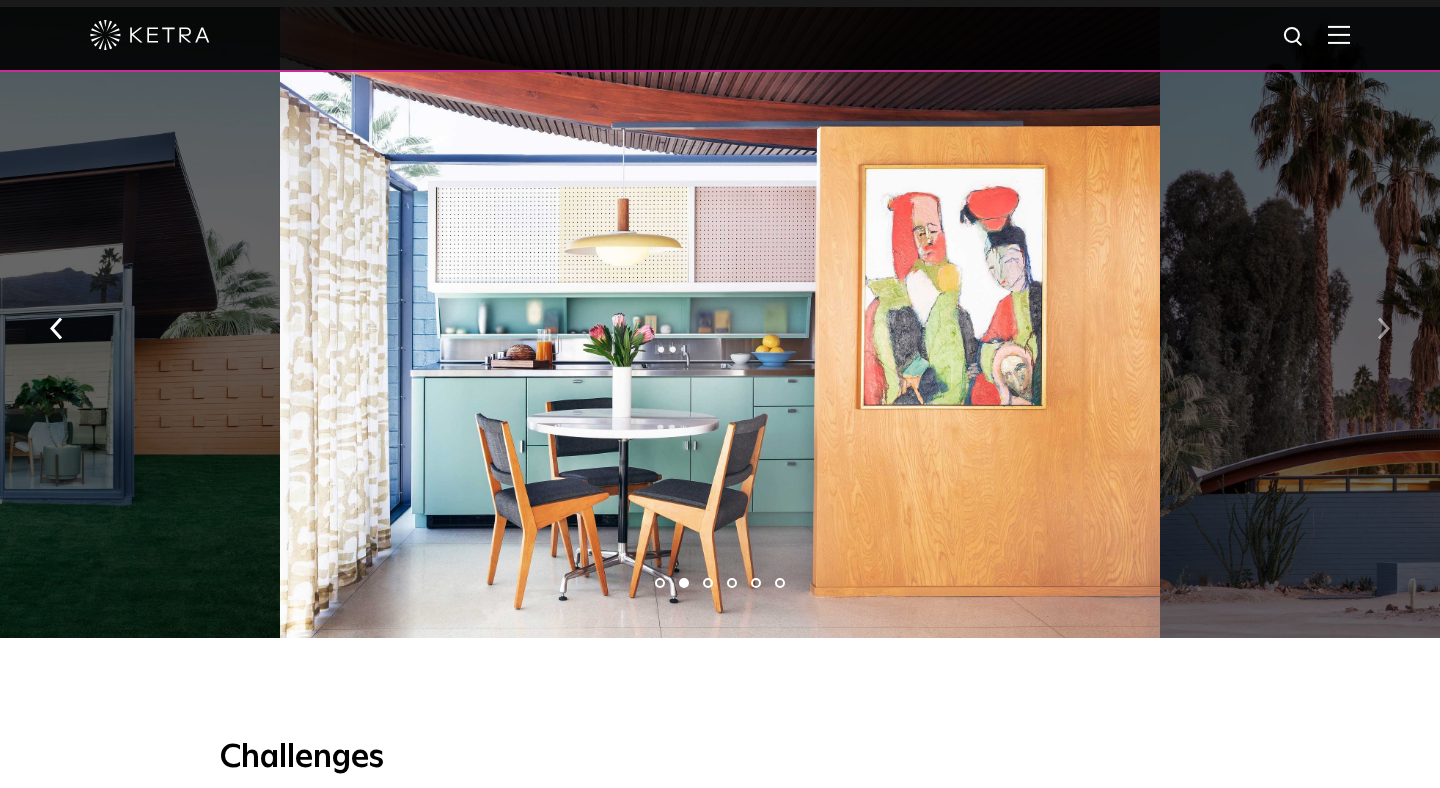 click at bounding box center [1383, 329] 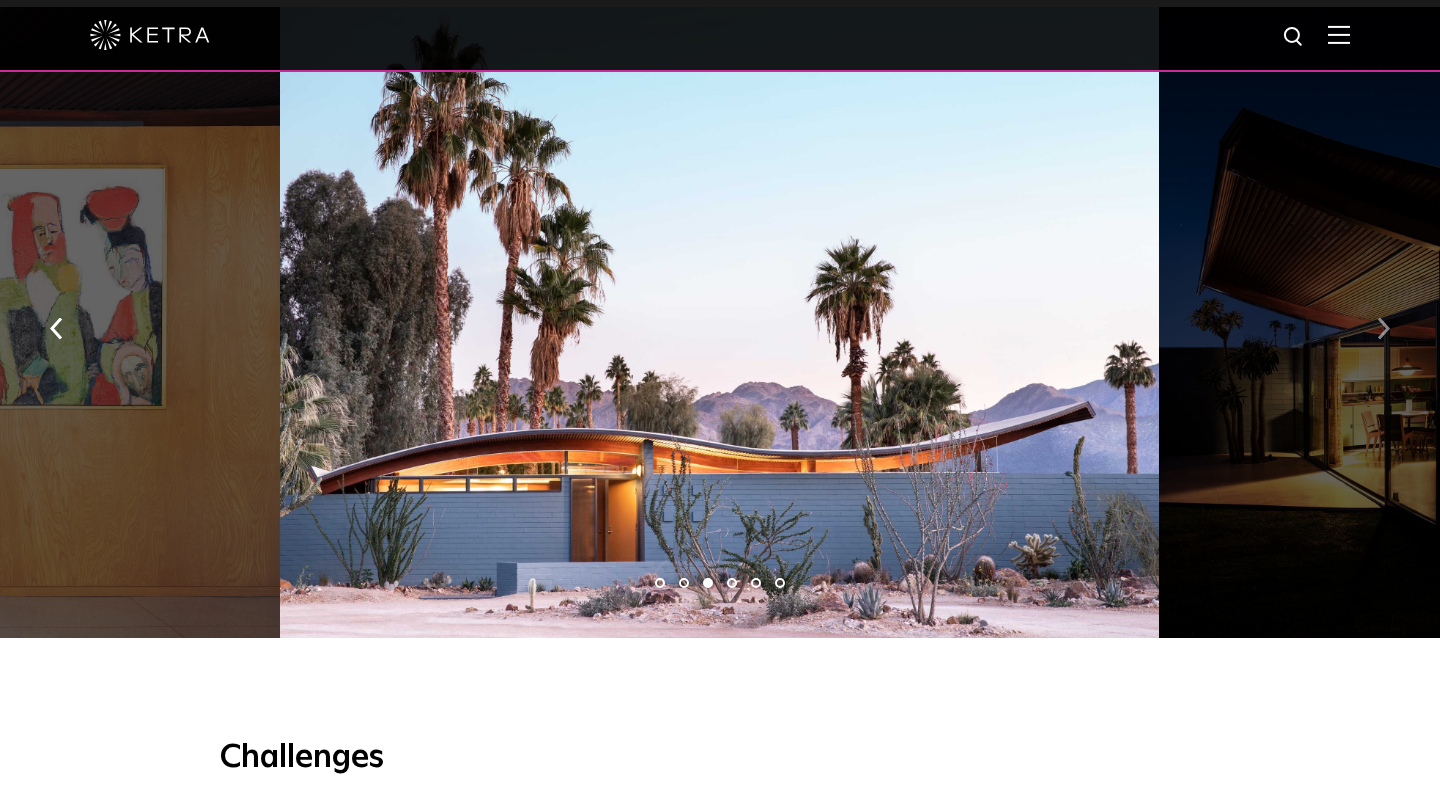 click at bounding box center (1383, 329) 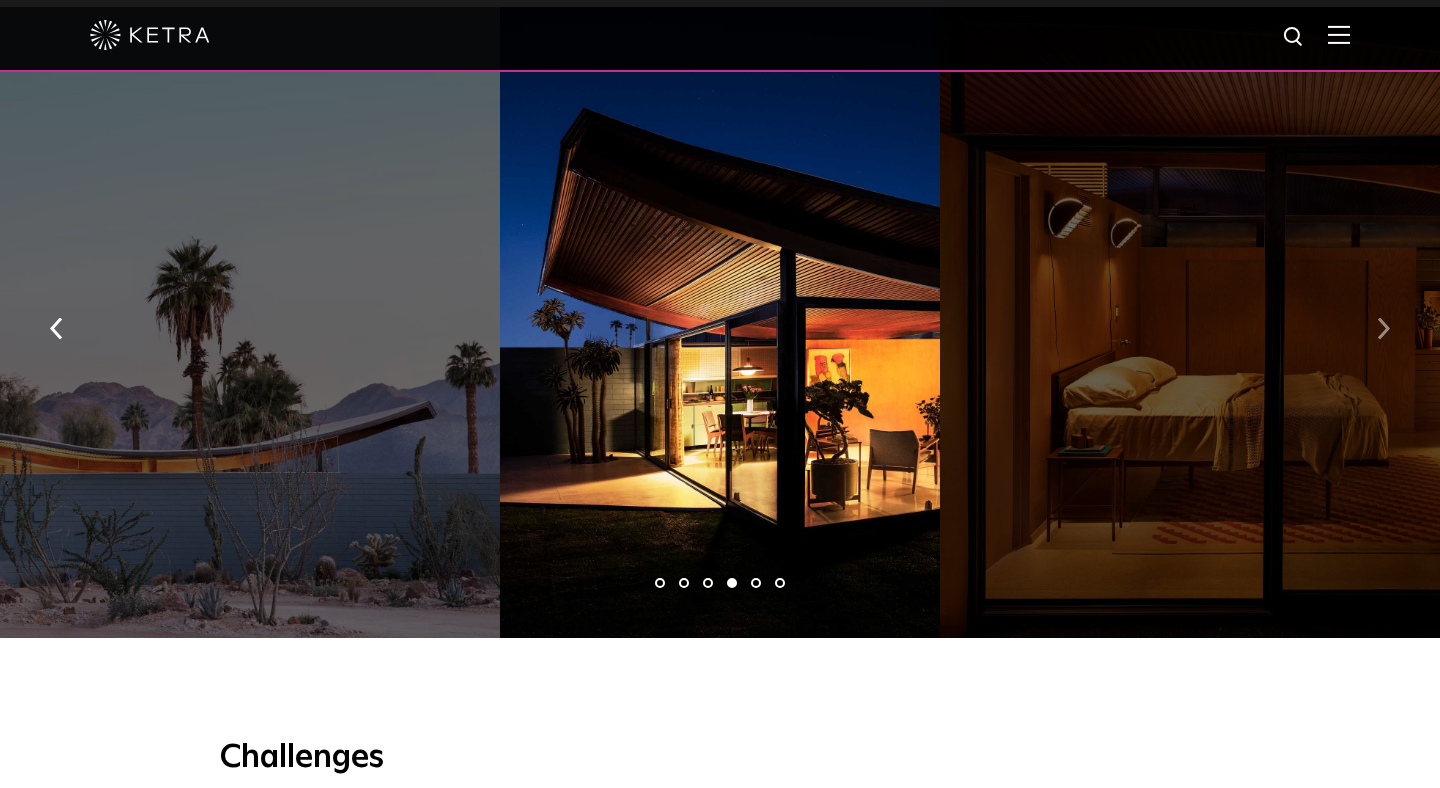 click at bounding box center [1383, 329] 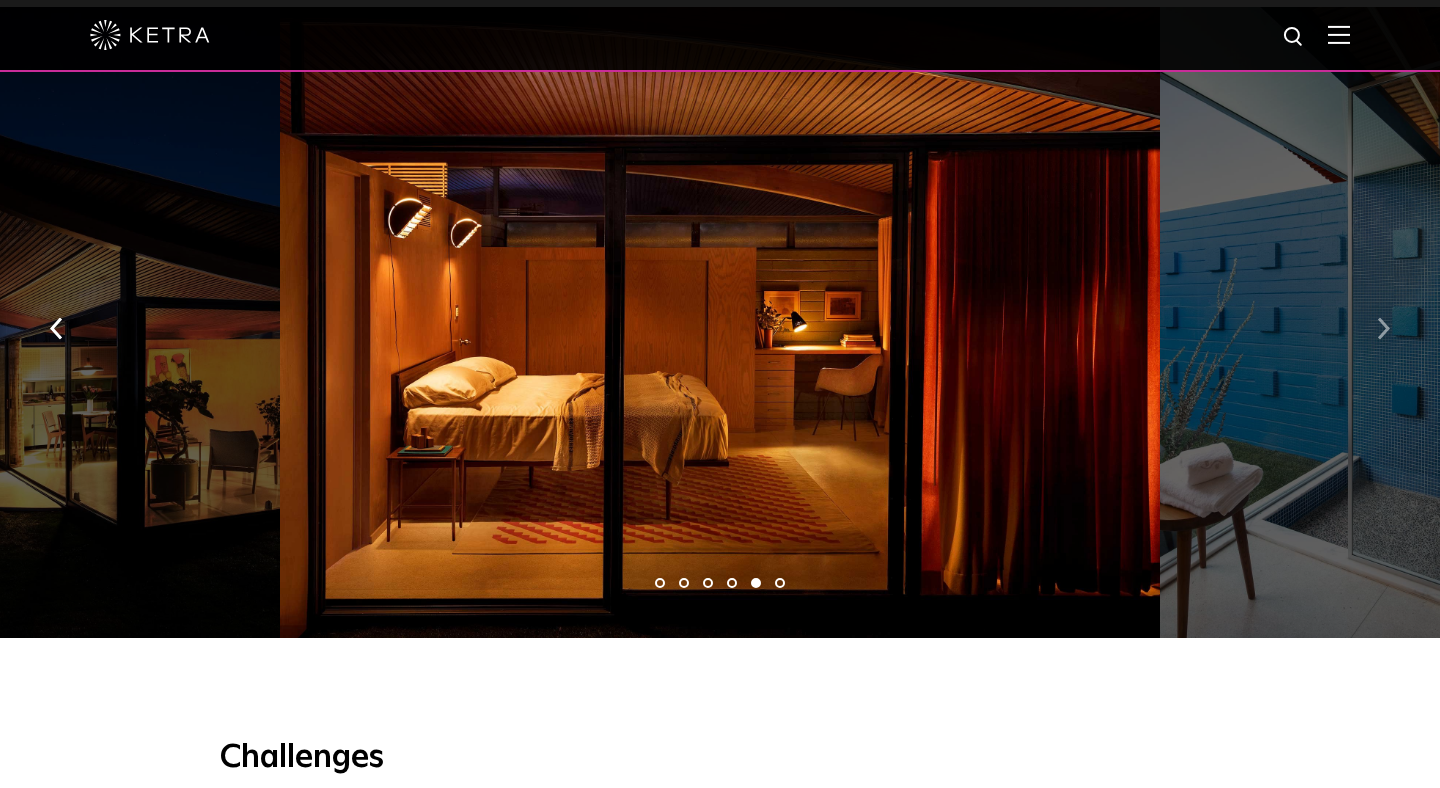 click at bounding box center (1383, 329) 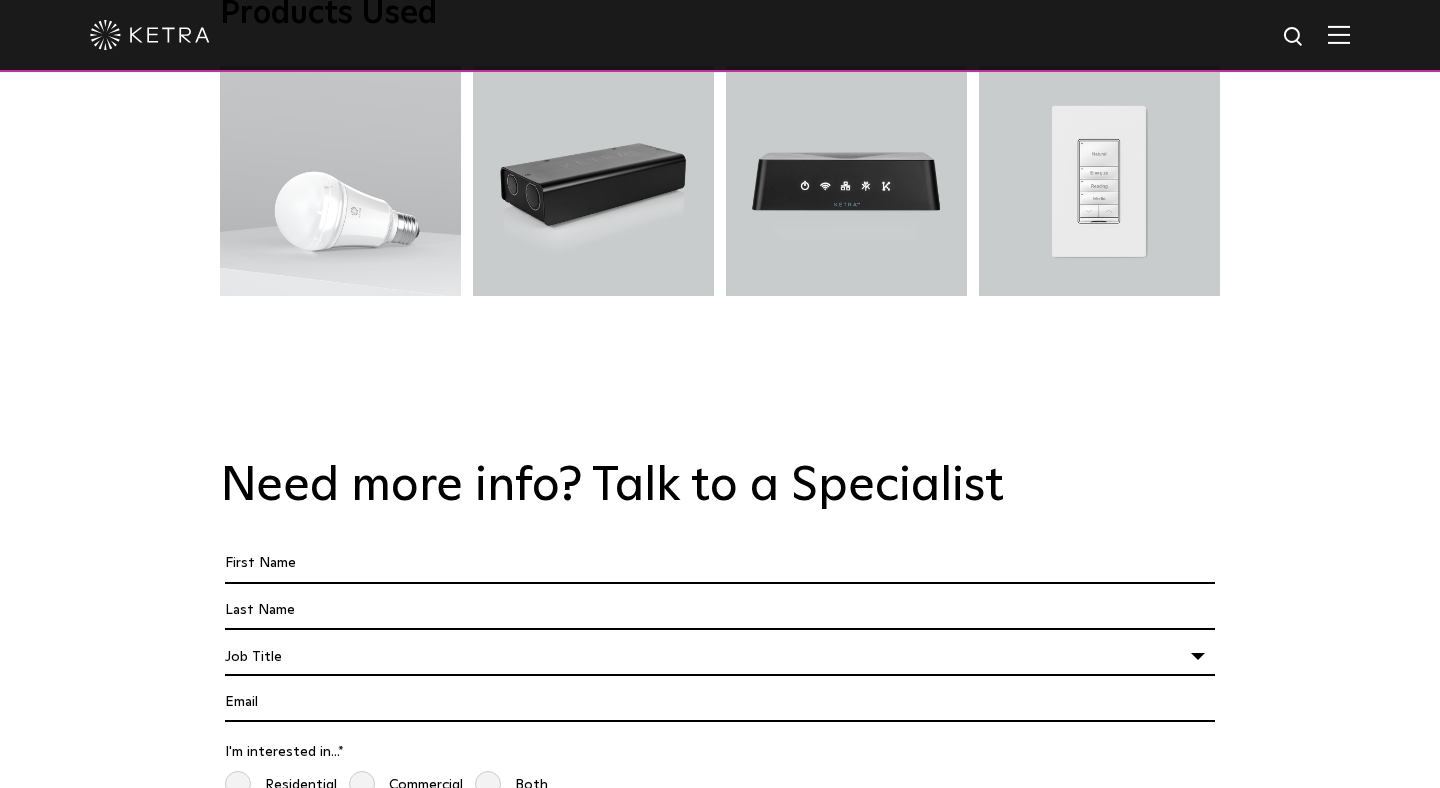 scroll, scrollTop: 6637, scrollLeft: 0, axis: vertical 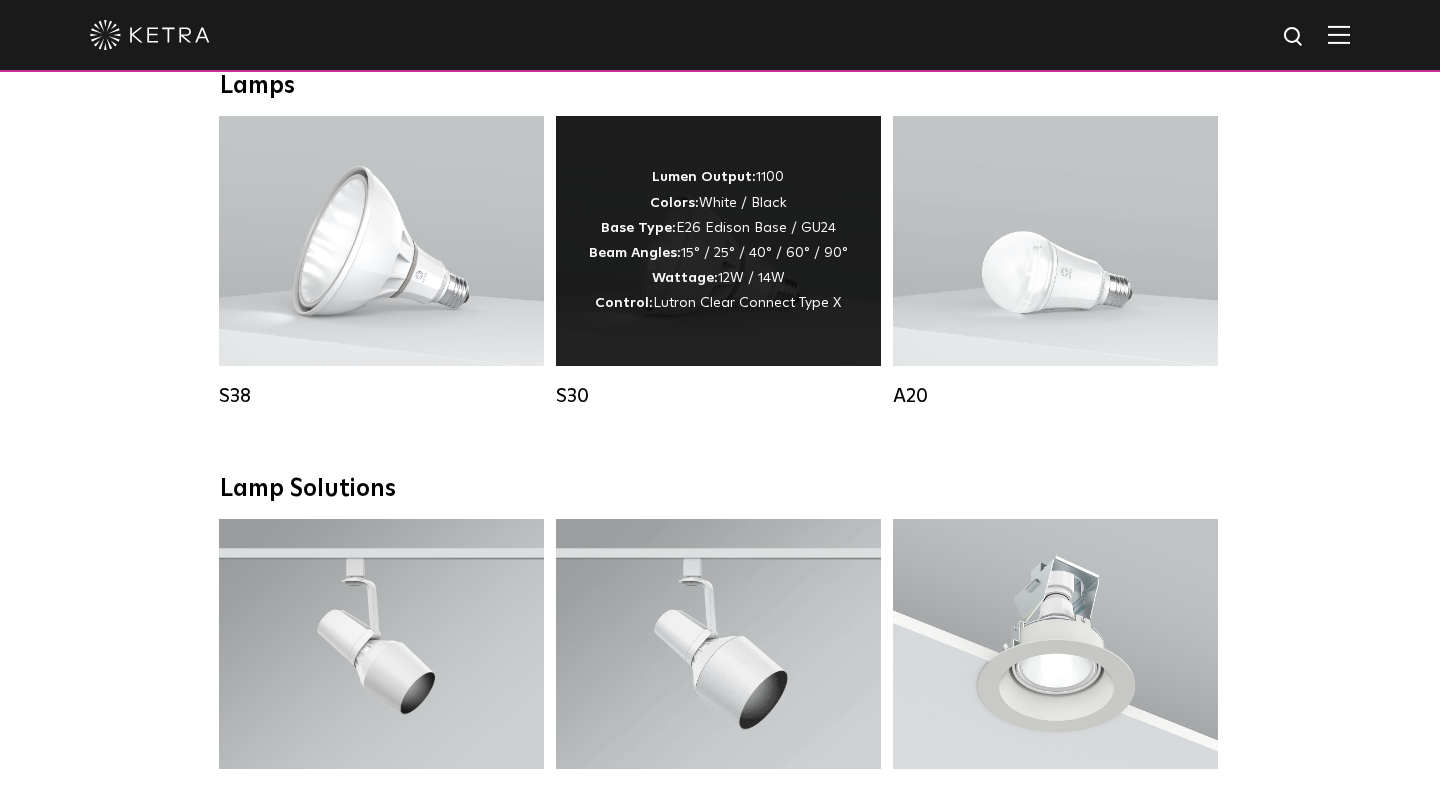 click on "Lumen Output:   1100 Colors:  White / Black Base Type:  E26 Edison Base / GU24 Beam Angles:  15° / 25° / 40° / 60° / 90° Wattage:  12W / 14W Control:  Lutron Clear Connect Type X" at bounding box center (718, 240) 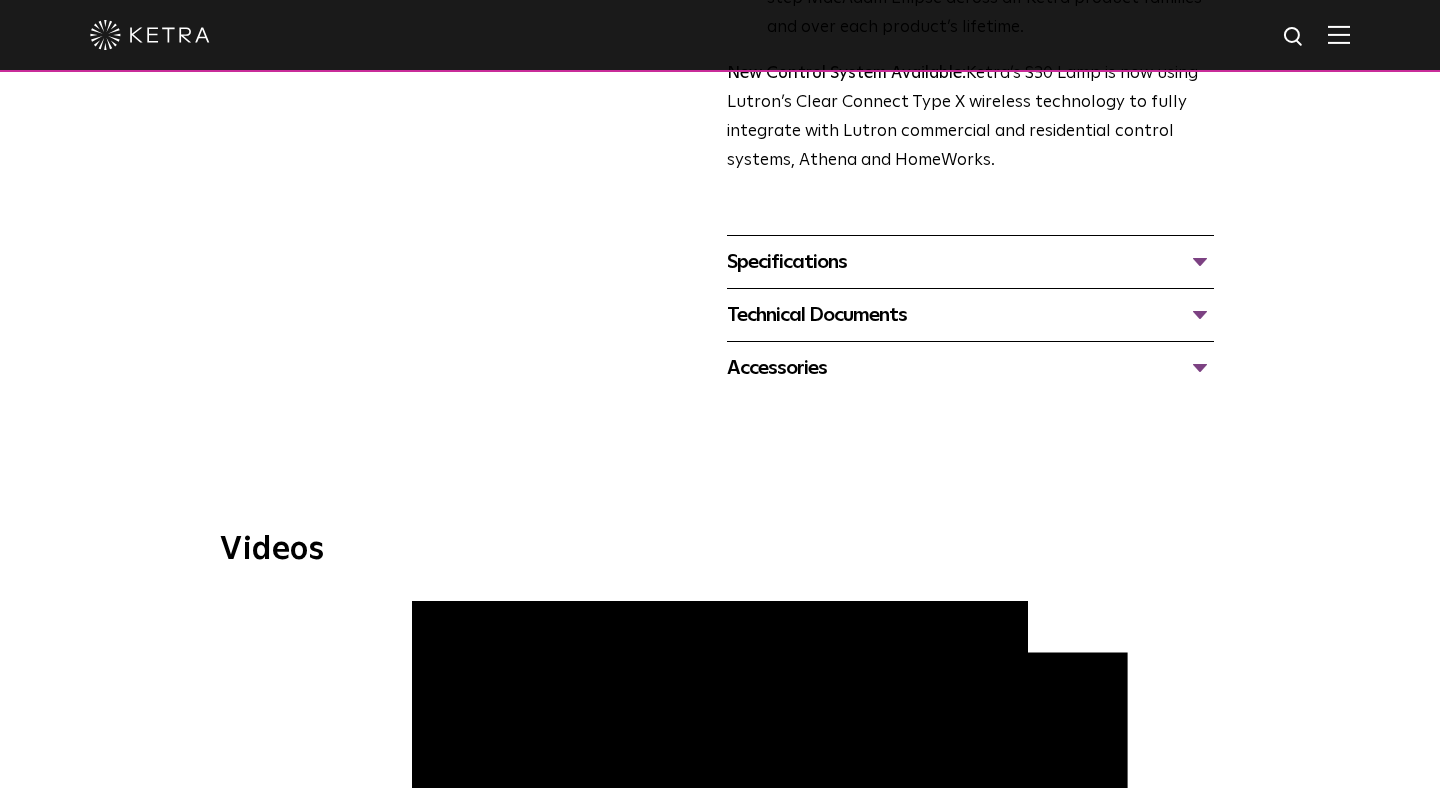 scroll, scrollTop: 1416, scrollLeft: 0, axis: vertical 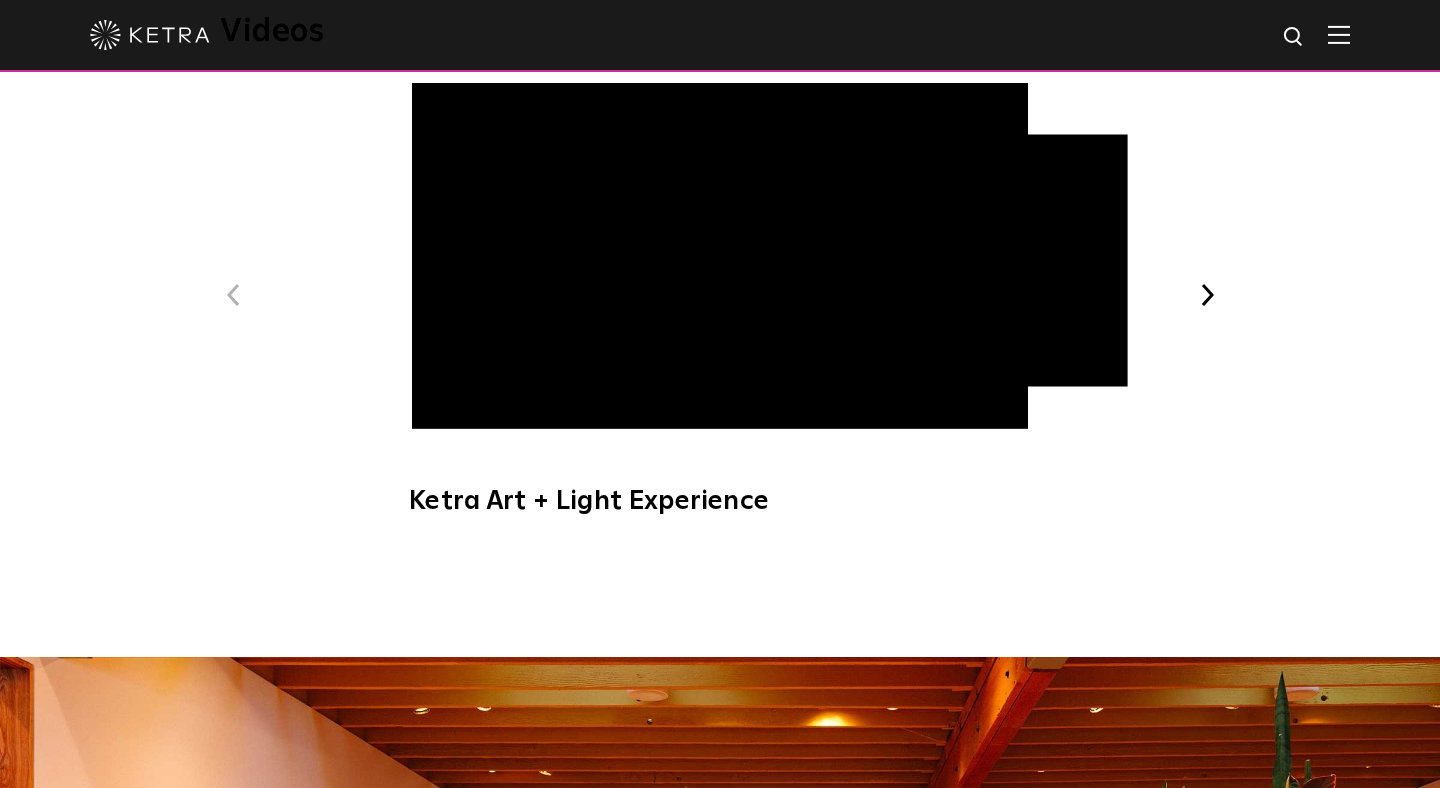 click on "Next" at bounding box center [1207, 295] 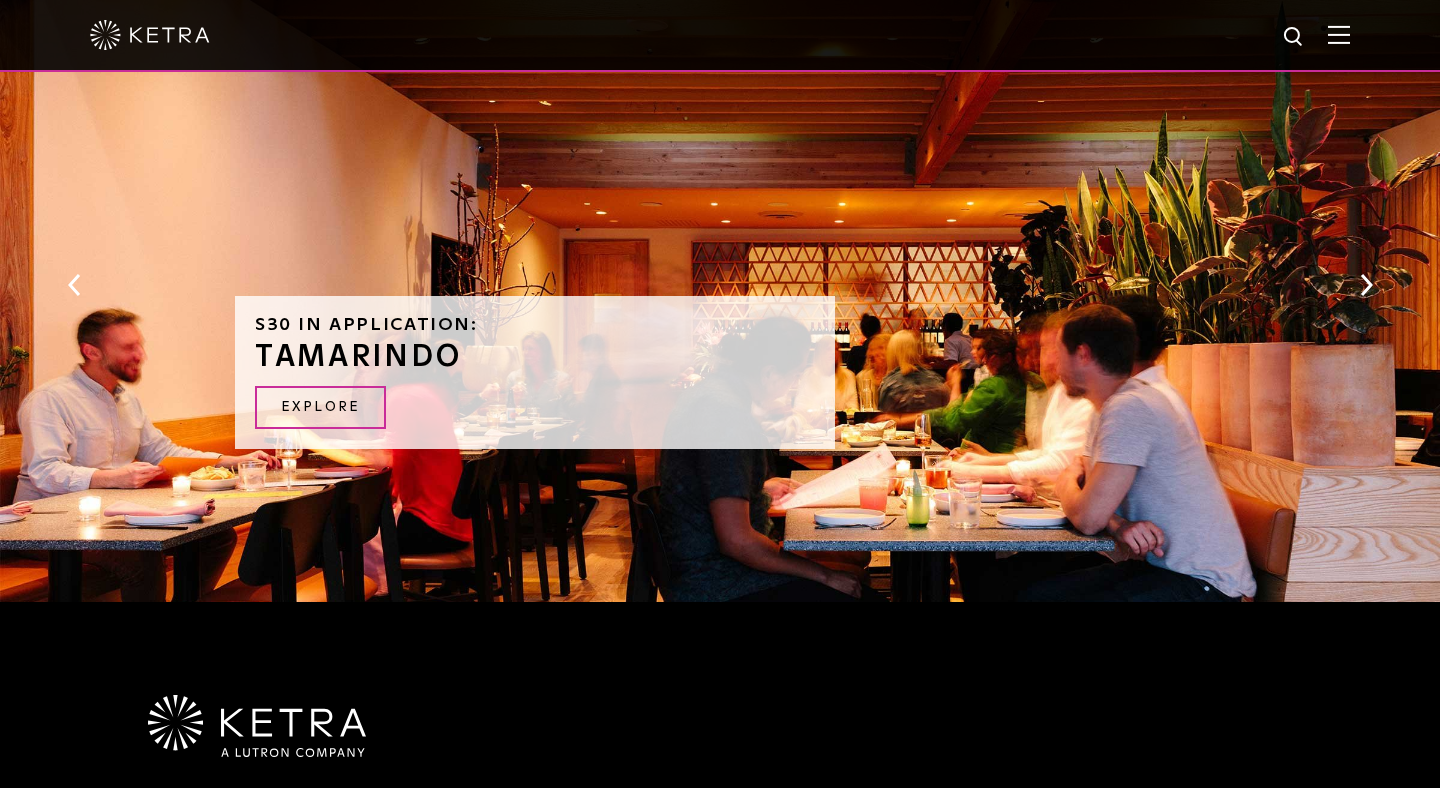 scroll, scrollTop: 1943, scrollLeft: 0, axis: vertical 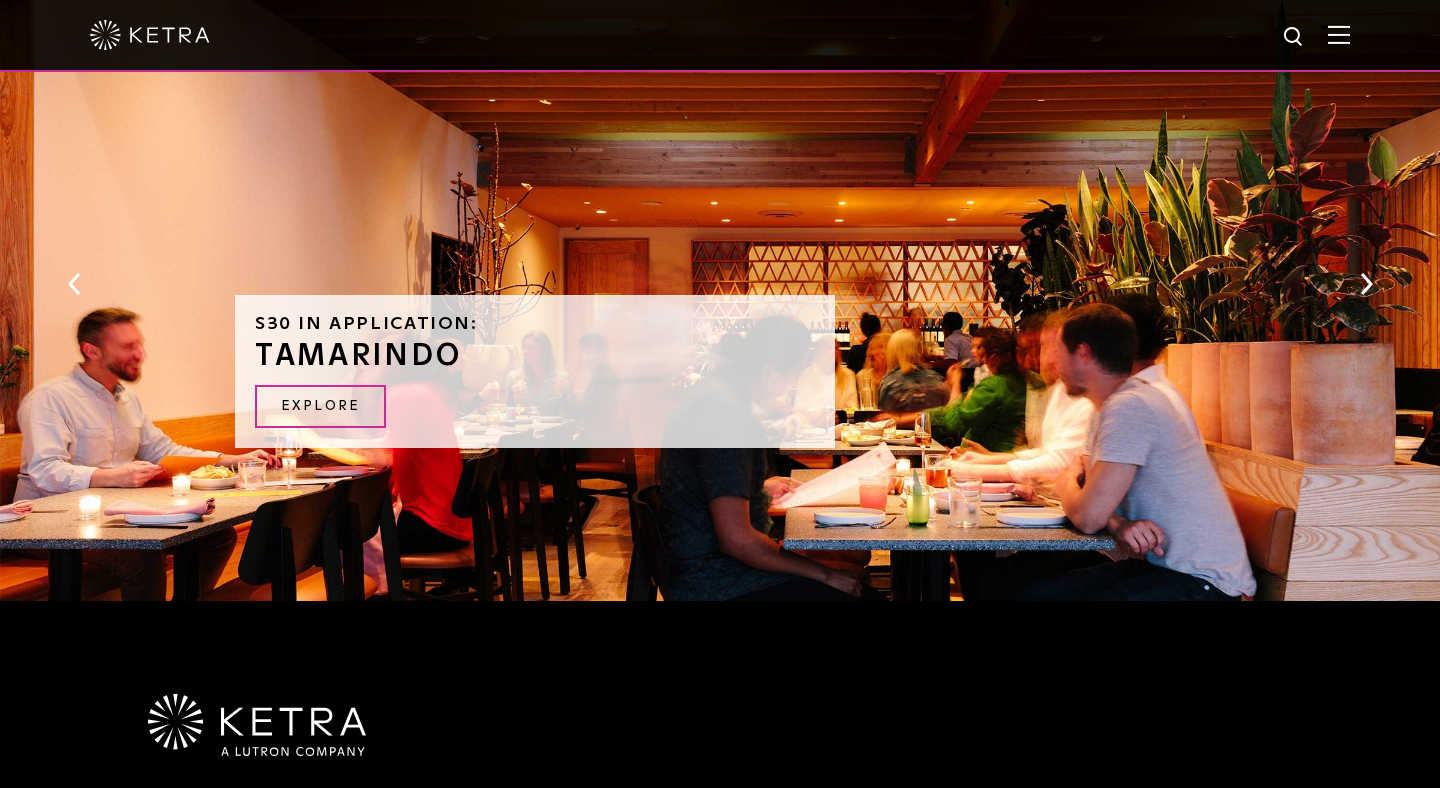 click on "Next" at bounding box center [1366, 284] 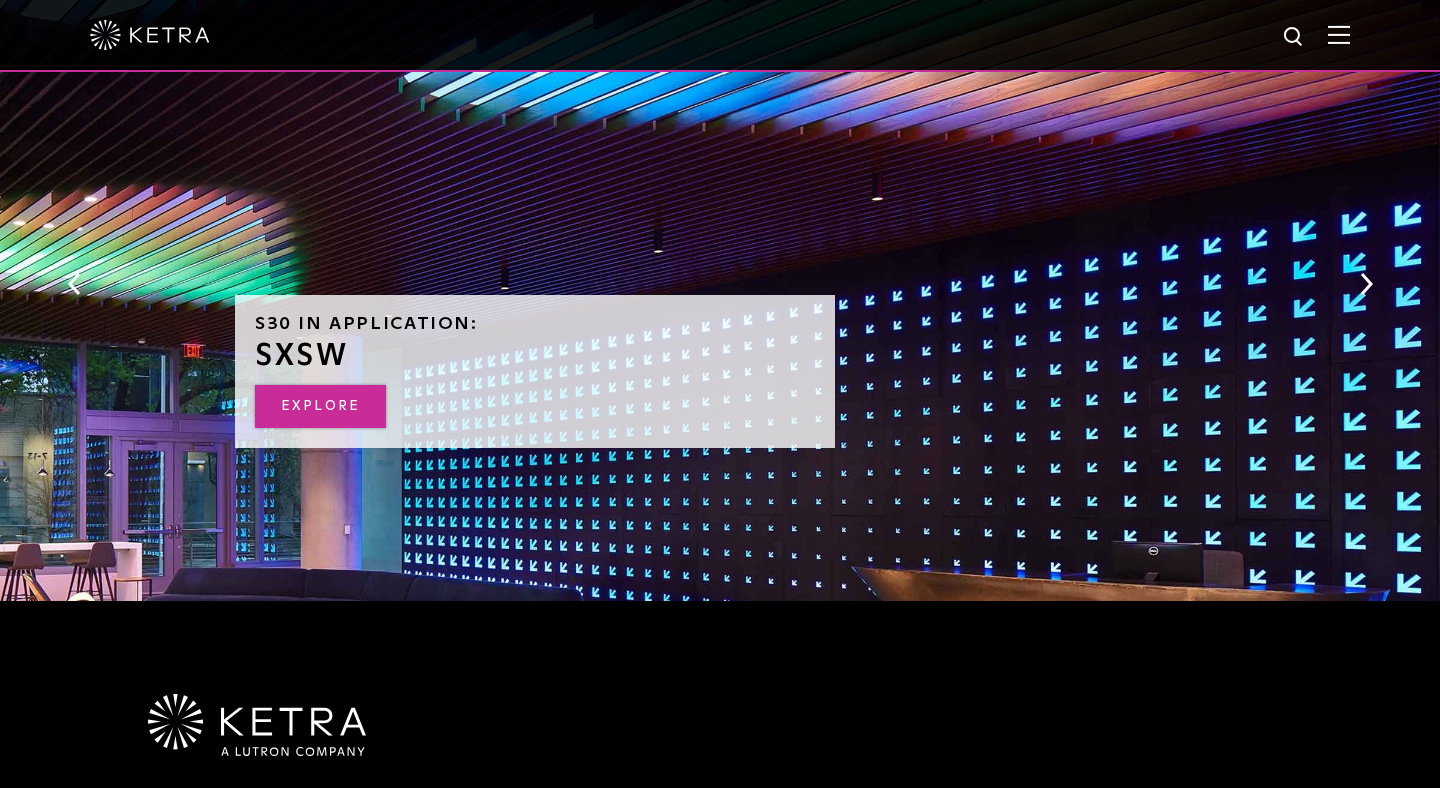 click on "EXPLORE" at bounding box center (320, 406) 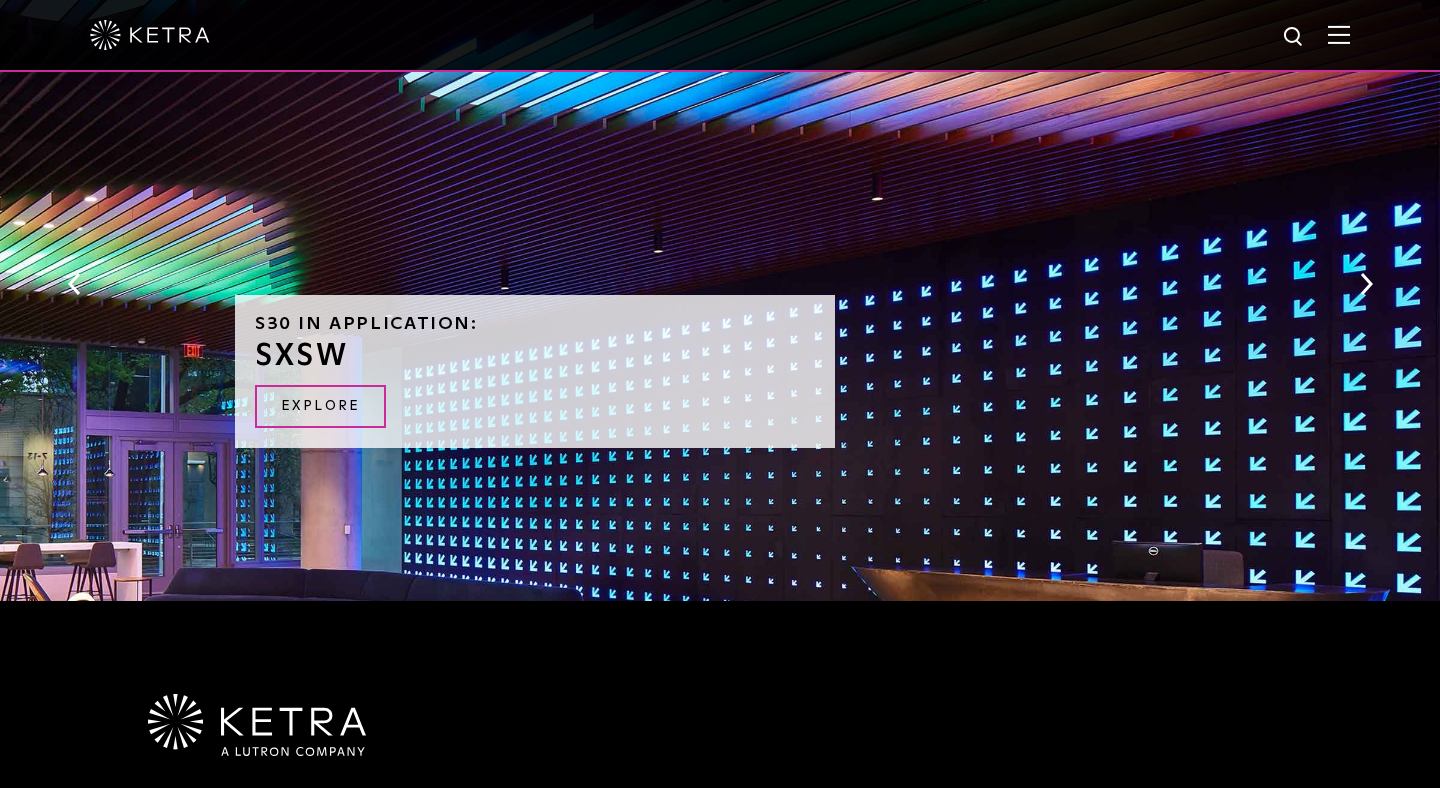 click on "Next" at bounding box center [1366, 284] 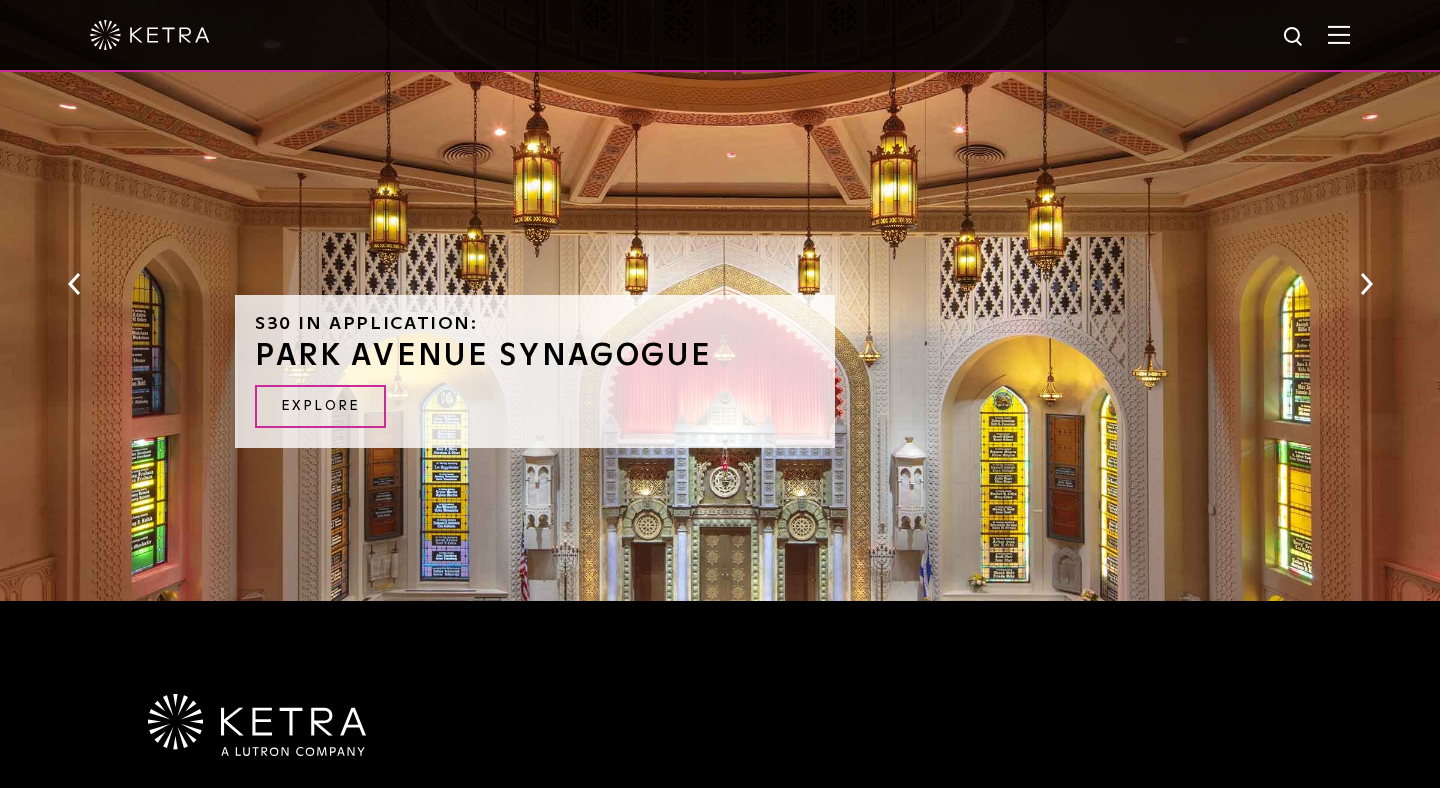 click on "Next" at bounding box center [1366, 284] 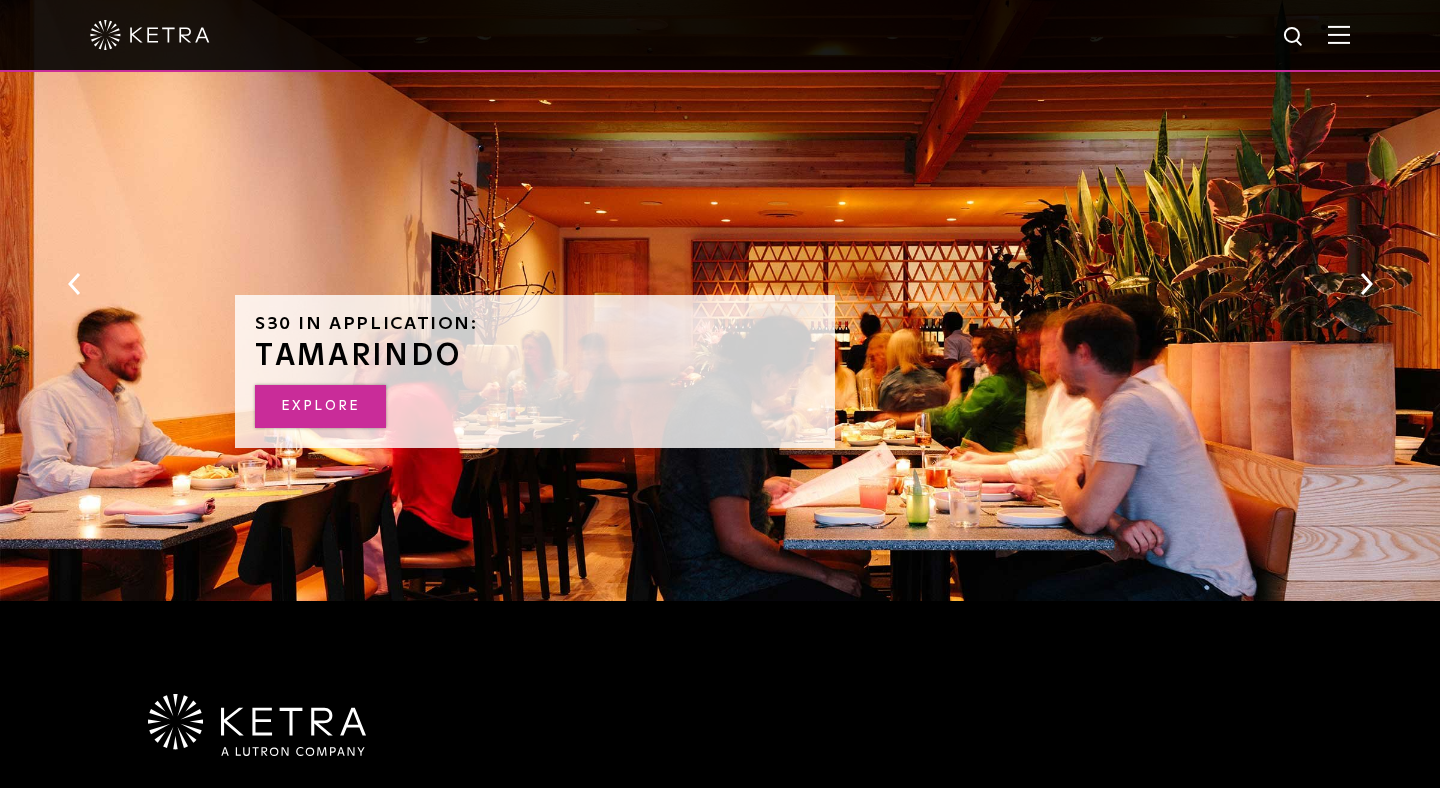 click on "EXPLORE" at bounding box center [320, 406] 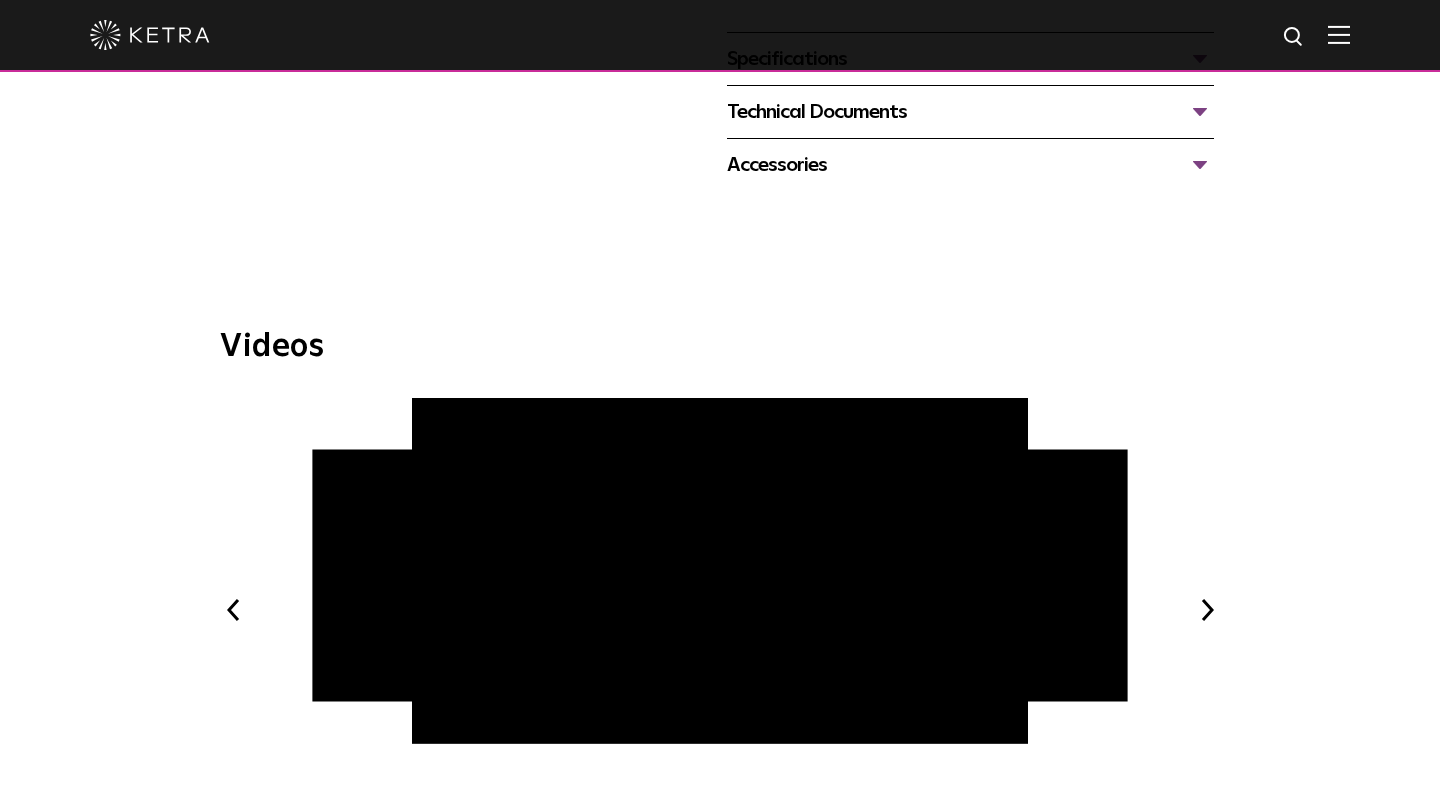 scroll, scrollTop: 0, scrollLeft: 0, axis: both 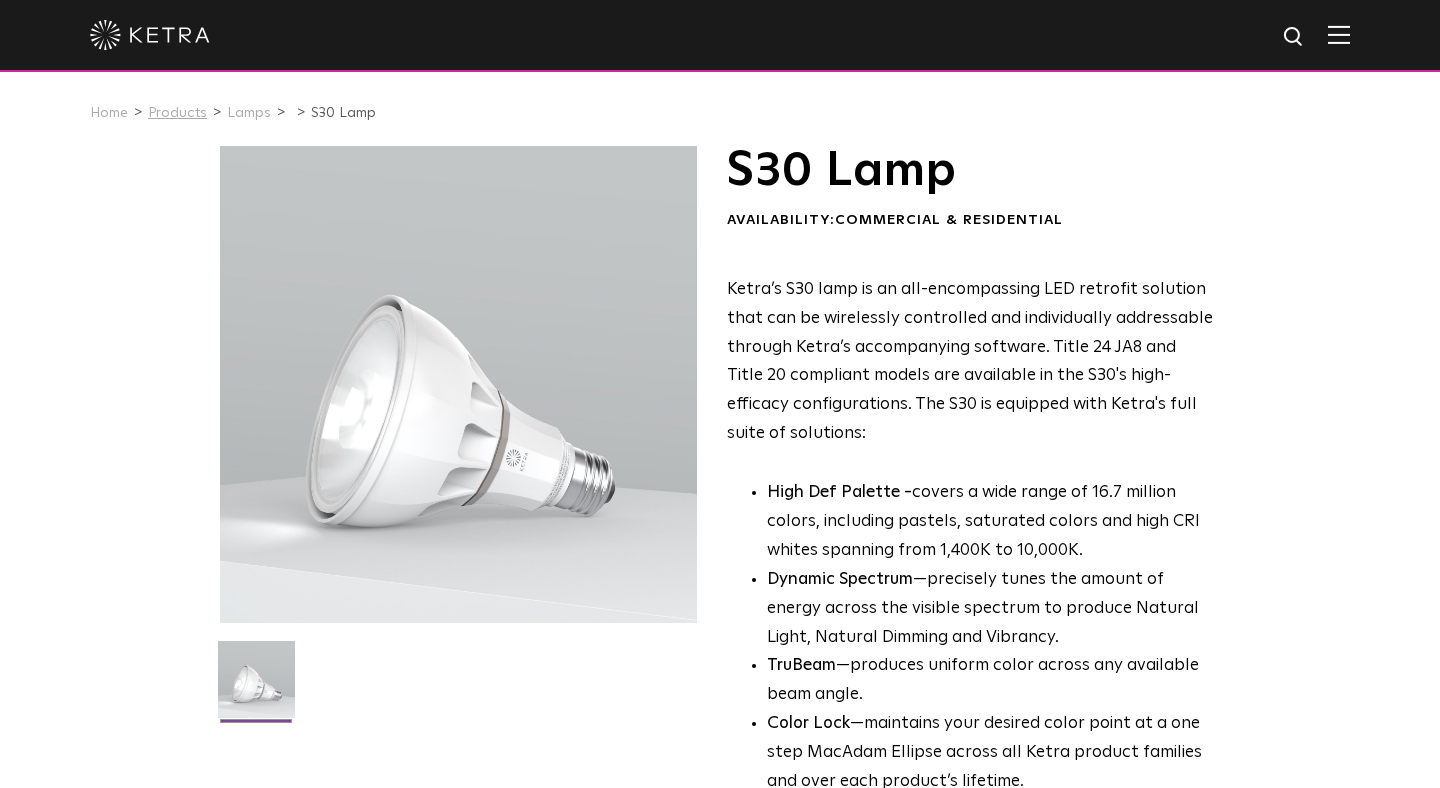 click on "Products" at bounding box center (177, 113) 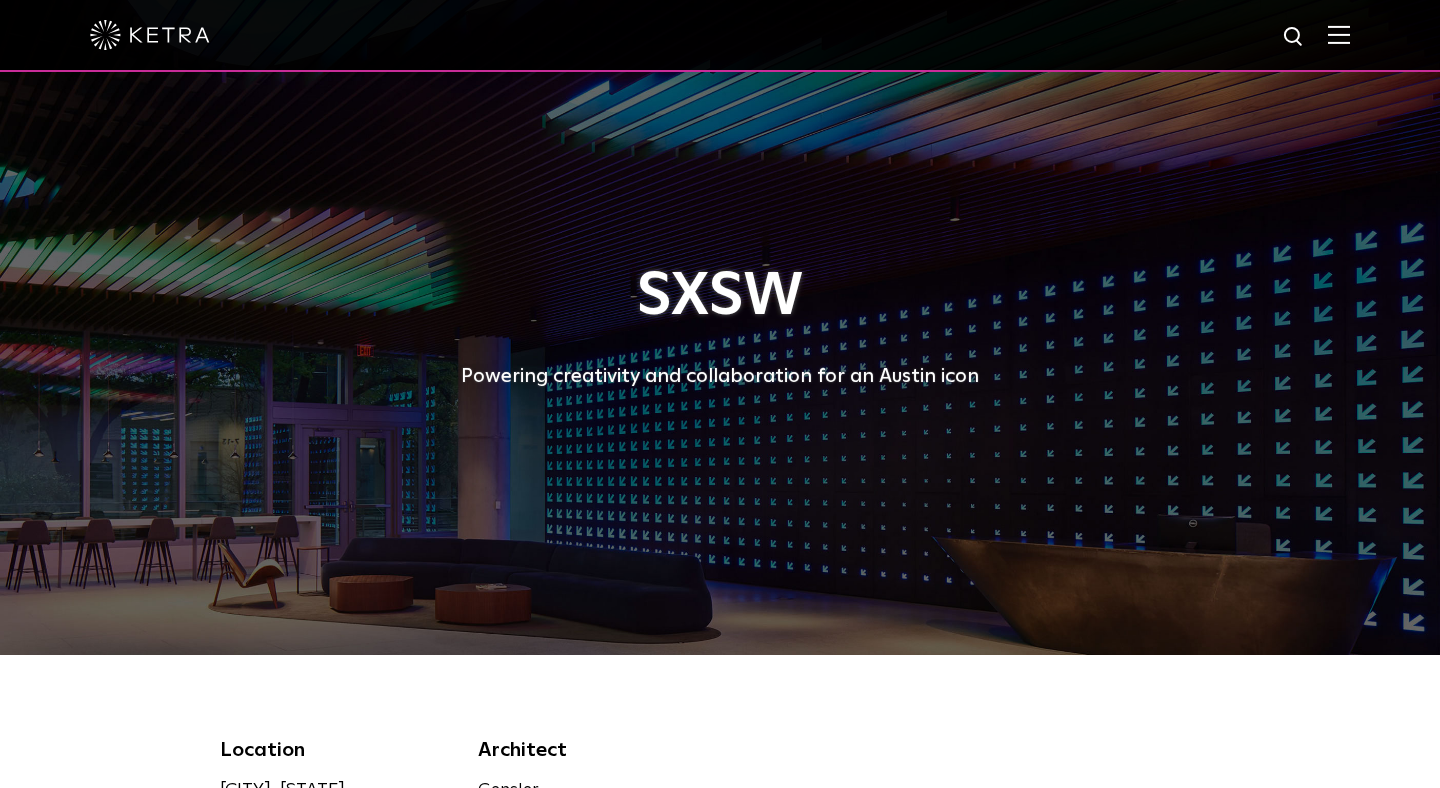 scroll, scrollTop: 0, scrollLeft: 0, axis: both 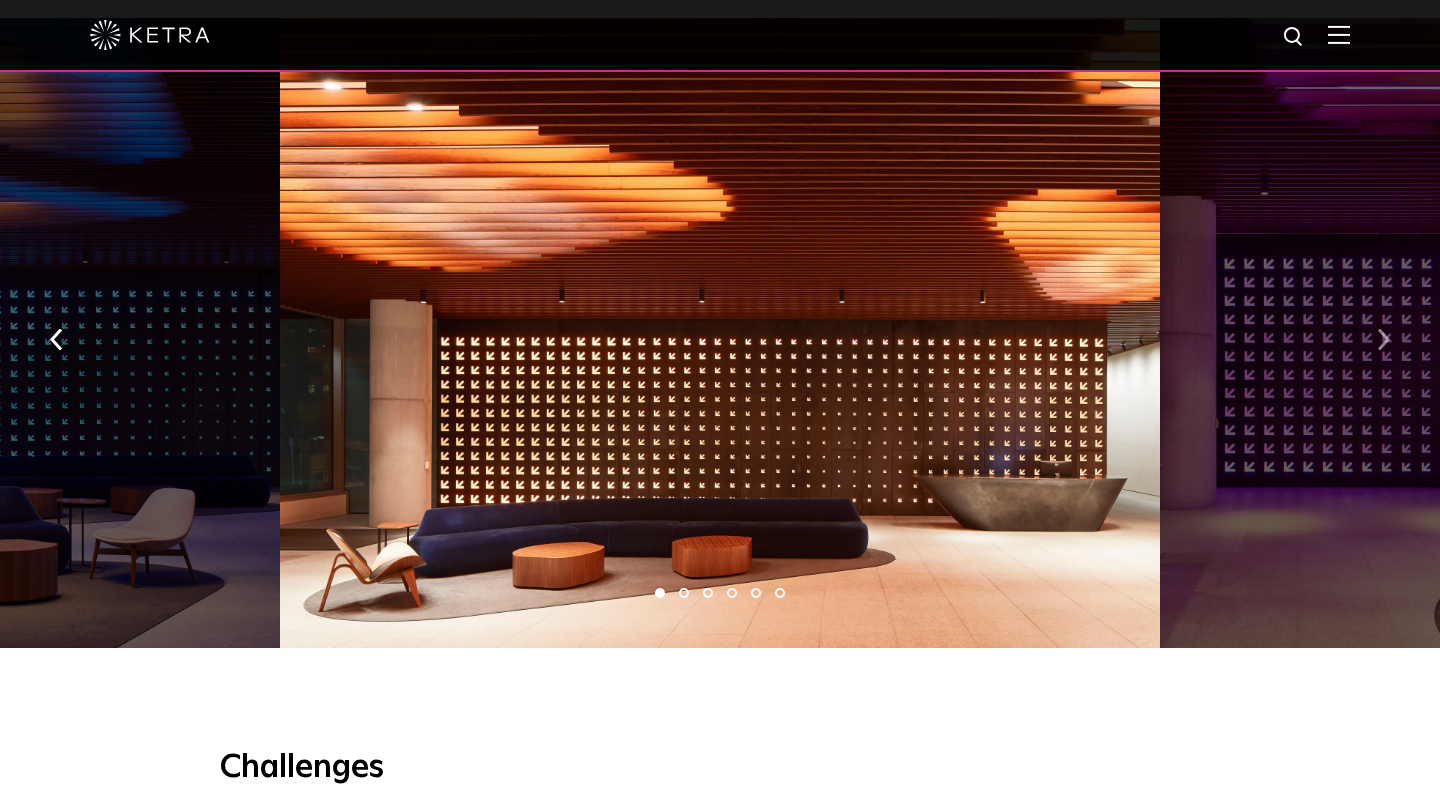 click at bounding box center (1383, 337) 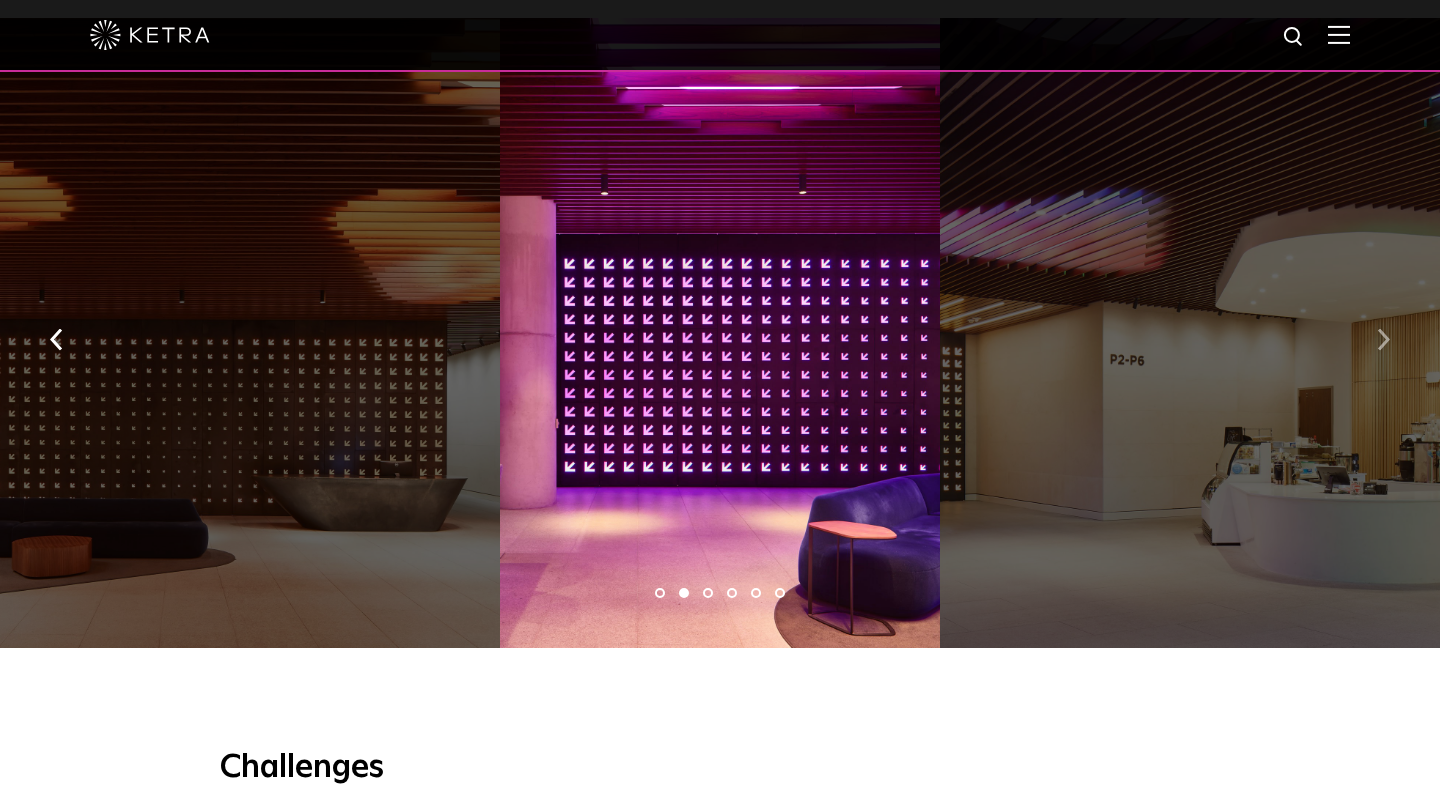 click at bounding box center (1383, 337) 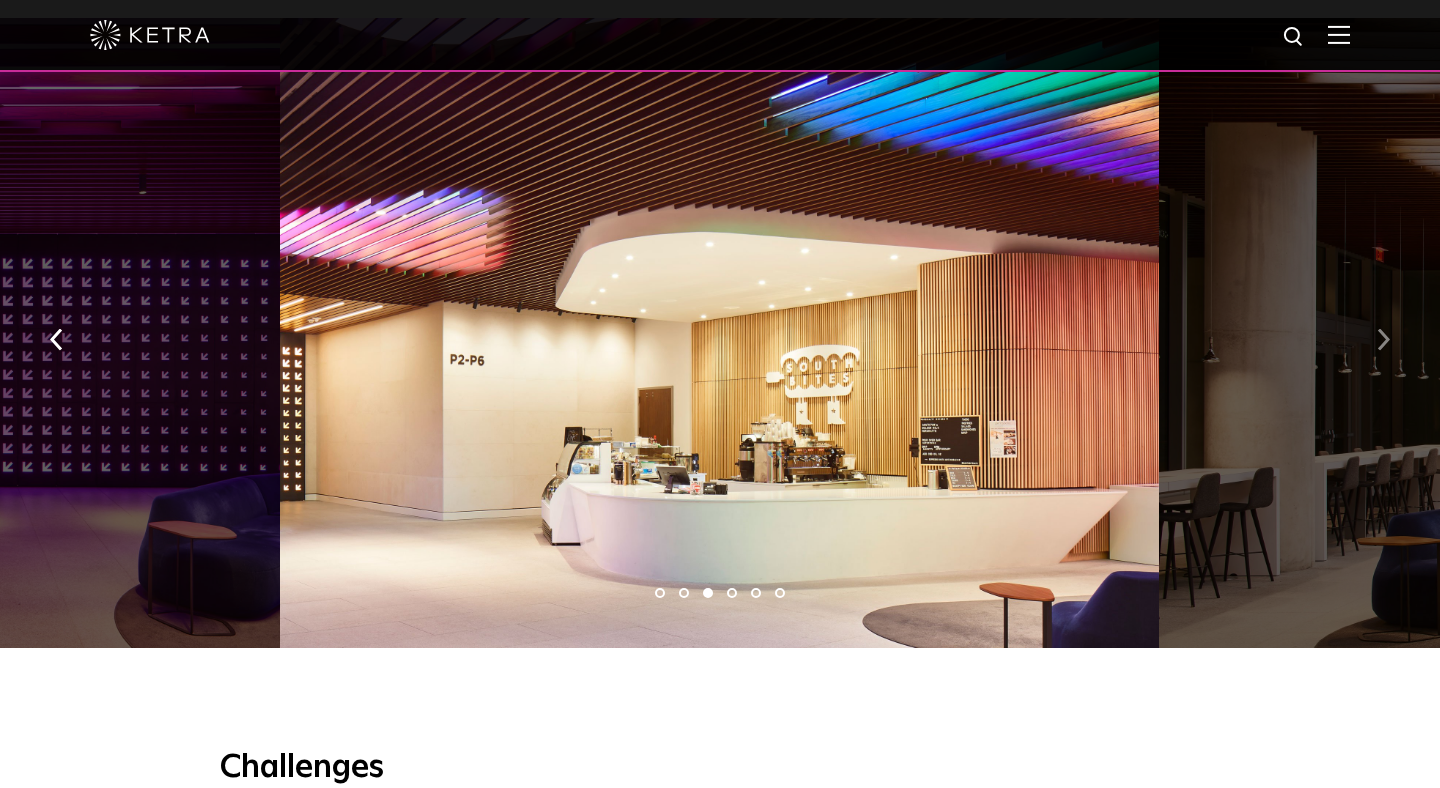 click at bounding box center (1383, 337) 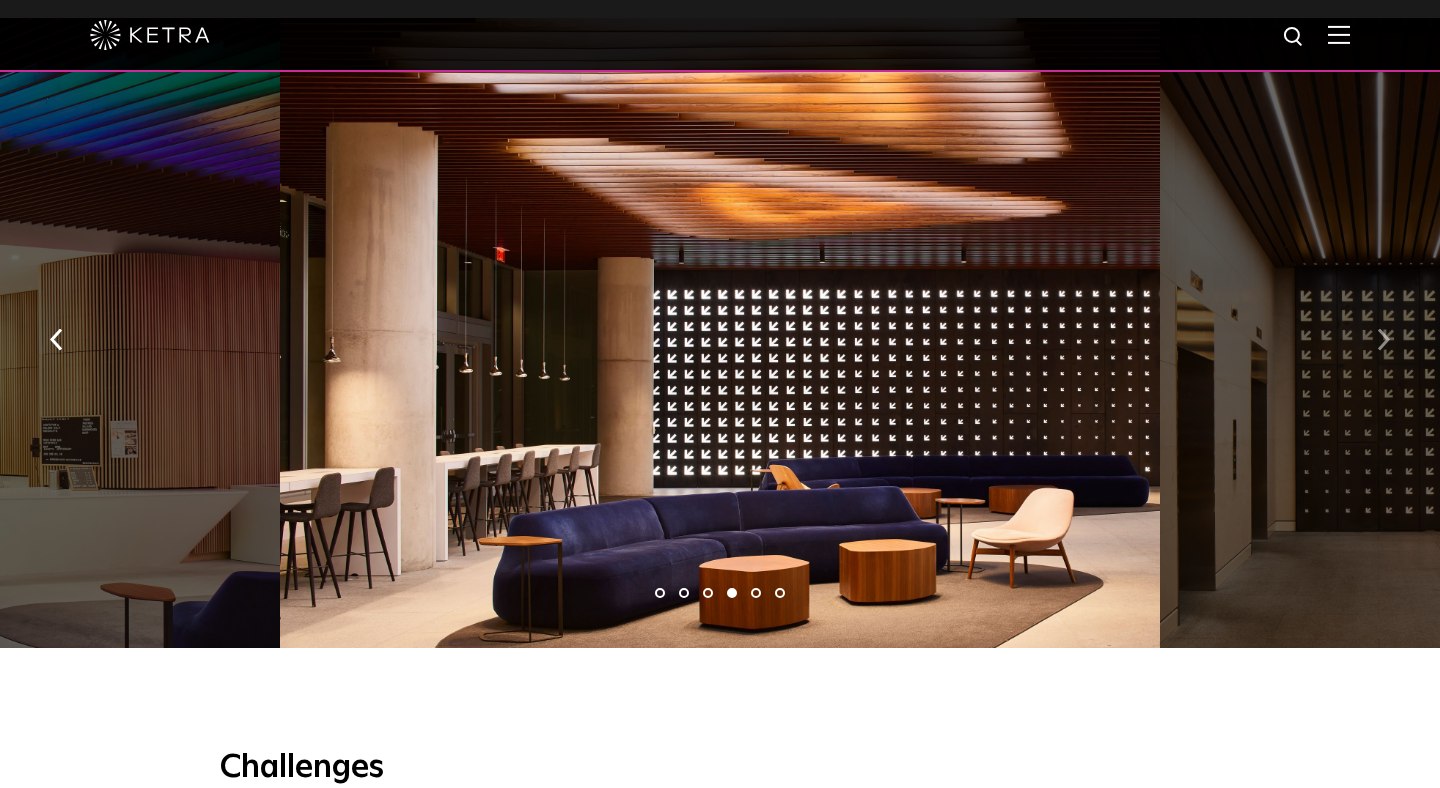 click at bounding box center (1383, 337) 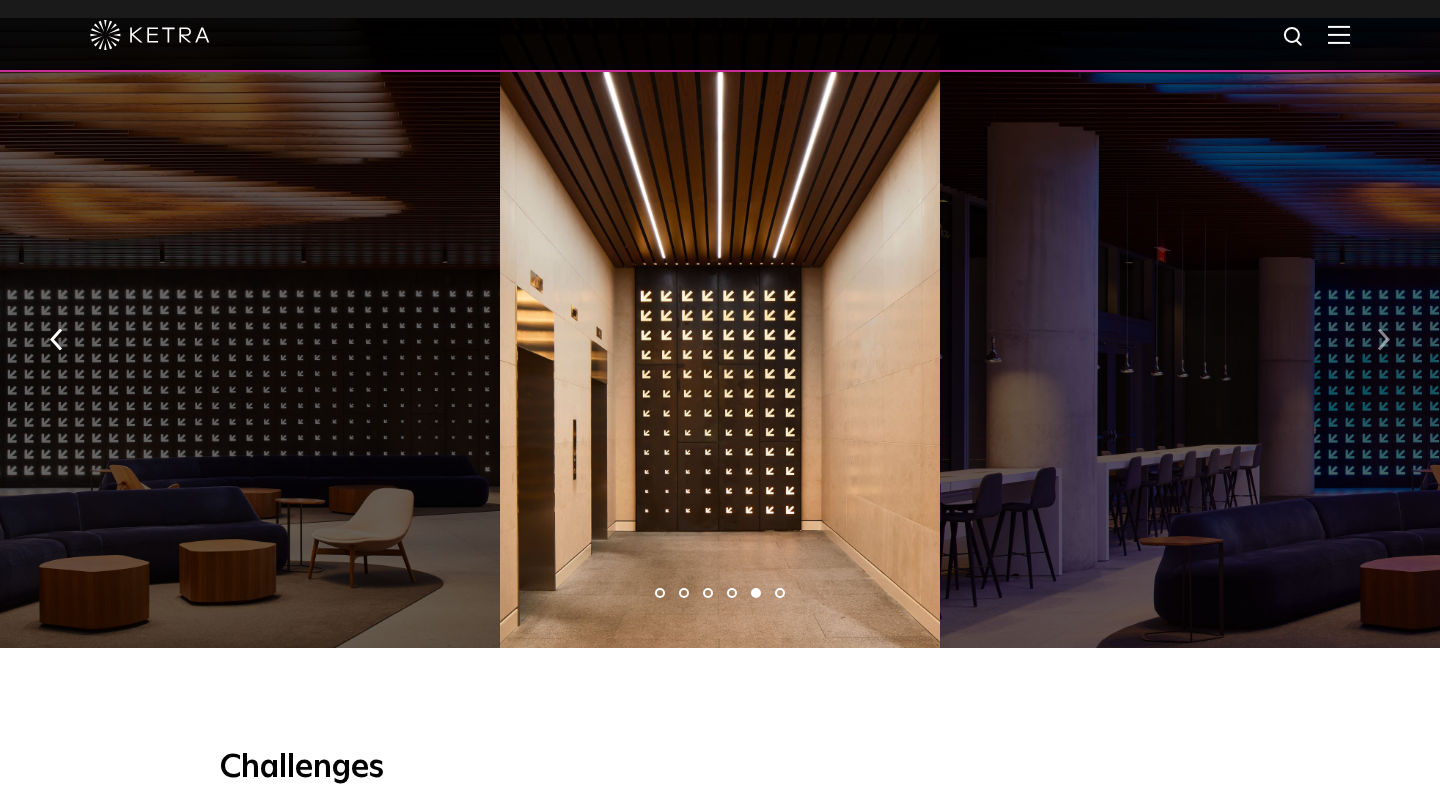 click at bounding box center [1383, 337] 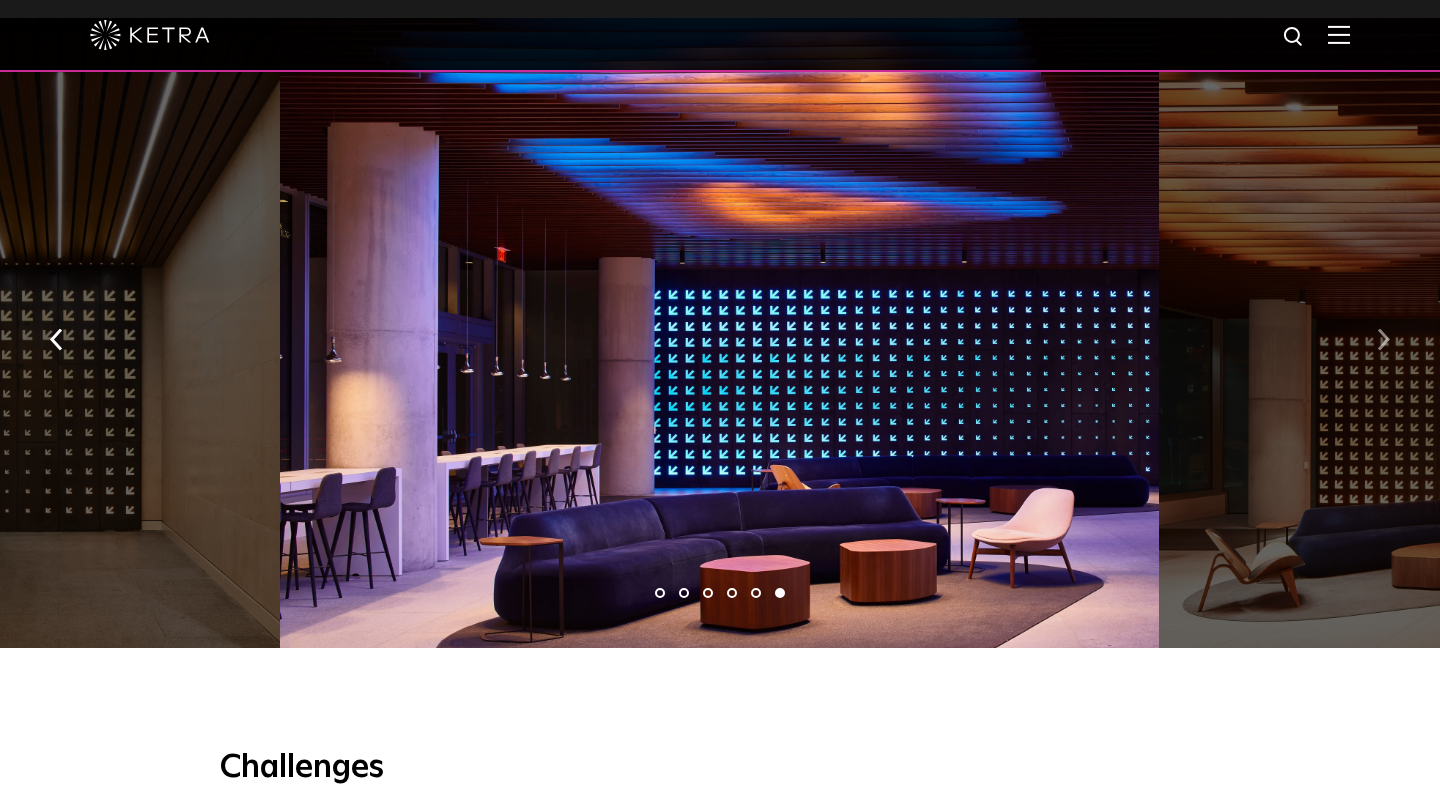 click at bounding box center (1383, 337) 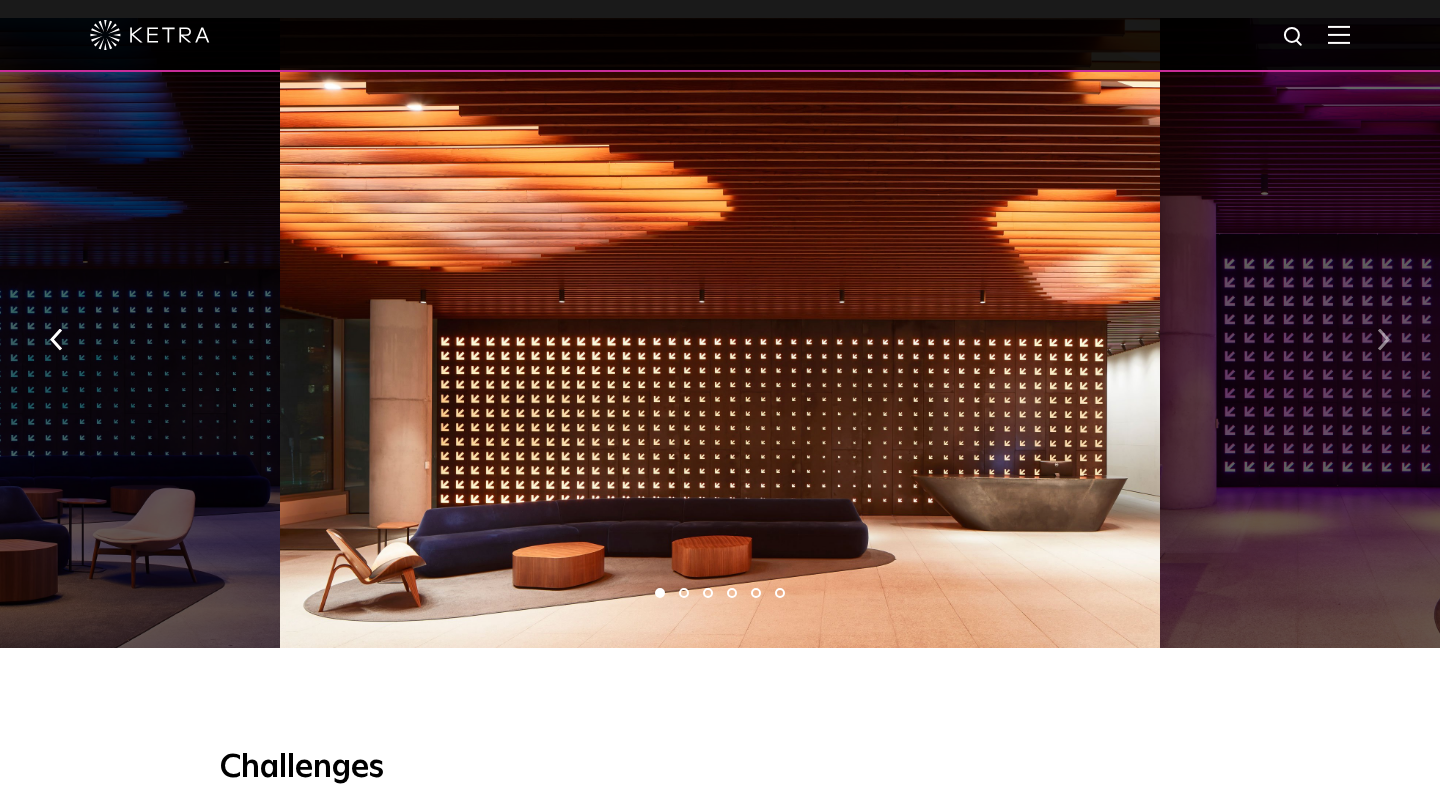 click at bounding box center [1383, 337] 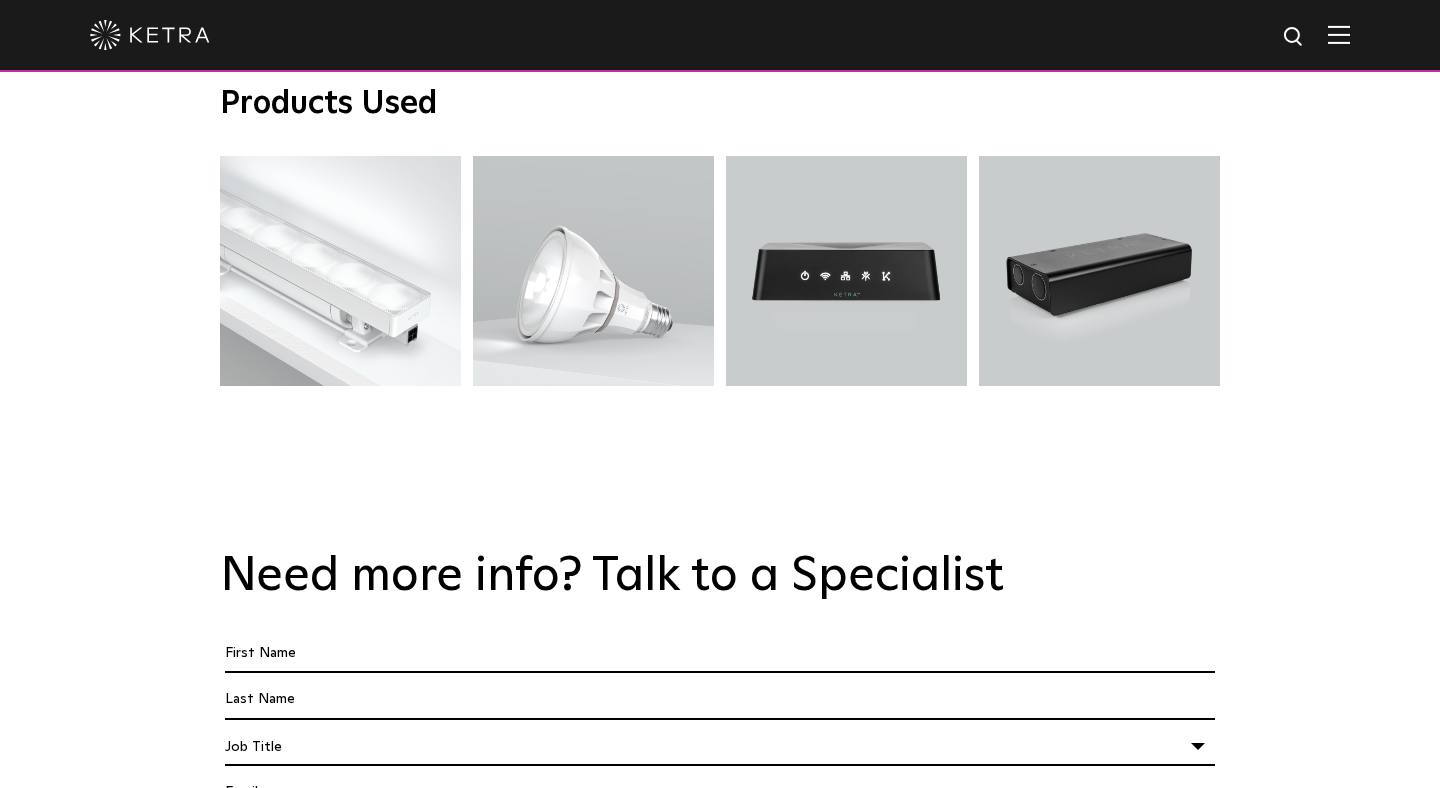 scroll, scrollTop: 3773, scrollLeft: 0, axis: vertical 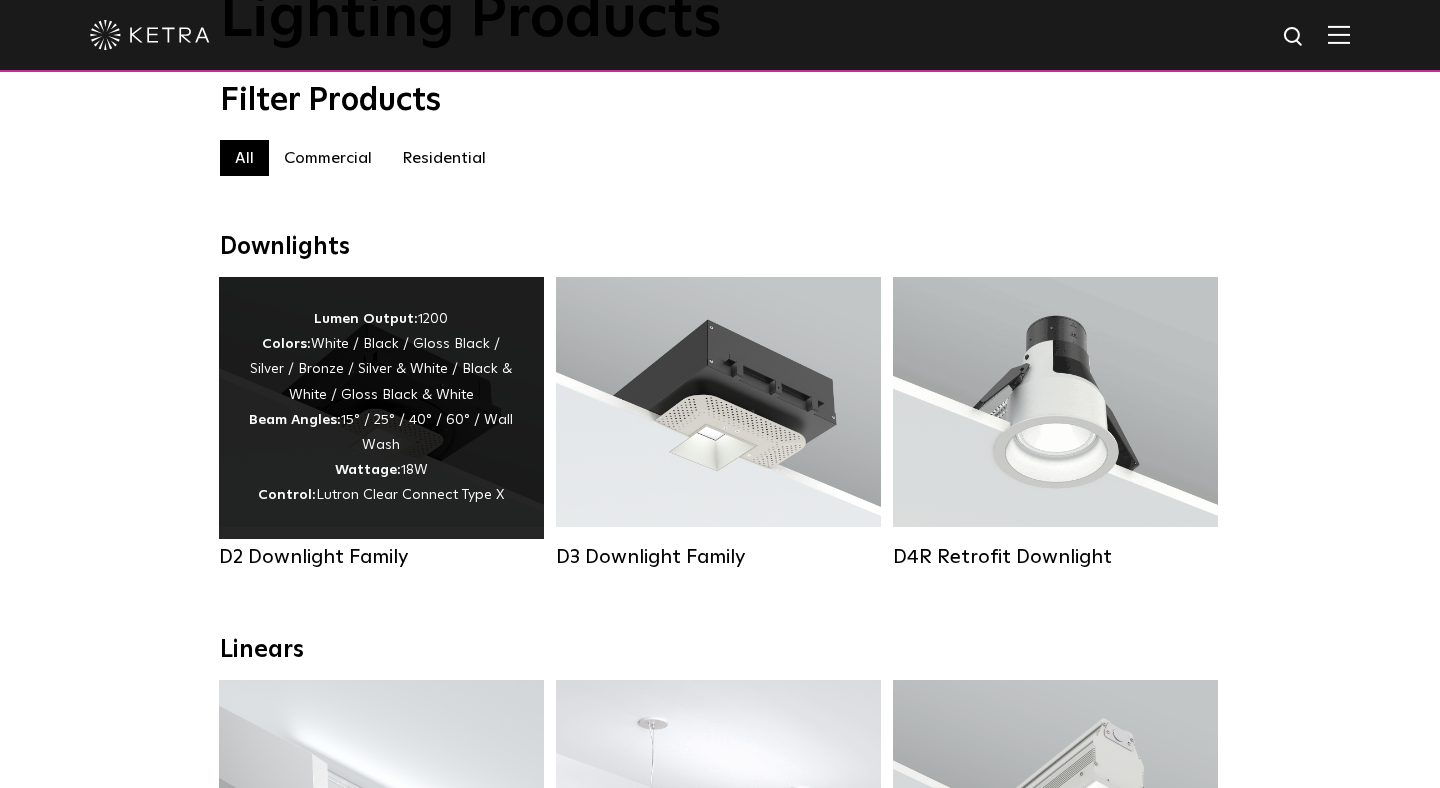 click on "Lumen Output:  1200 Colors:  White / Black / Gloss Black / Silver / Bronze / Silver & White / Black & White / Gloss Black & White  Beam Angles:  15° / 25° / 40° / 60° / Wall Wash Wattage:  18W Control:  Lutron Clear Connect Type X" at bounding box center (381, 408) 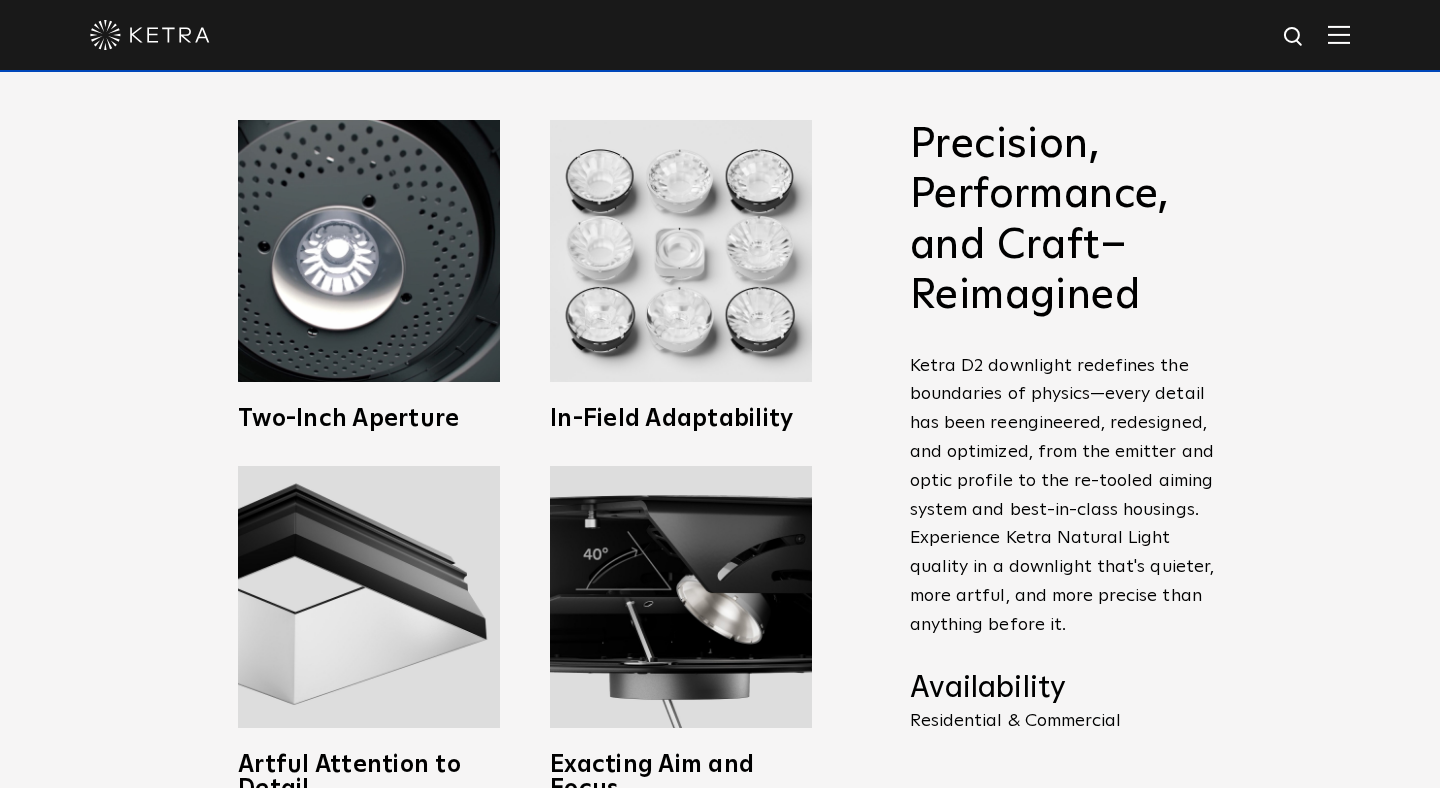 scroll, scrollTop: 798, scrollLeft: 0, axis: vertical 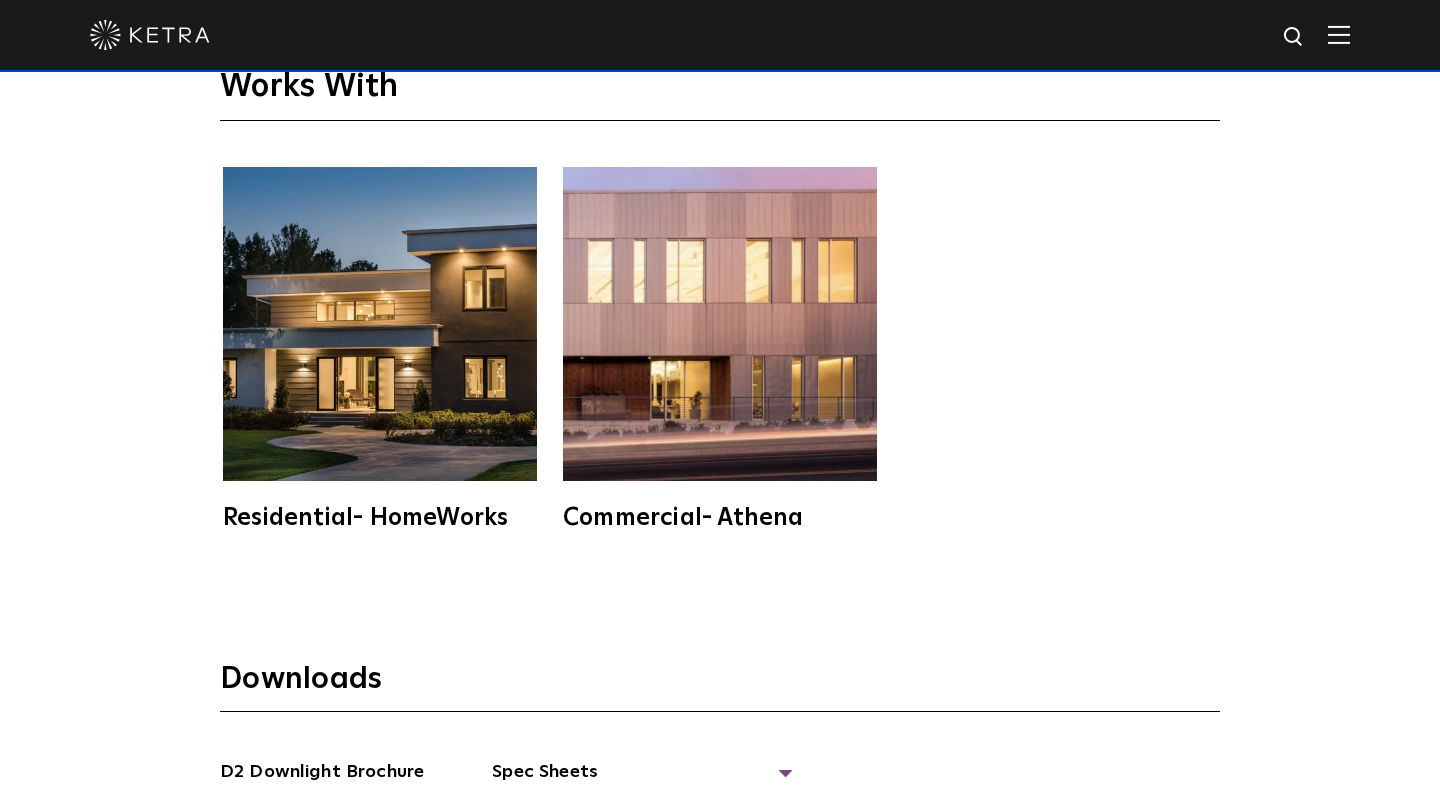 click at bounding box center [380, 324] 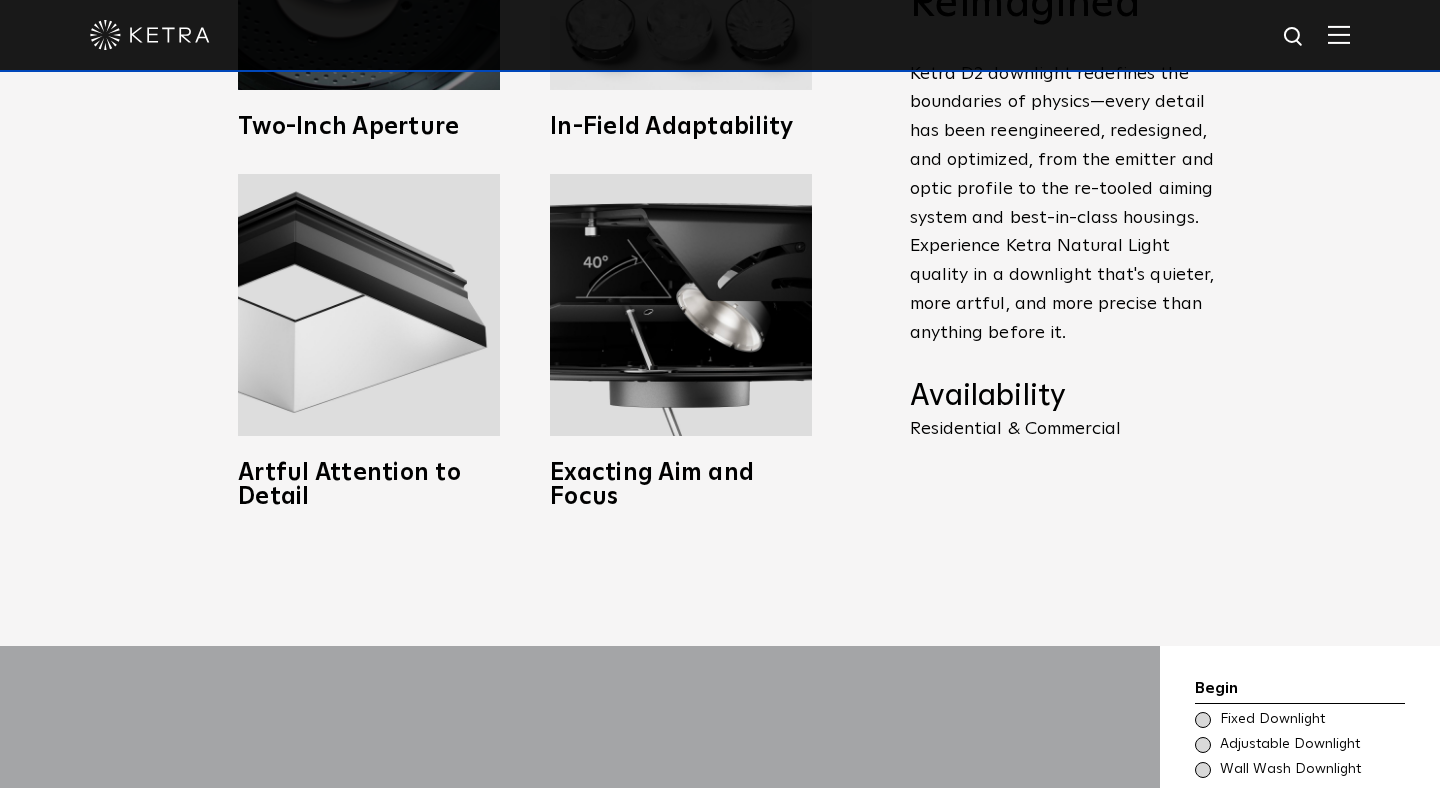 scroll, scrollTop: 0, scrollLeft: 0, axis: both 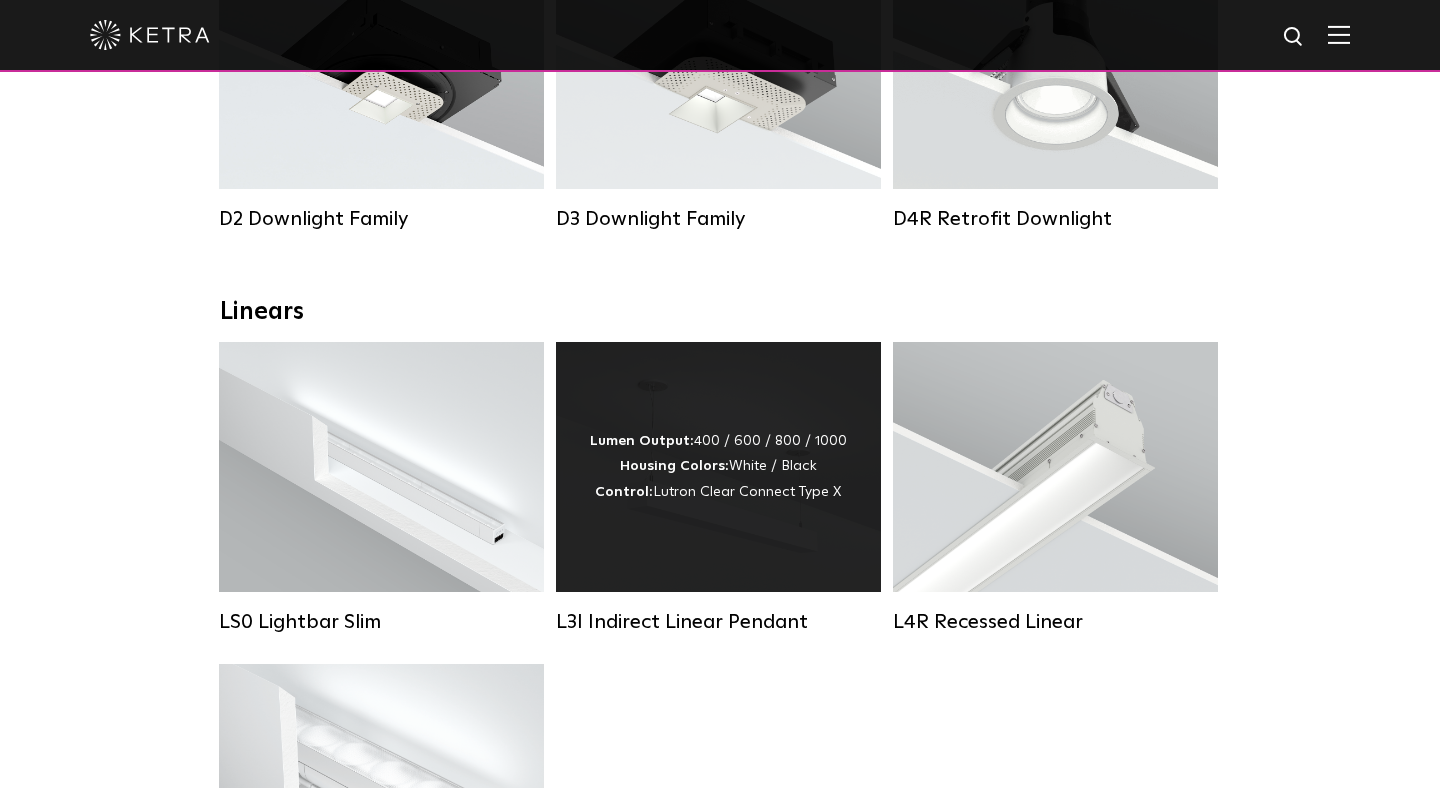 click on "Lumen Output:  400 / 600 / 800 / 1000 Housing Colors:  White / Black Control:  Lutron Clear Connect Type X" at bounding box center (718, 467) 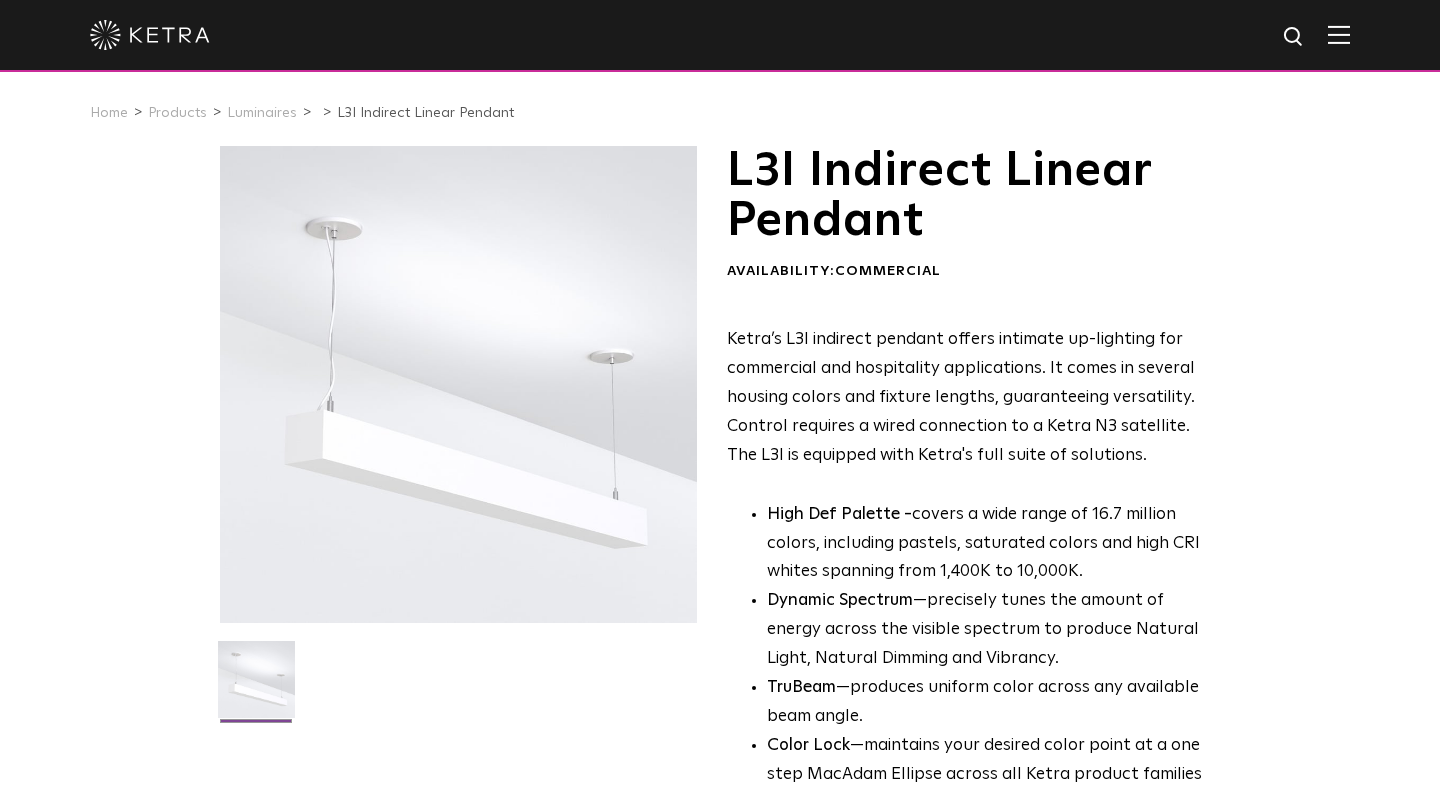 scroll, scrollTop: 0, scrollLeft: 0, axis: both 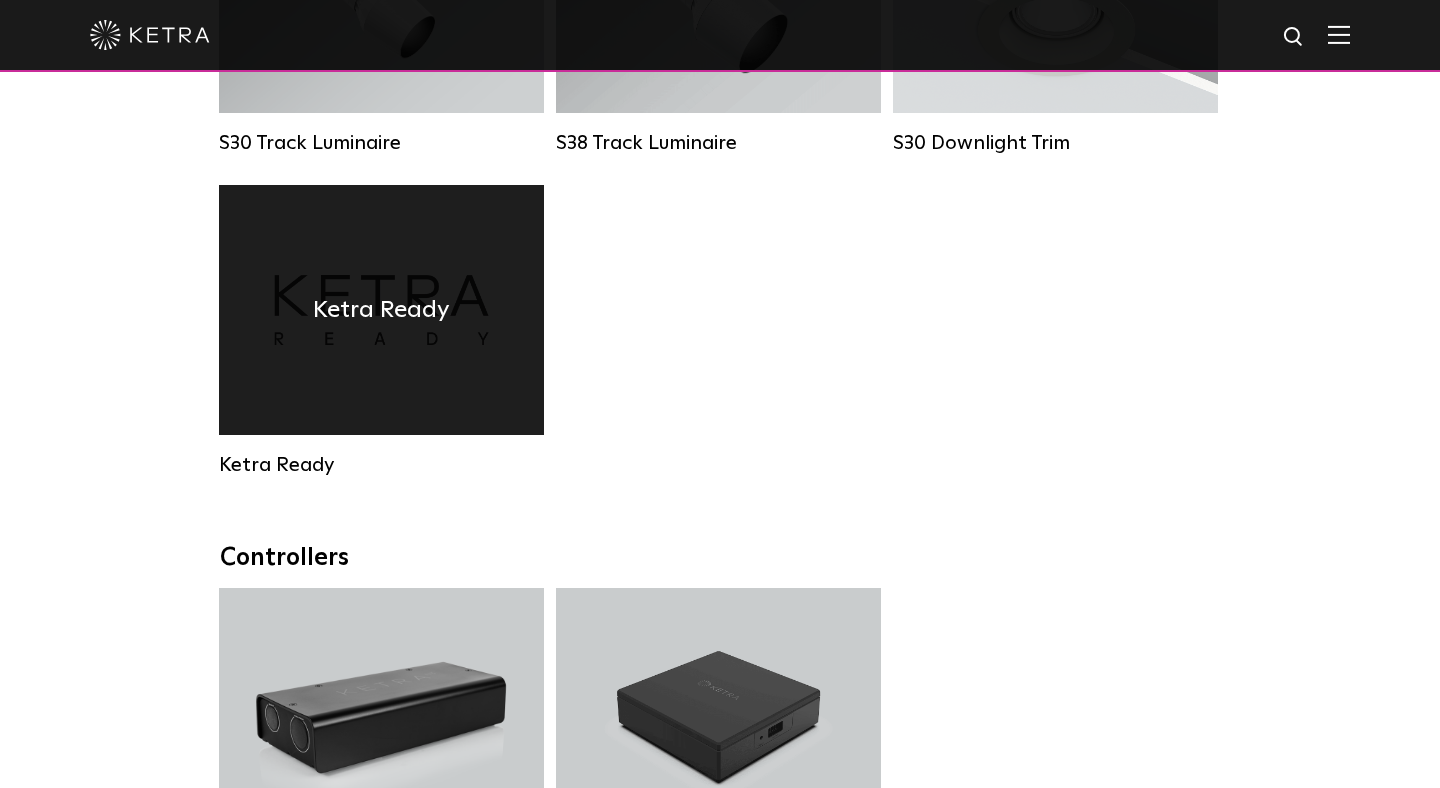 click on "Ketra Ready" at bounding box center [381, 310] 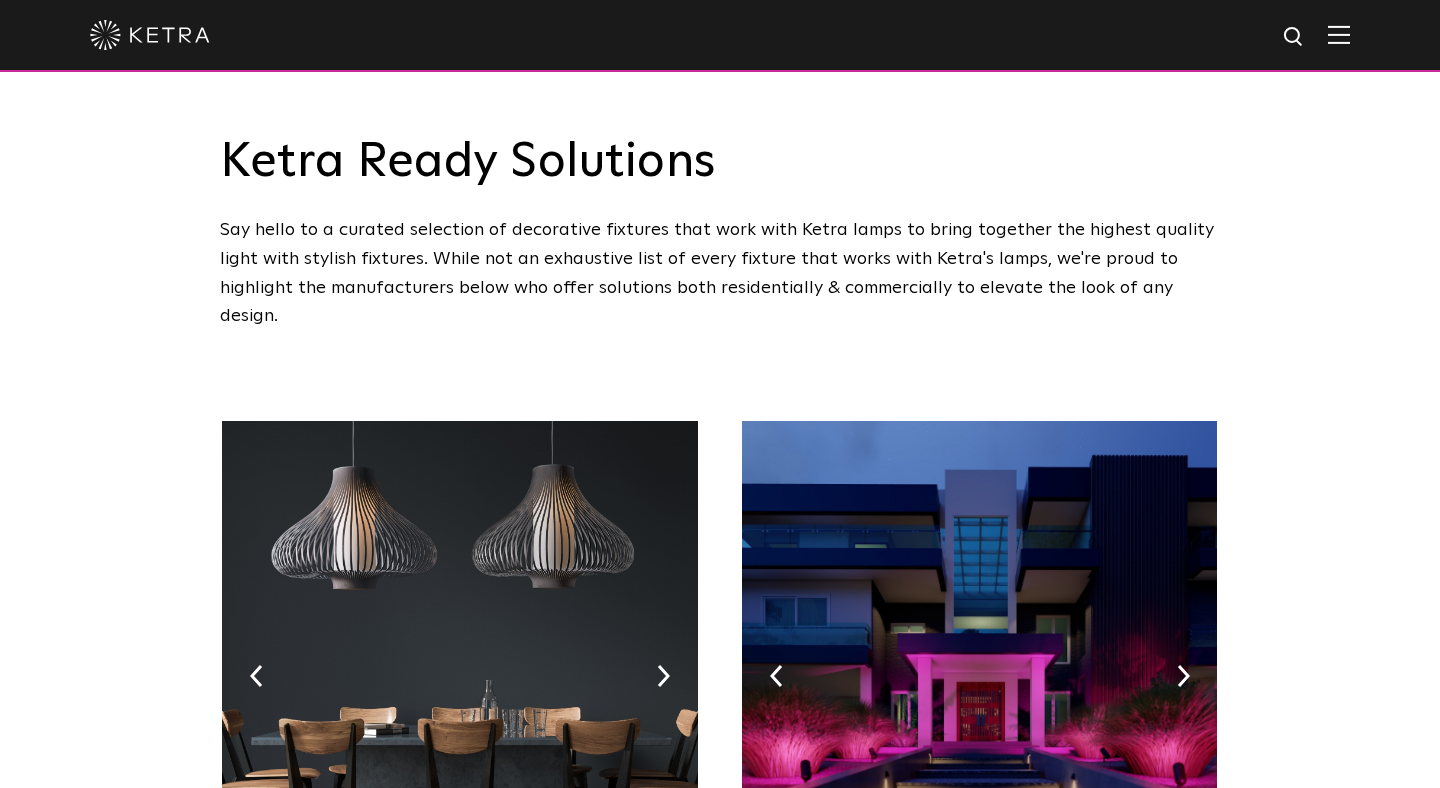 scroll, scrollTop: 524, scrollLeft: 0, axis: vertical 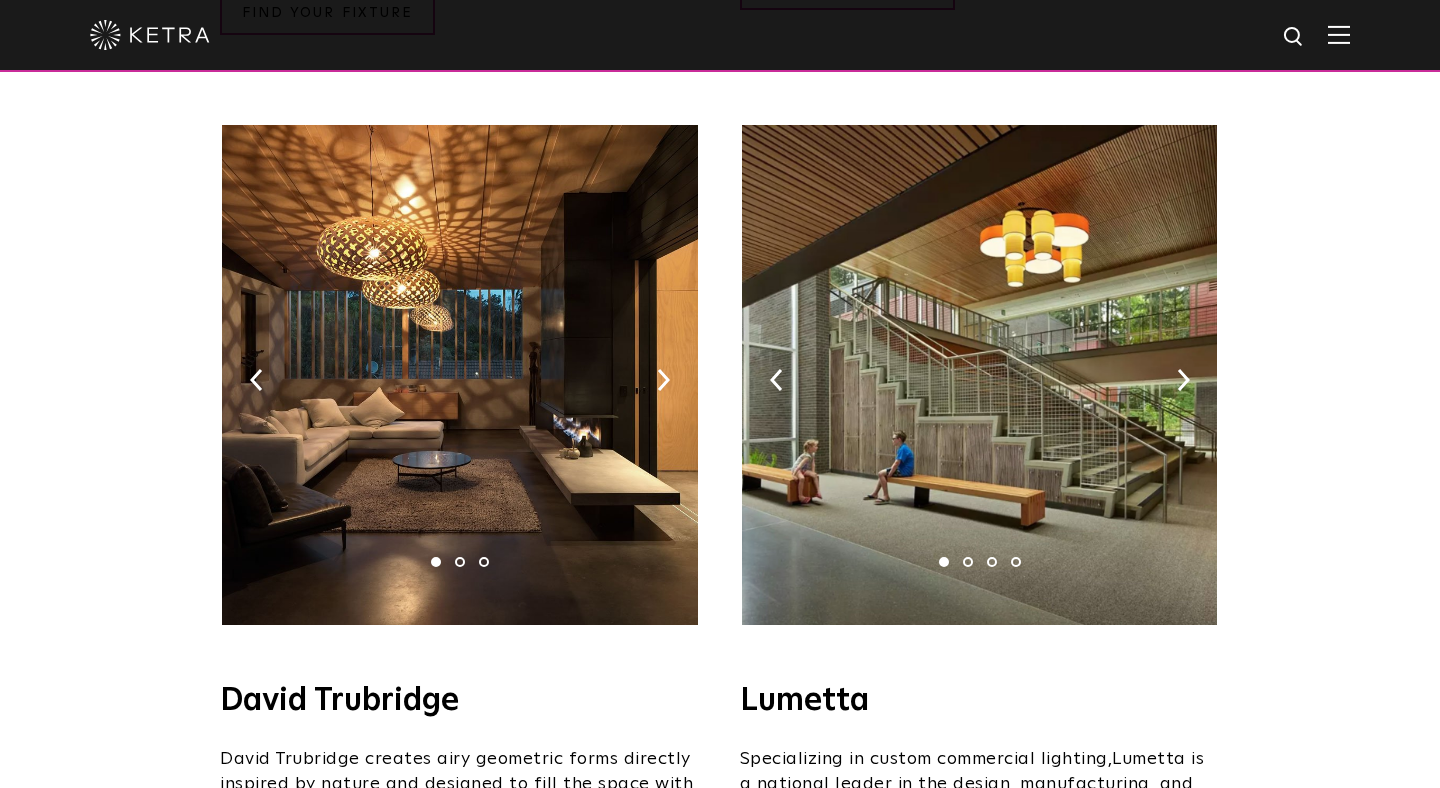 click at bounding box center [979, 375] 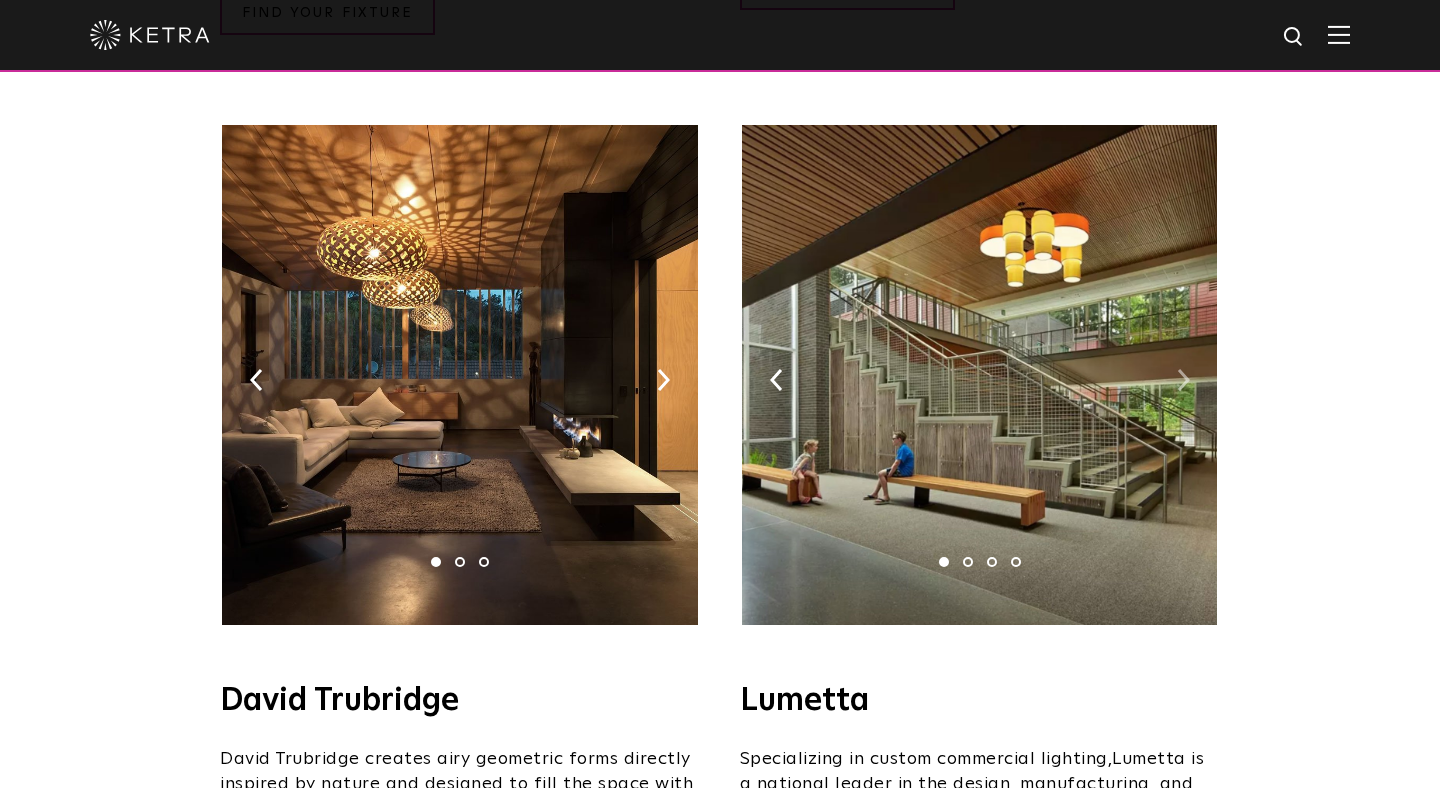 click at bounding box center (1183, 380) 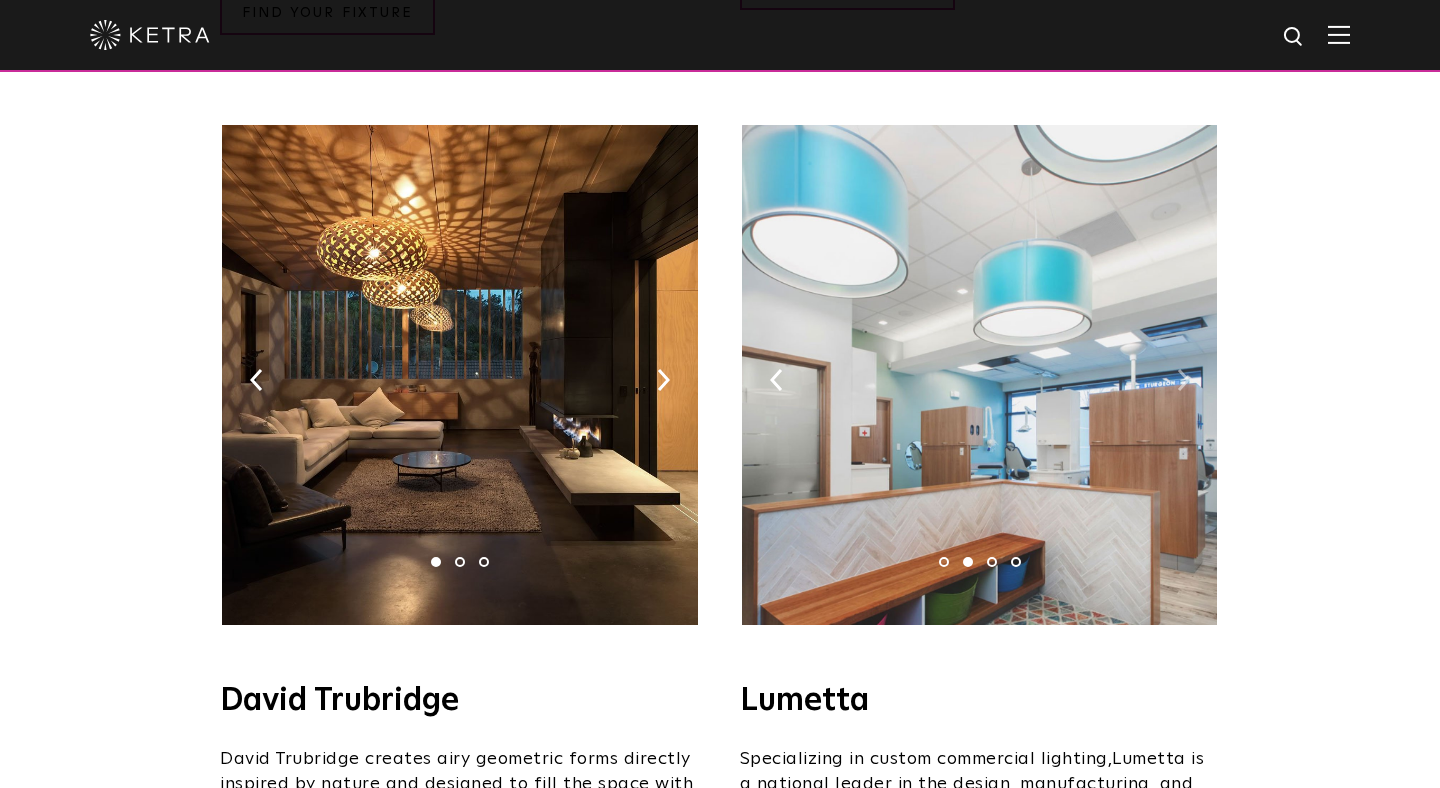 click at bounding box center (1183, 380) 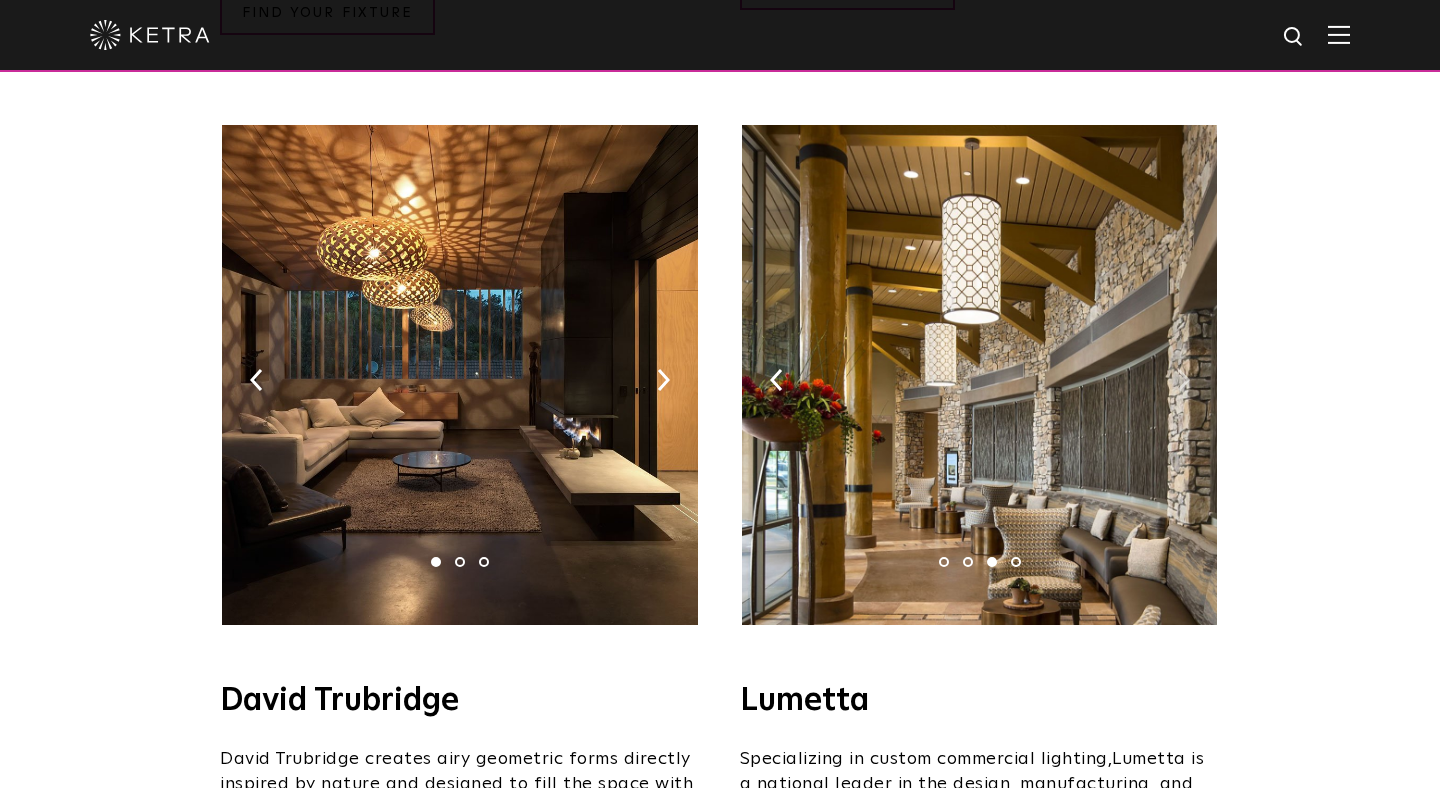 click at bounding box center [1183, 380] 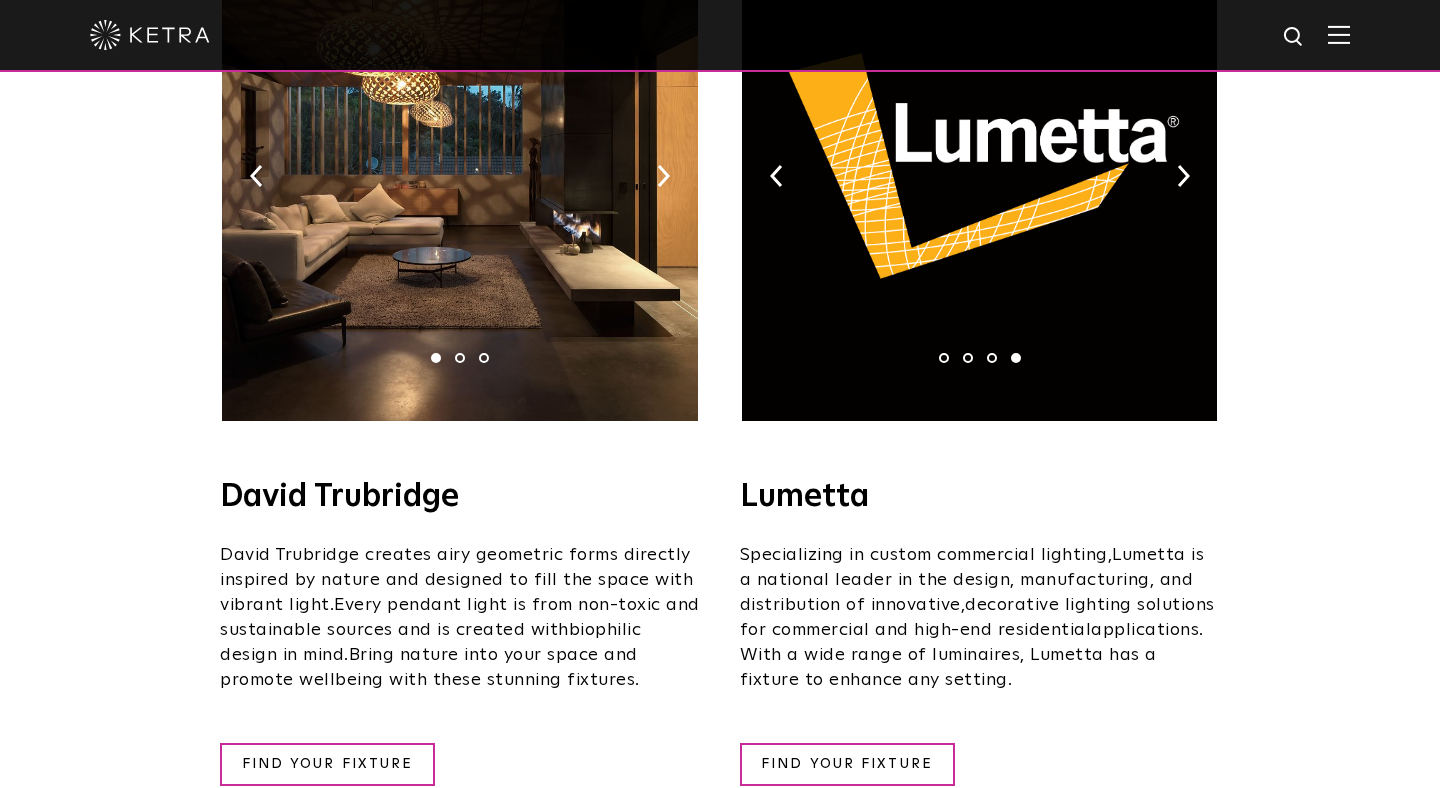 scroll, scrollTop: 1490, scrollLeft: 0, axis: vertical 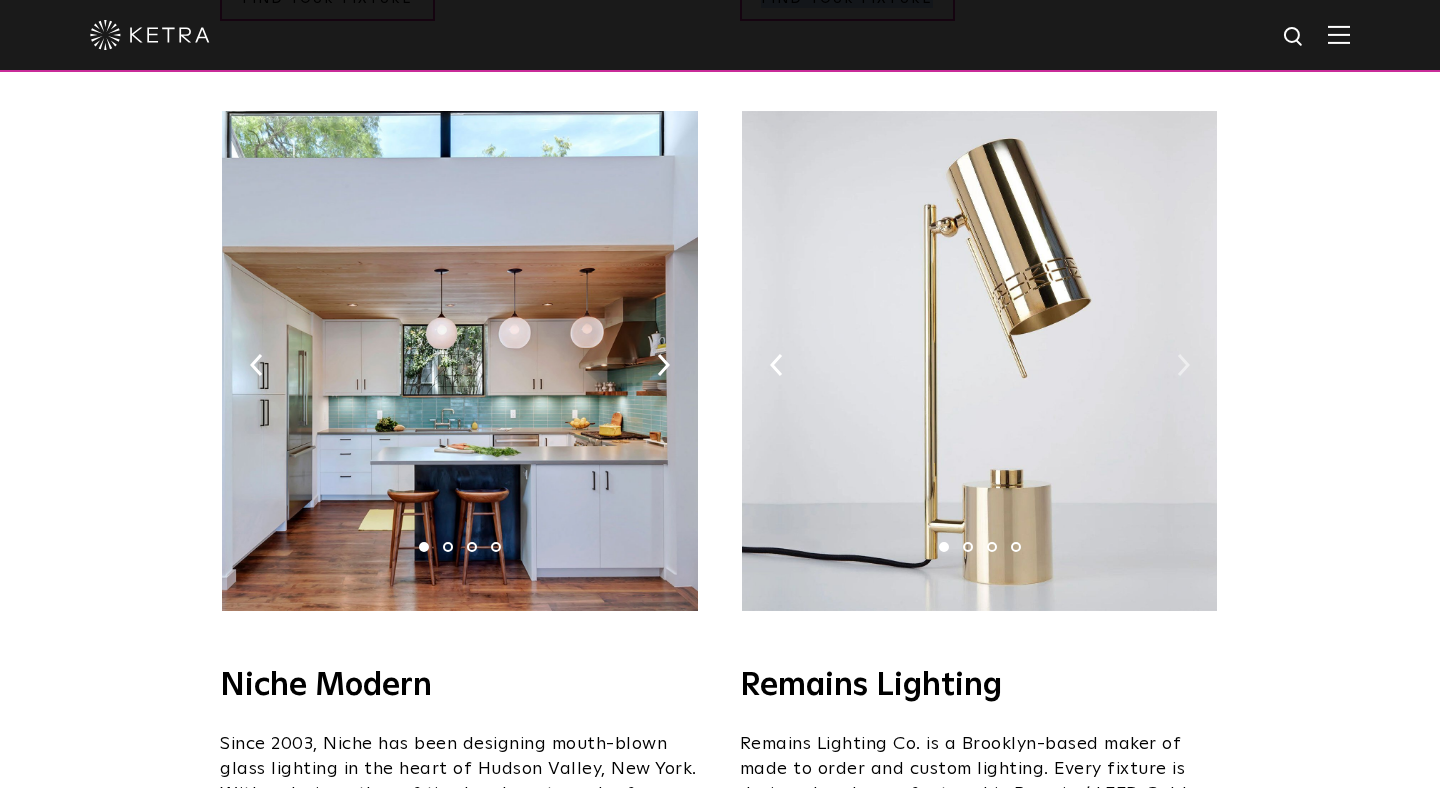 click at bounding box center [1183, 365] 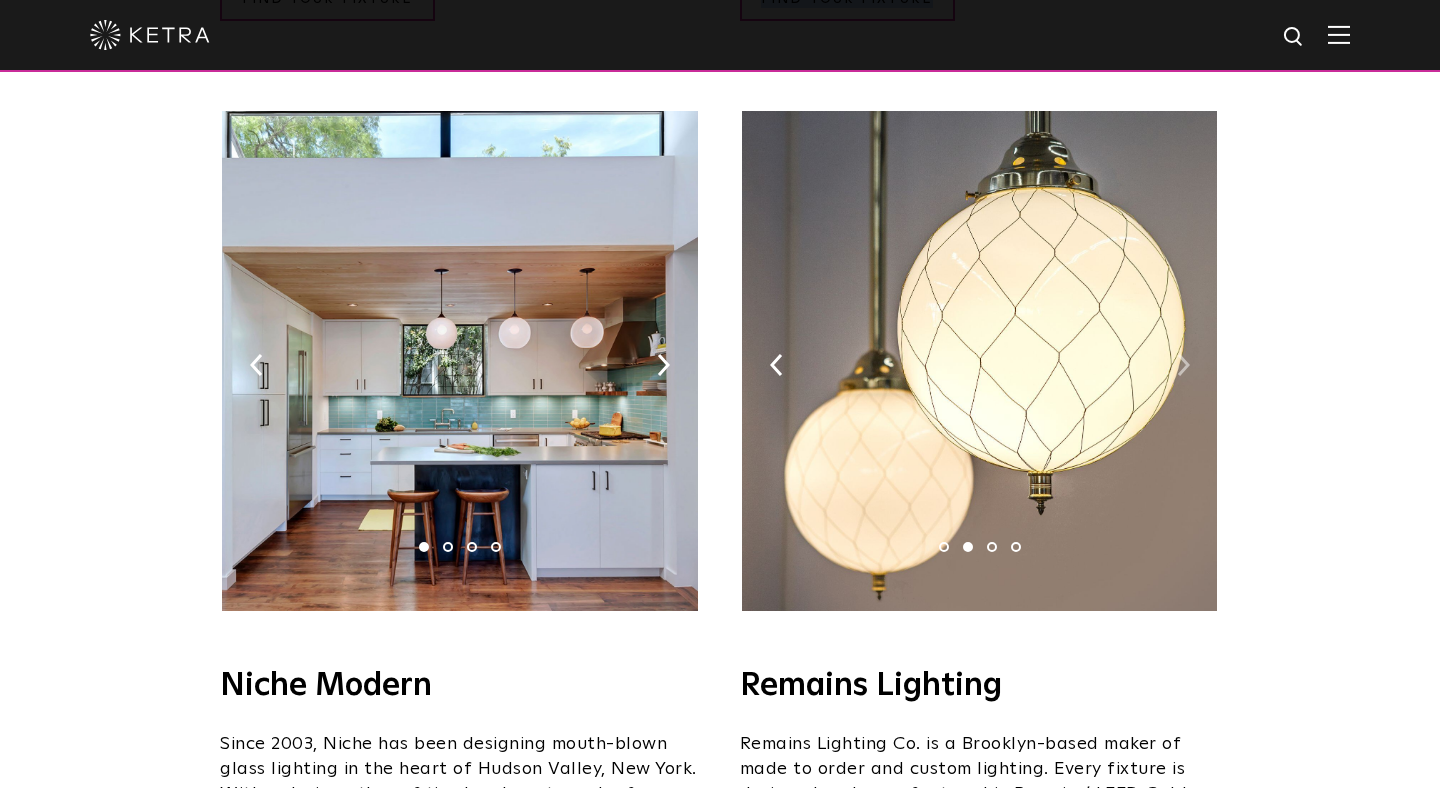 click at bounding box center (1183, 365) 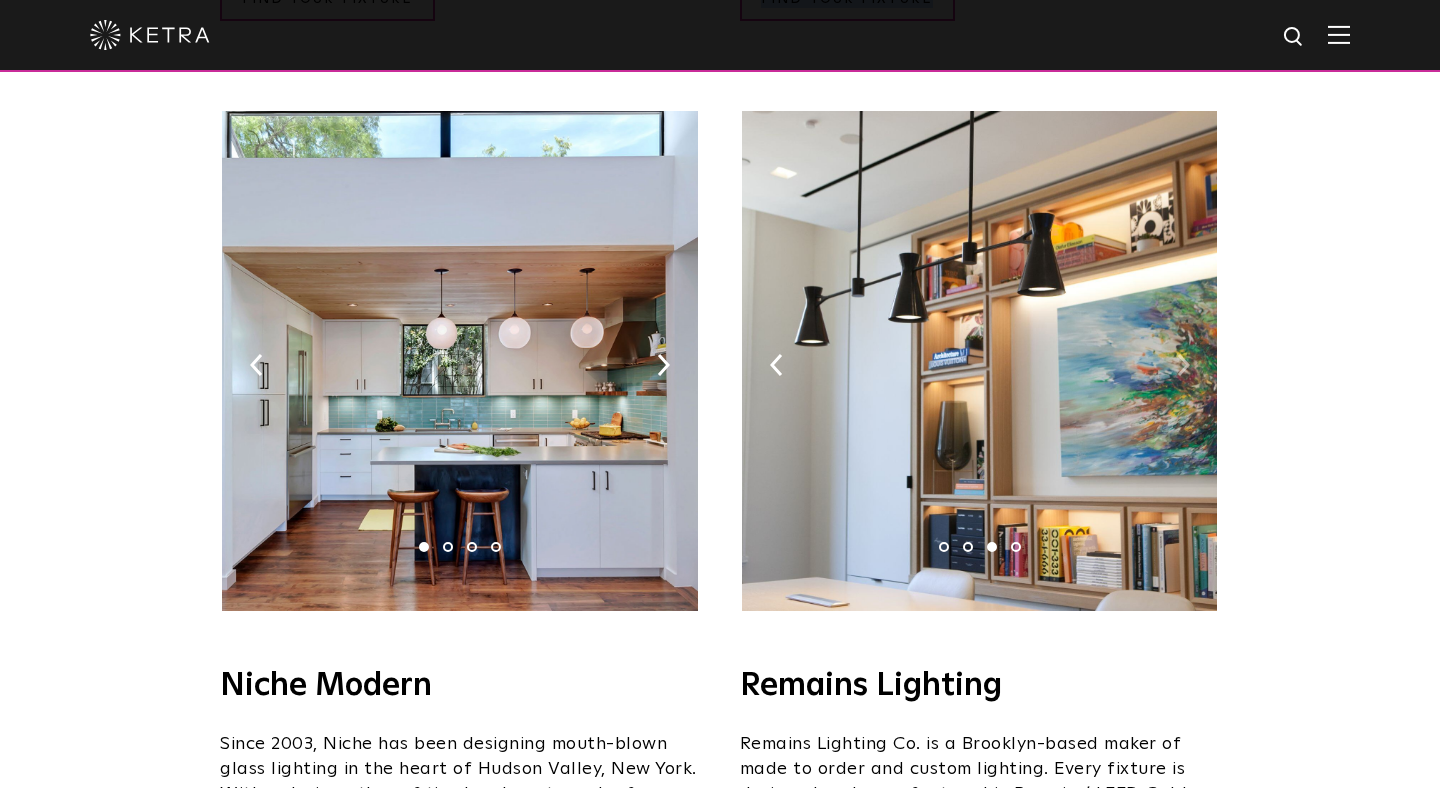 click at bounding box center (1183, 365) 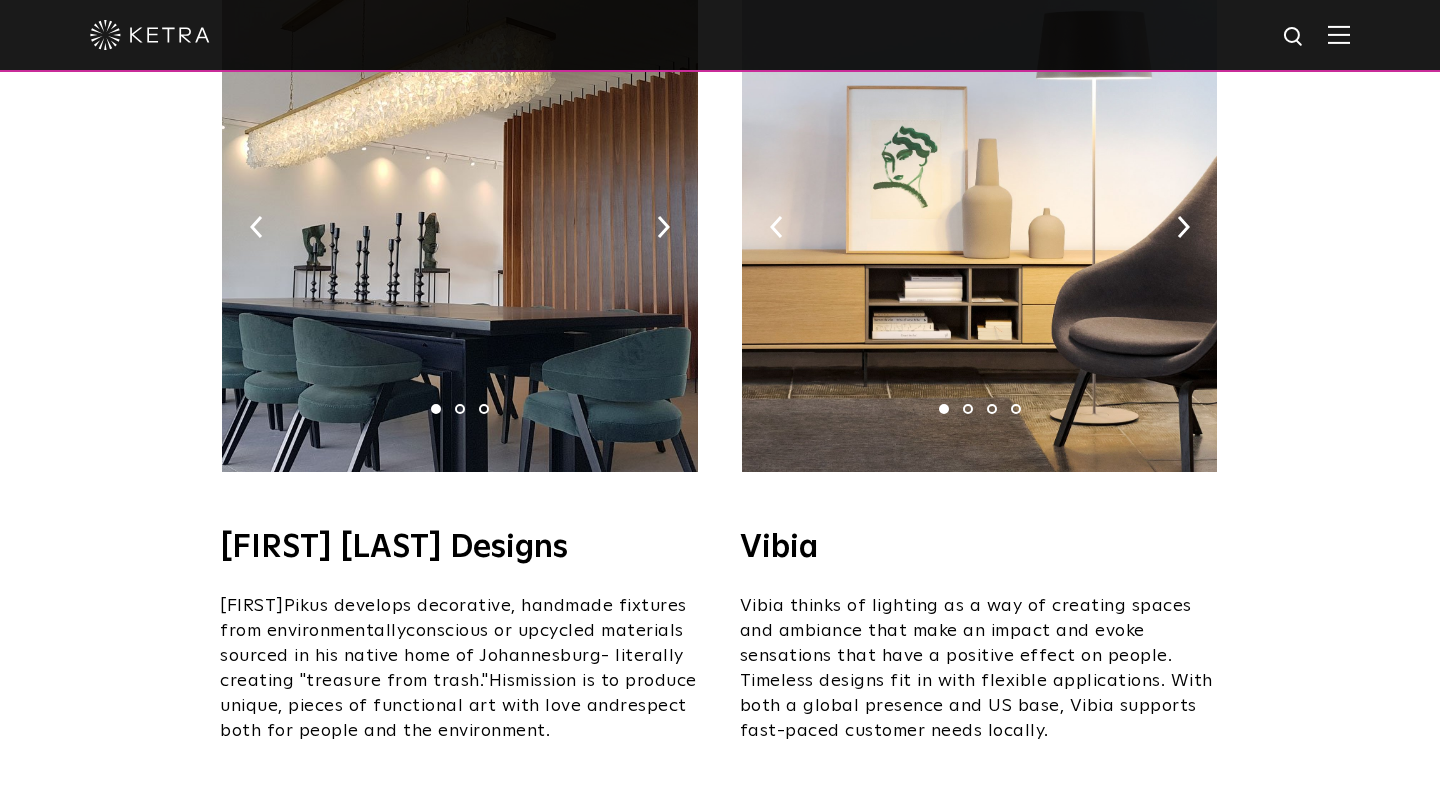 scroll, scrollTop: 3494, scrollLeft: 0, axis: vertical 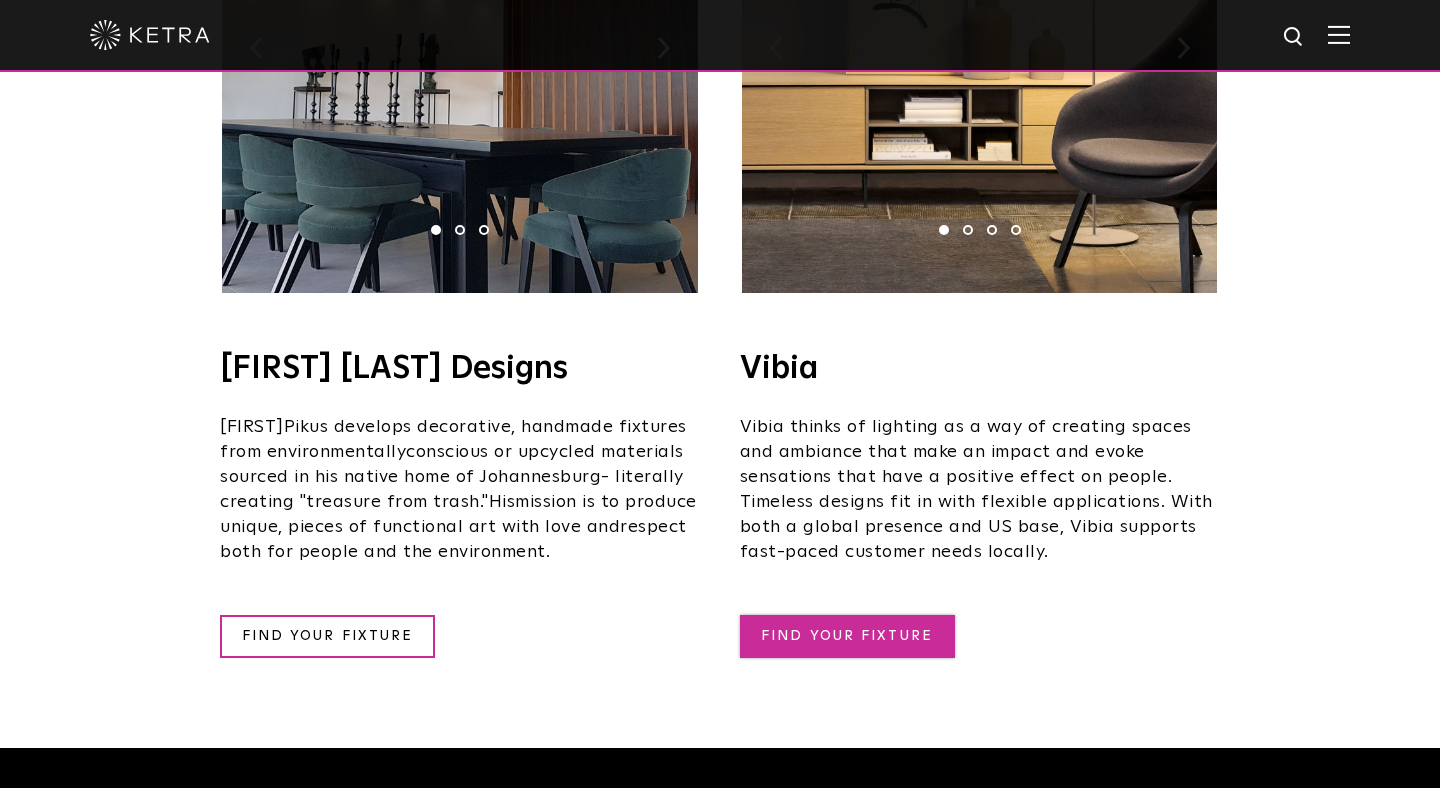 click on "FIND YOUR FIXTURE" at bounding box center [847, 636] 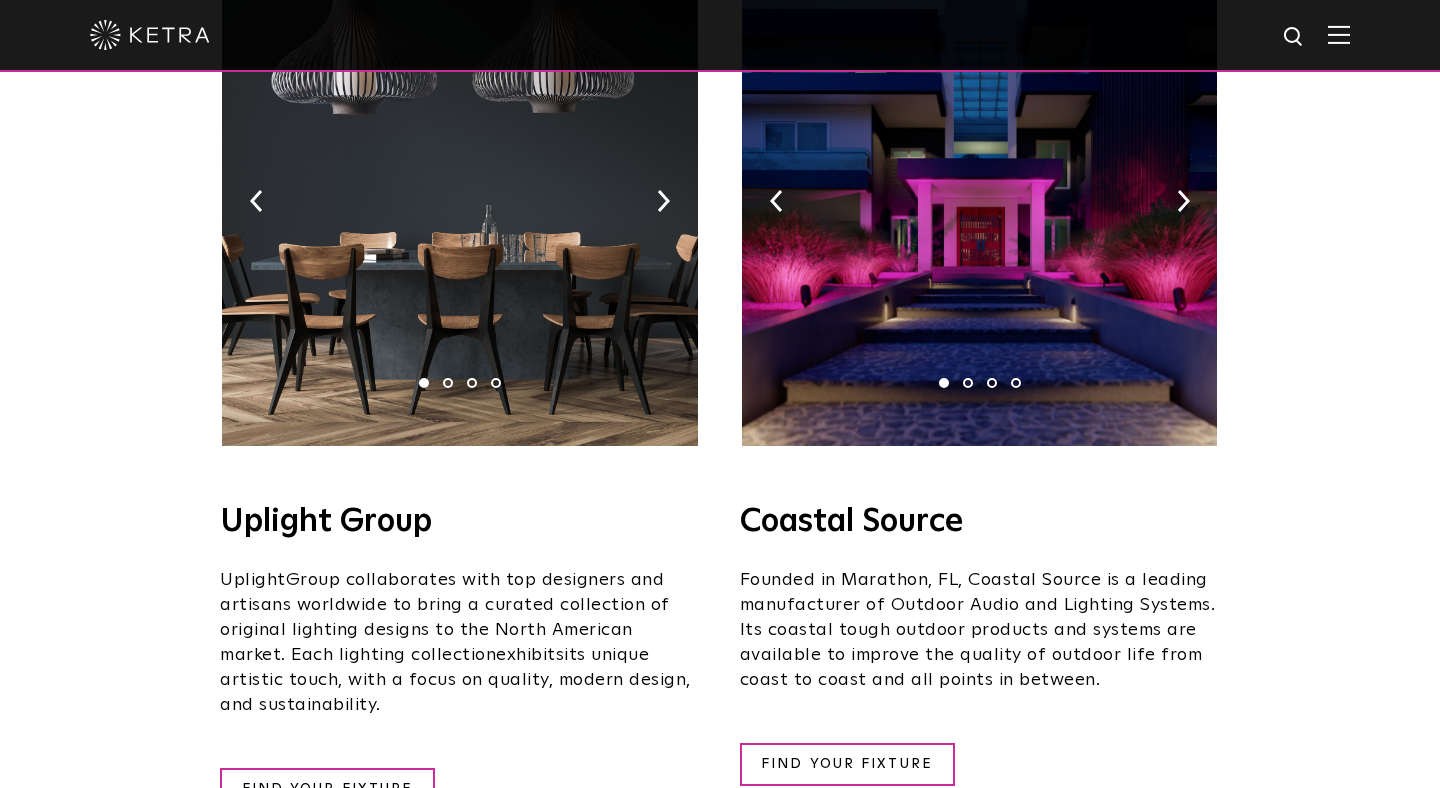 scroll, scrollTop: 0, scrollLeft: 0, axis: both 